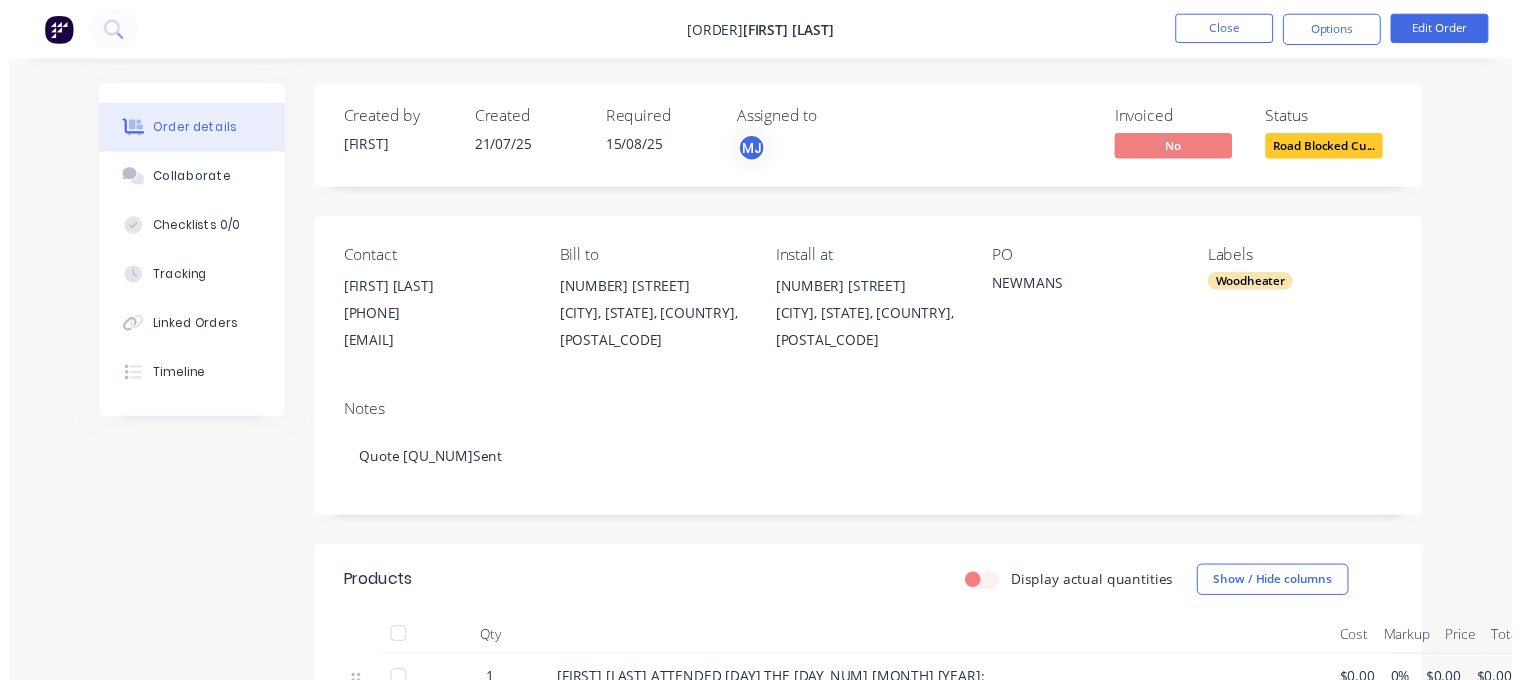 scroll, scrollTop: 0, scrollLeft: 0, axis: both 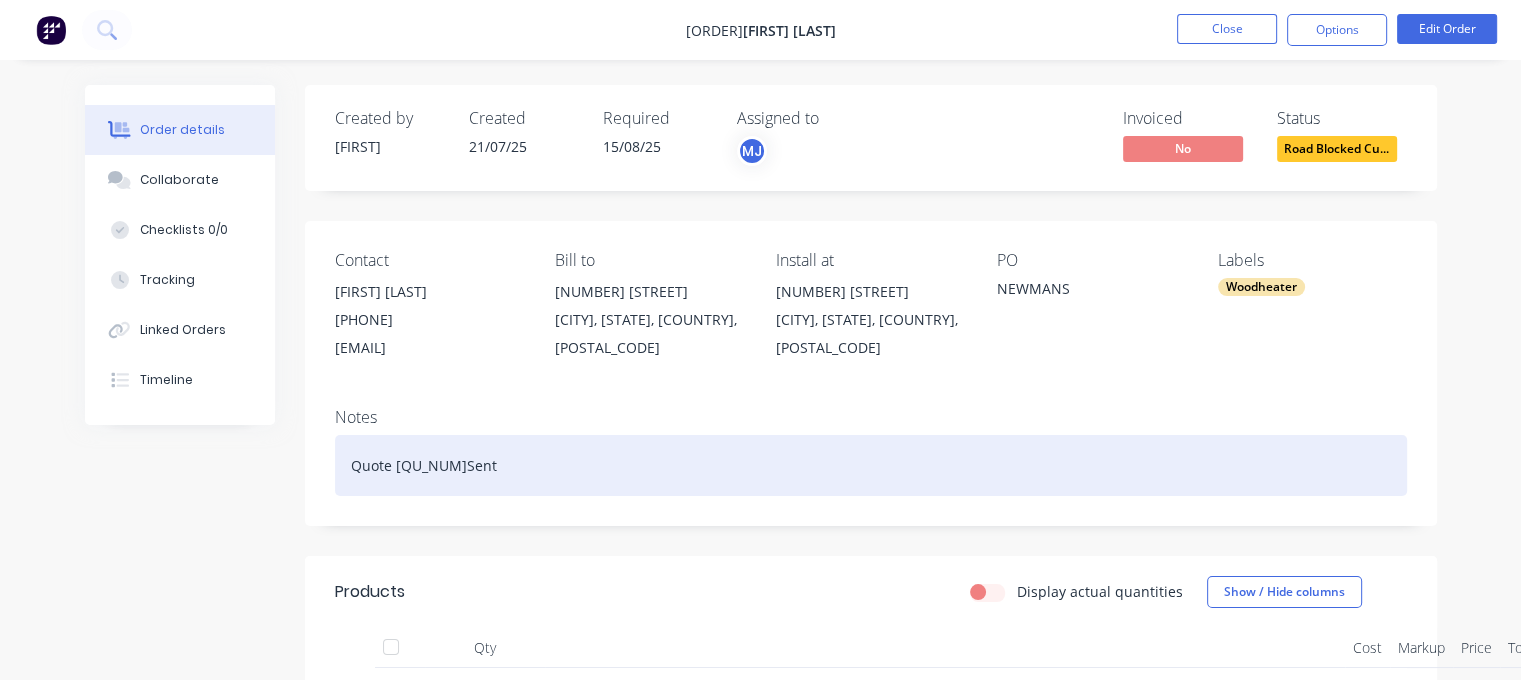 click on "Quote [QU_NUM]Sent" at bounding box center (871, 465) 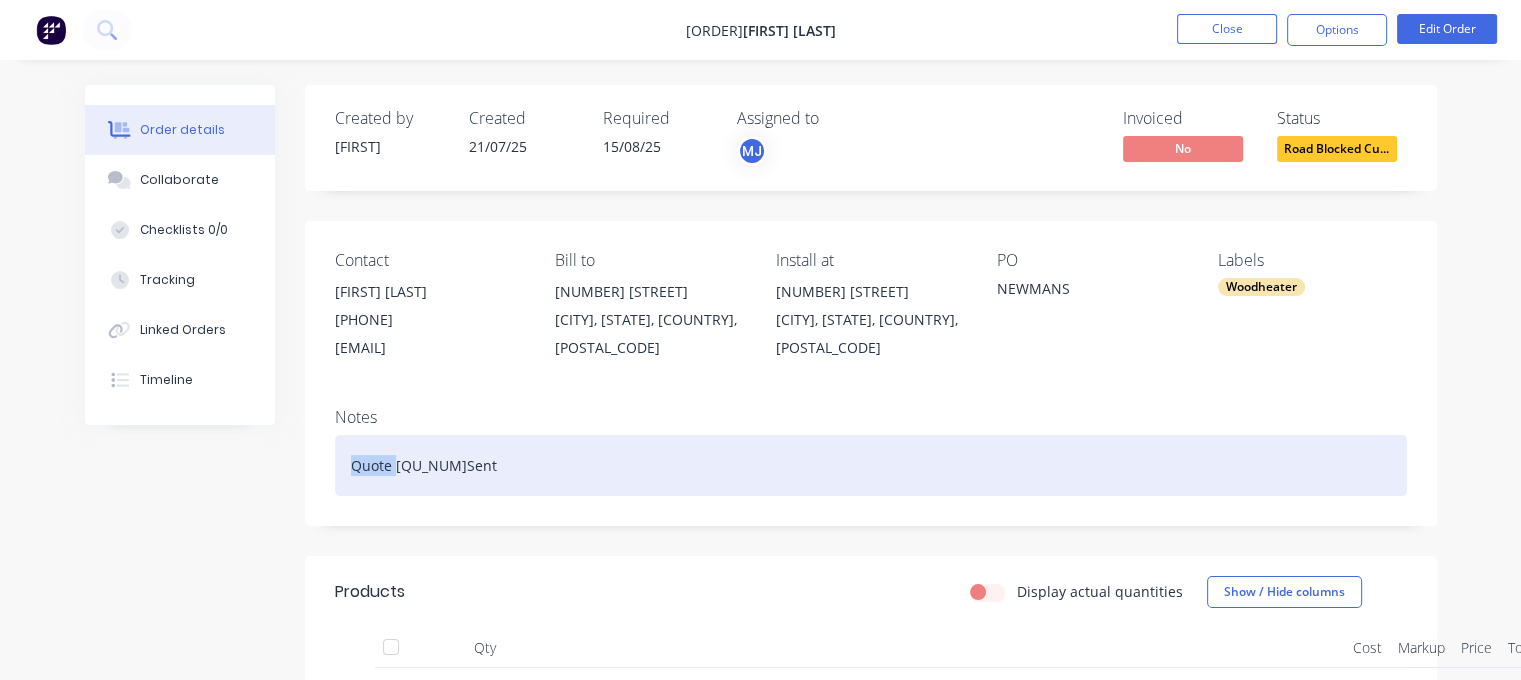 click on "Quote [QU_NUM]Sent" at bounding box center (871, 465) 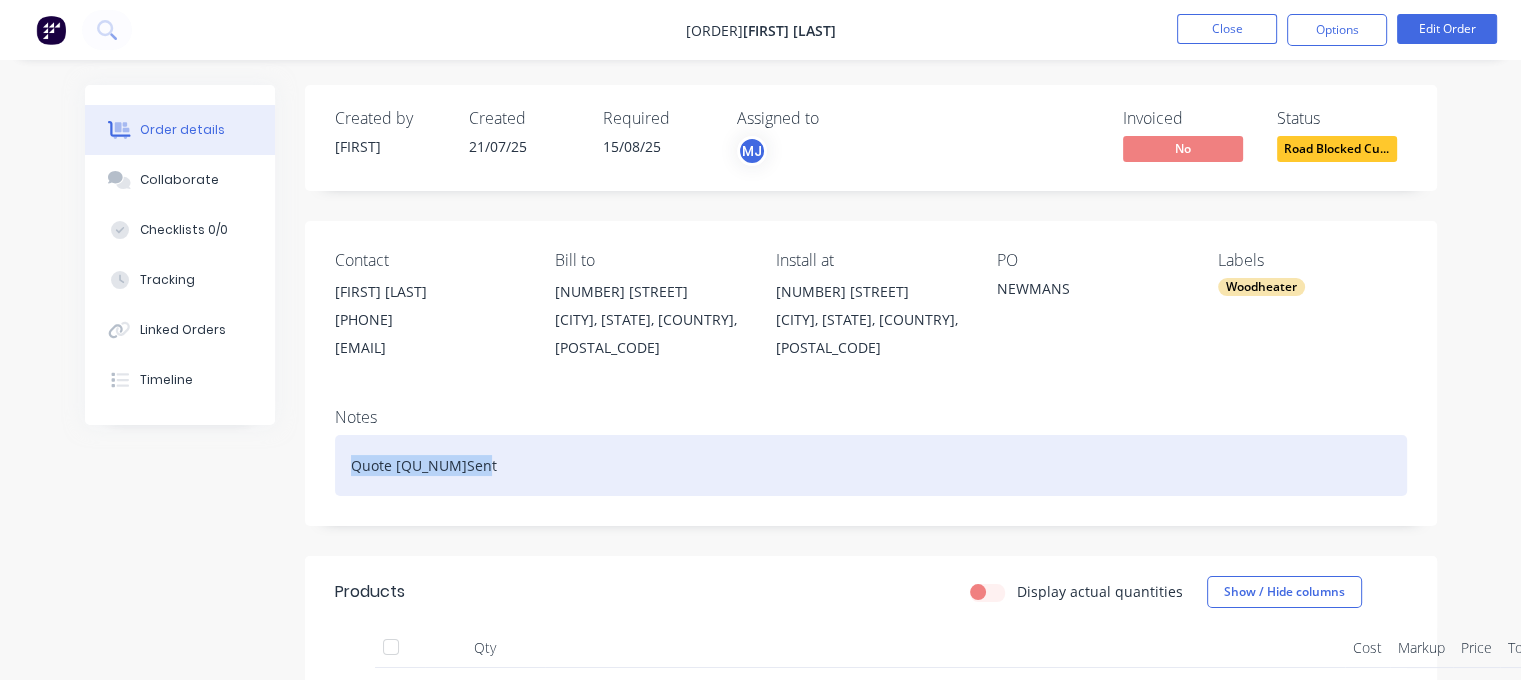 click on "Quote [QU_NUM]Sent" at bounding box center (871, 465) 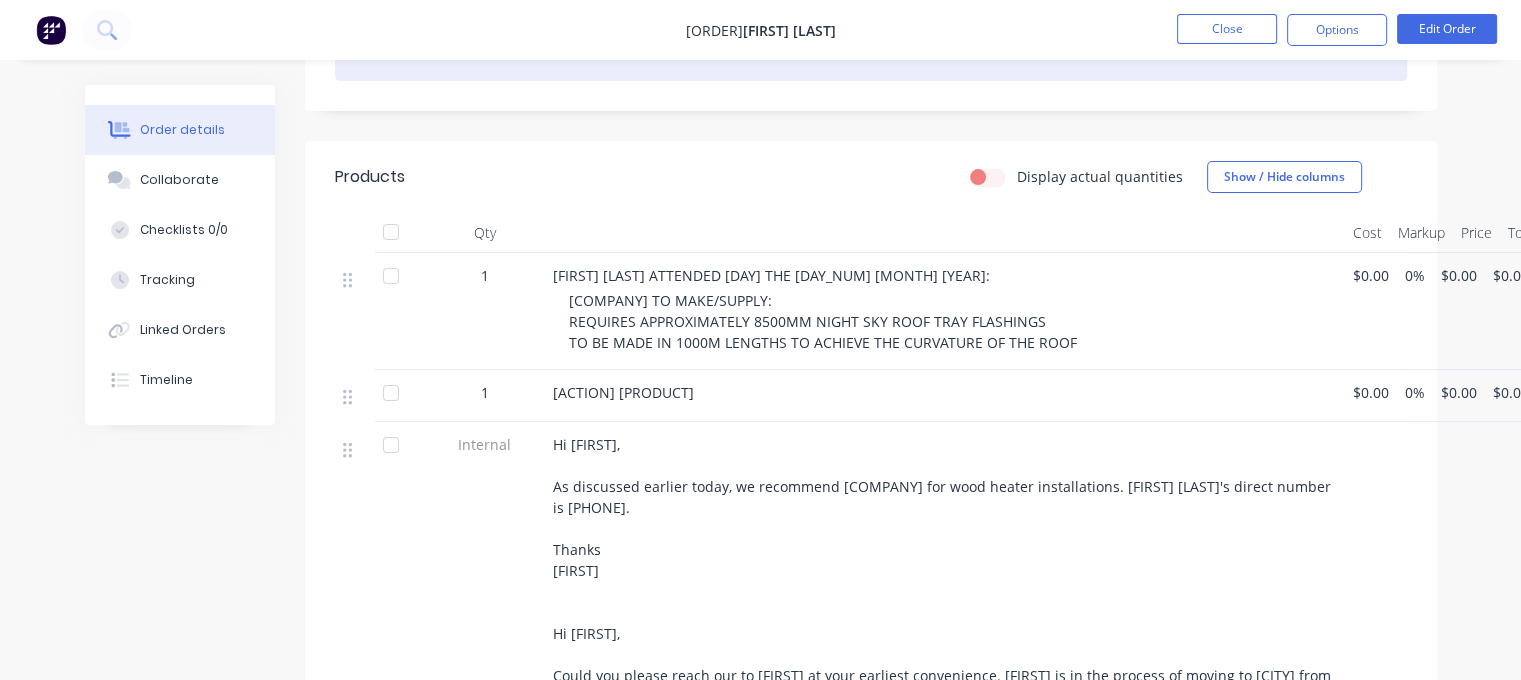 scroll, scrollTop: 500, scrollLeft: 0, axis: vertical 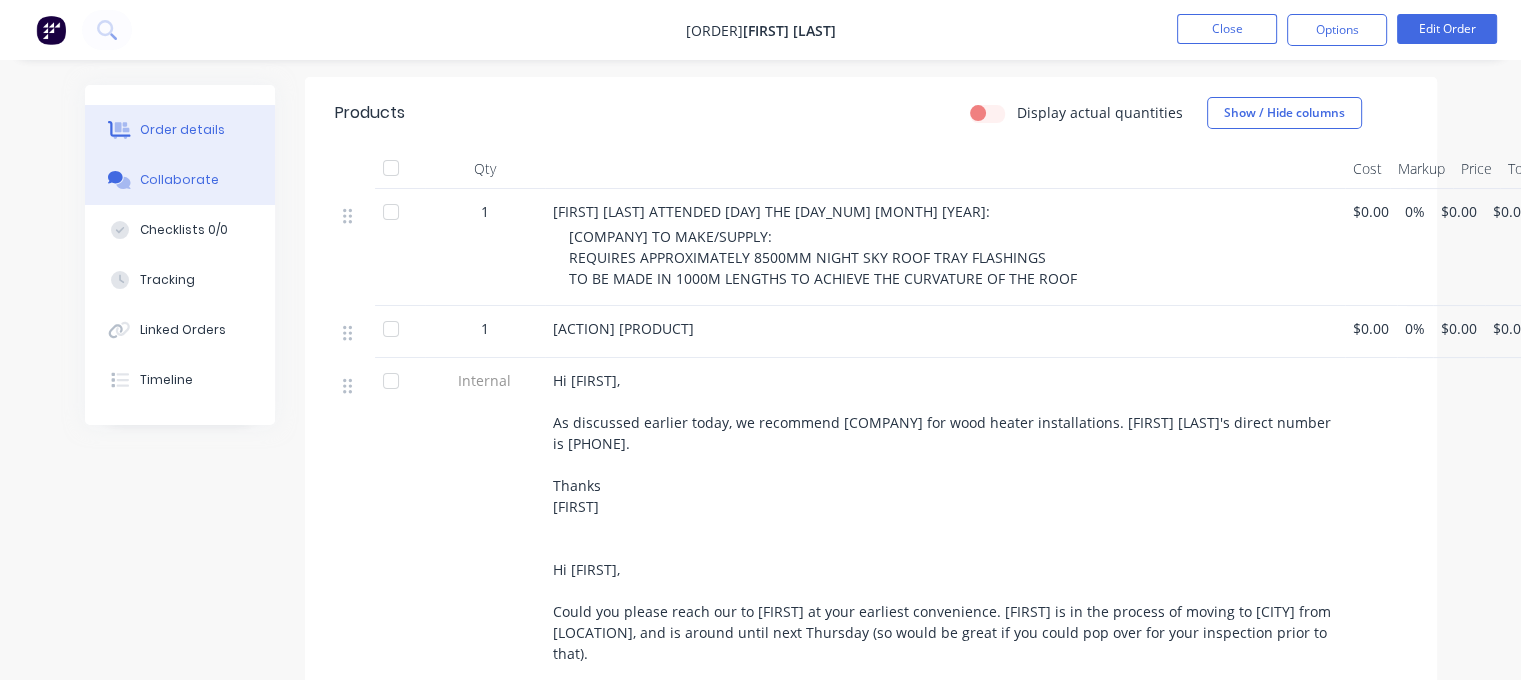click on "Collaborate" at bounding box center [179, 180] 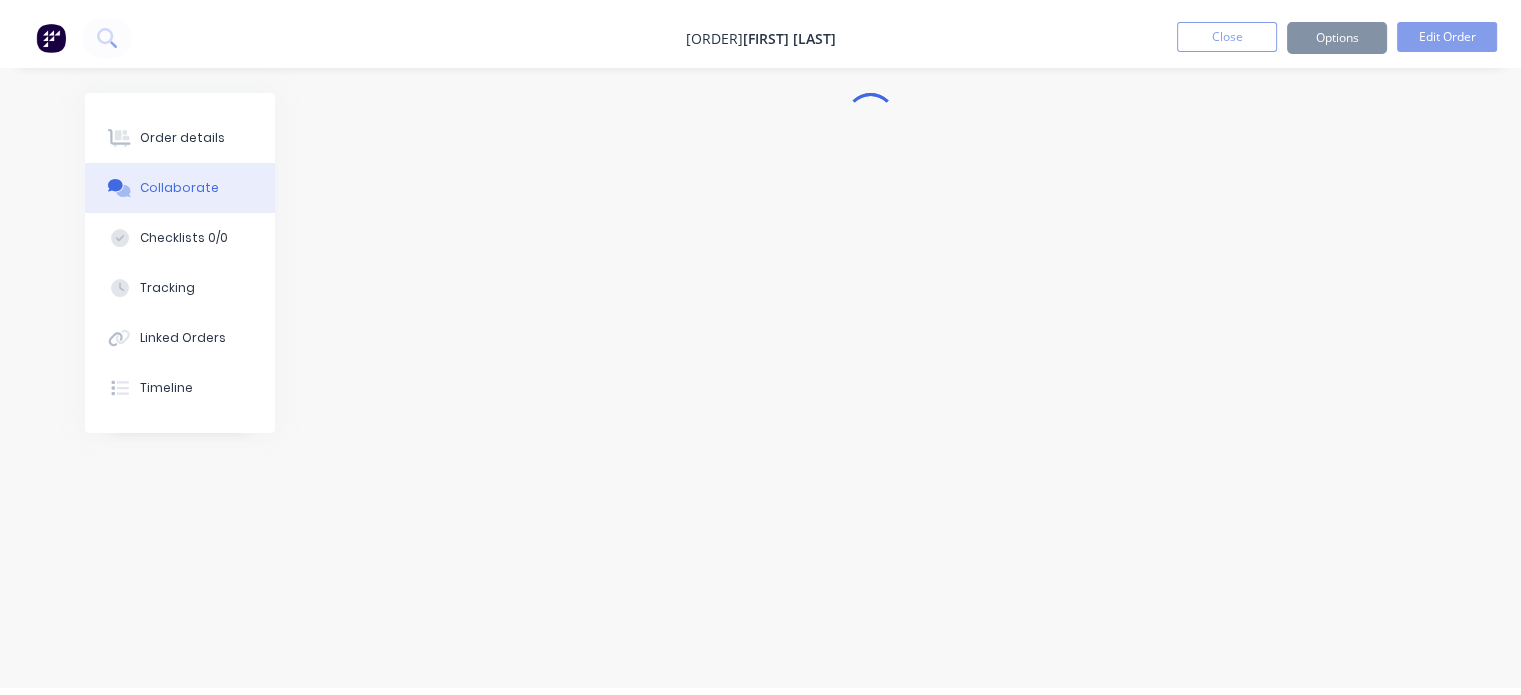 scroll, scrollTop: 0, scrollLeft: 0, axis: both 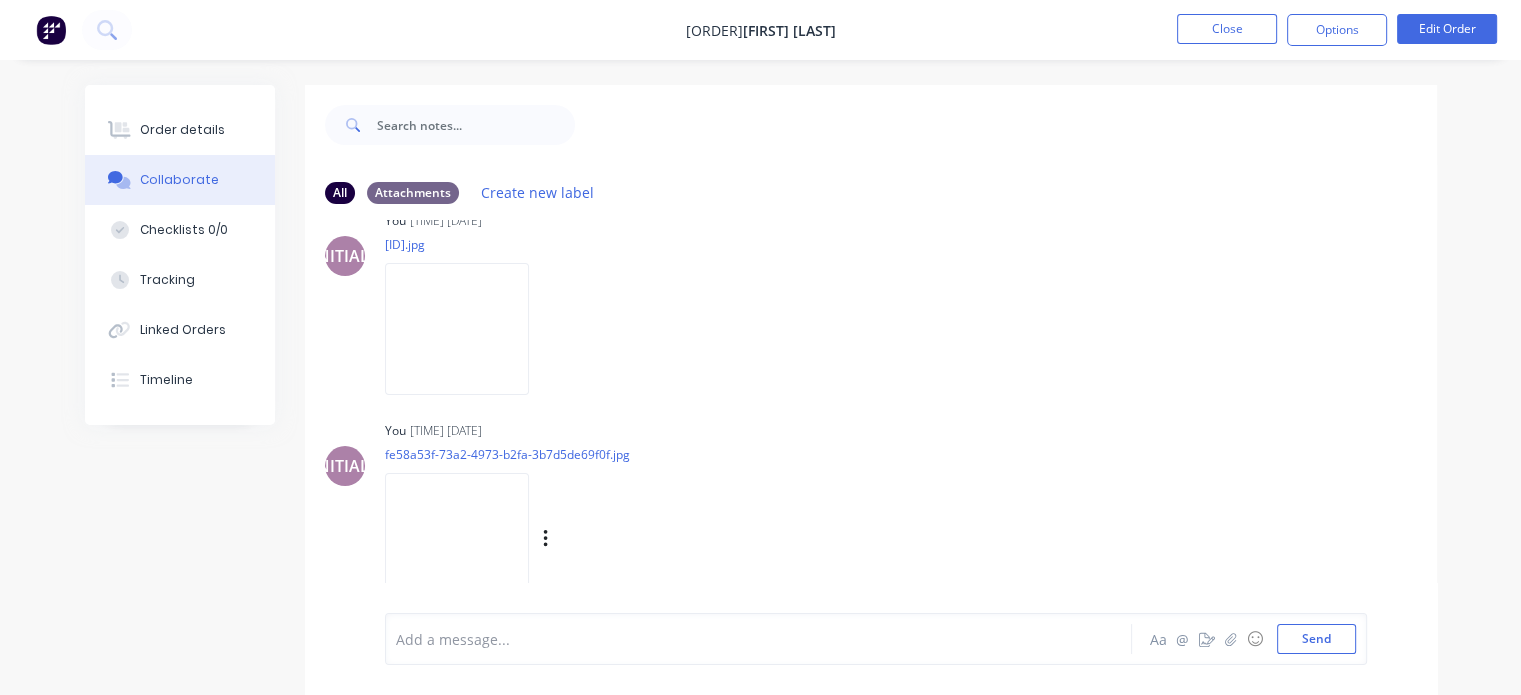 click at bounding box center (457, 538) 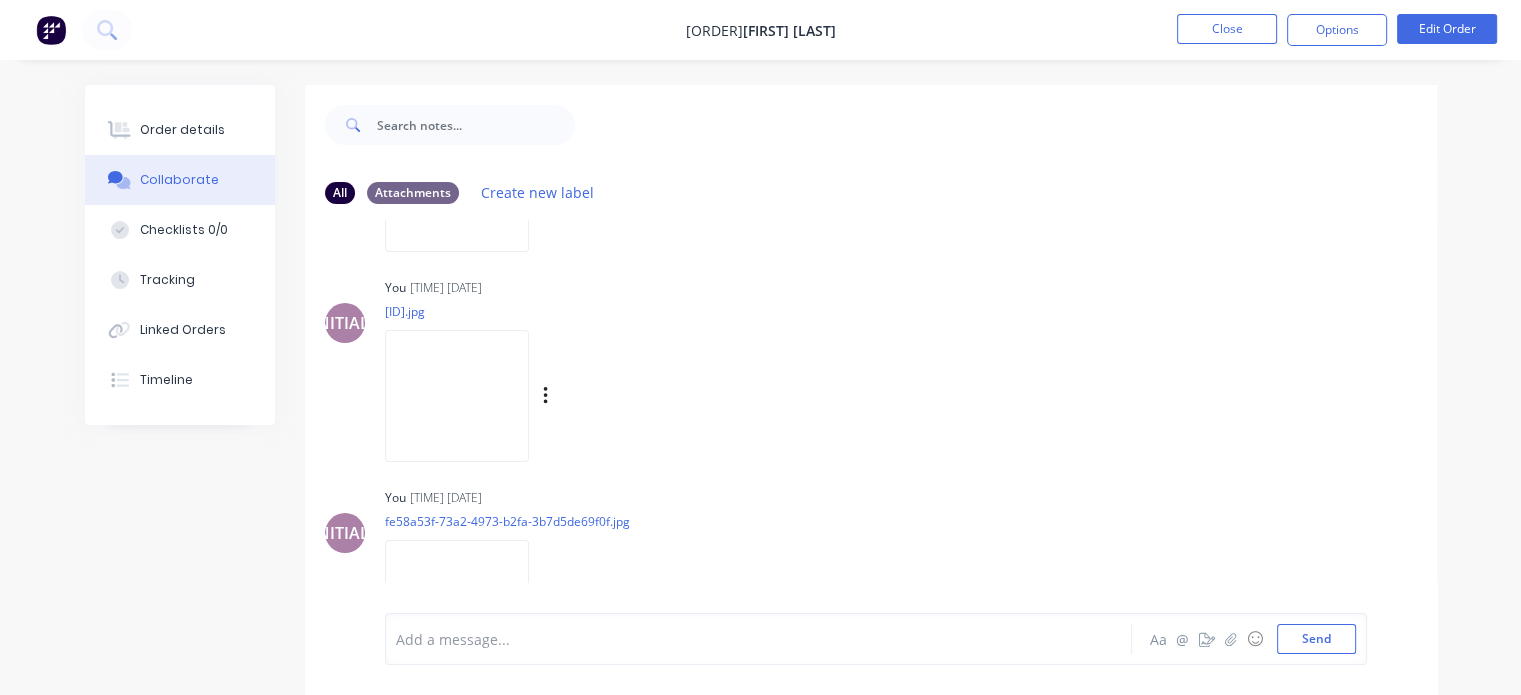 scroll, scrollTop: 1094, scrollLeft: 0, axis: vertical 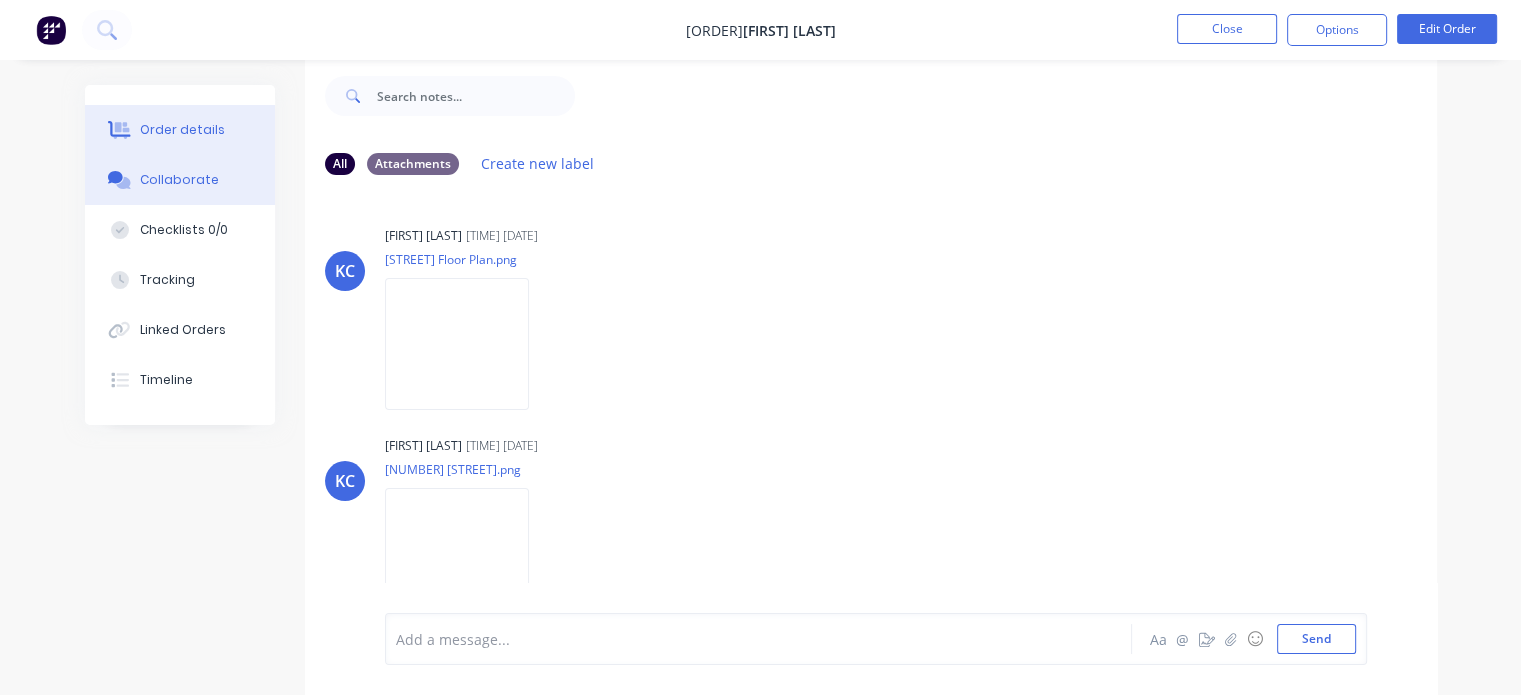 click on "Order details" at bounding box center [182, 130] 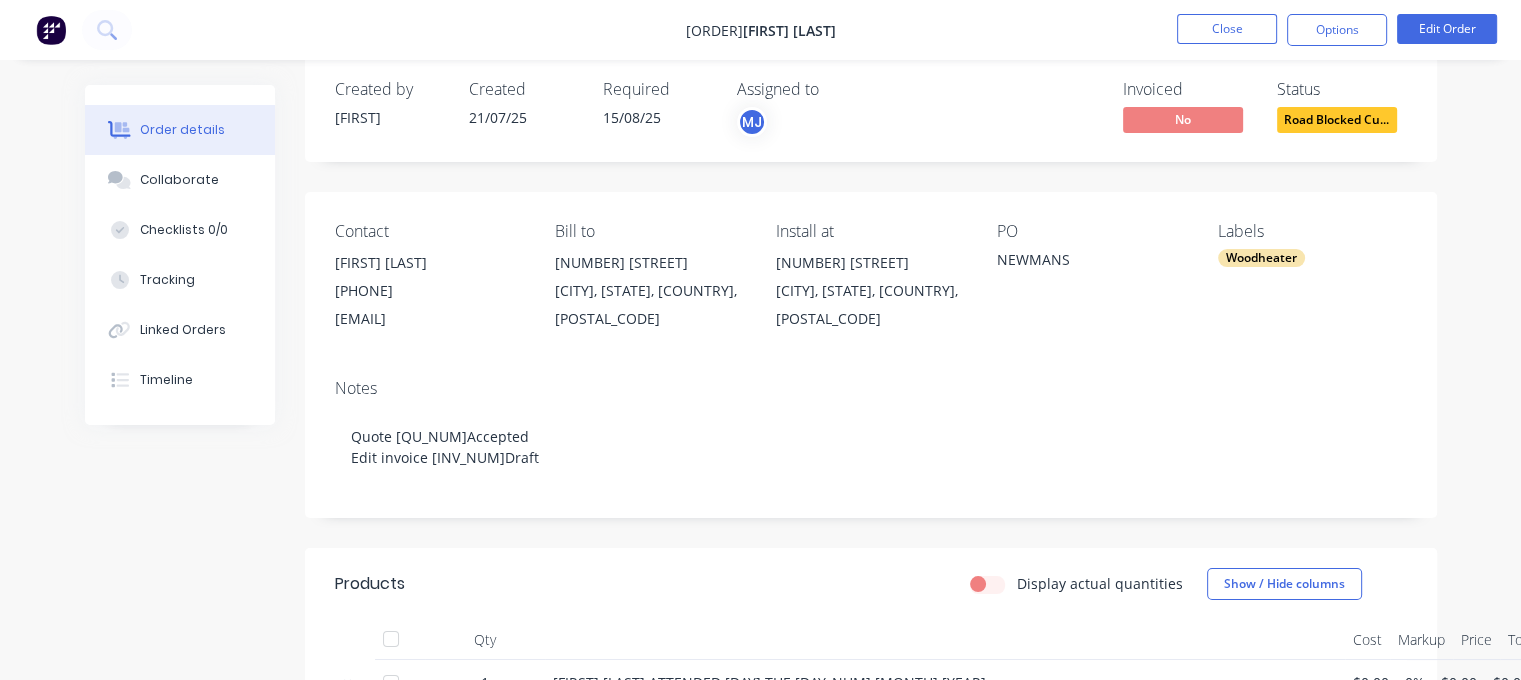 click on "15/08/25" at bounding box center (632, 117) 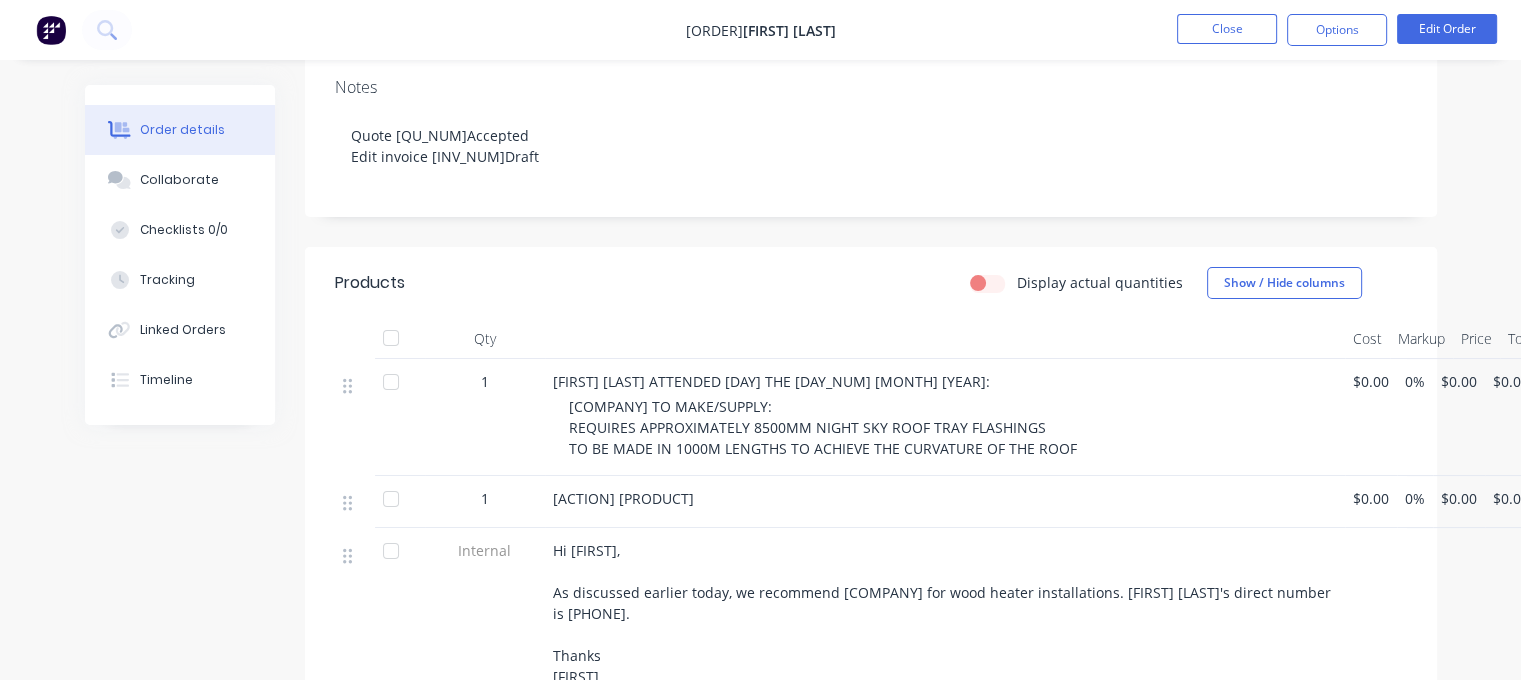 scroll, scrollTop: 0, scrollLeft: 0, axis: both 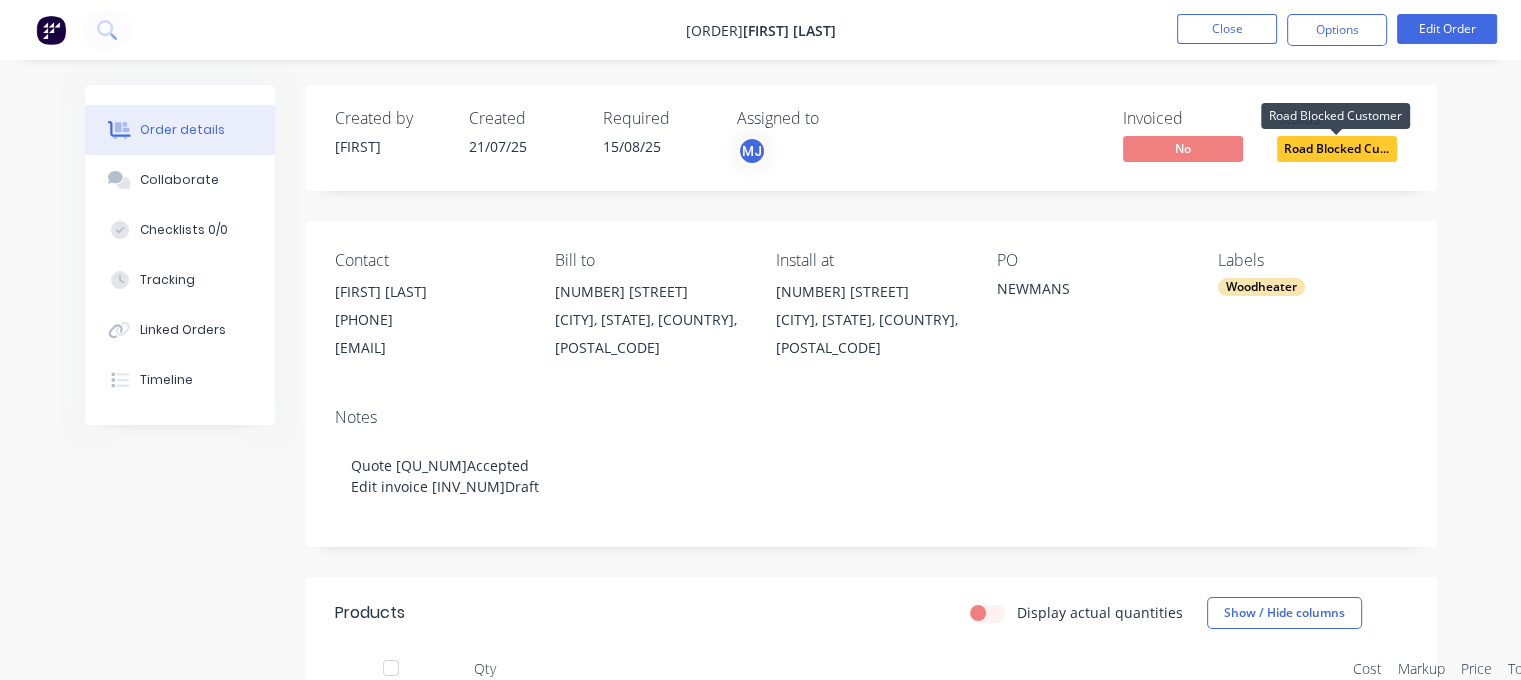 click on "Road Blocked Cu..." at bounding box center [1337, 148] 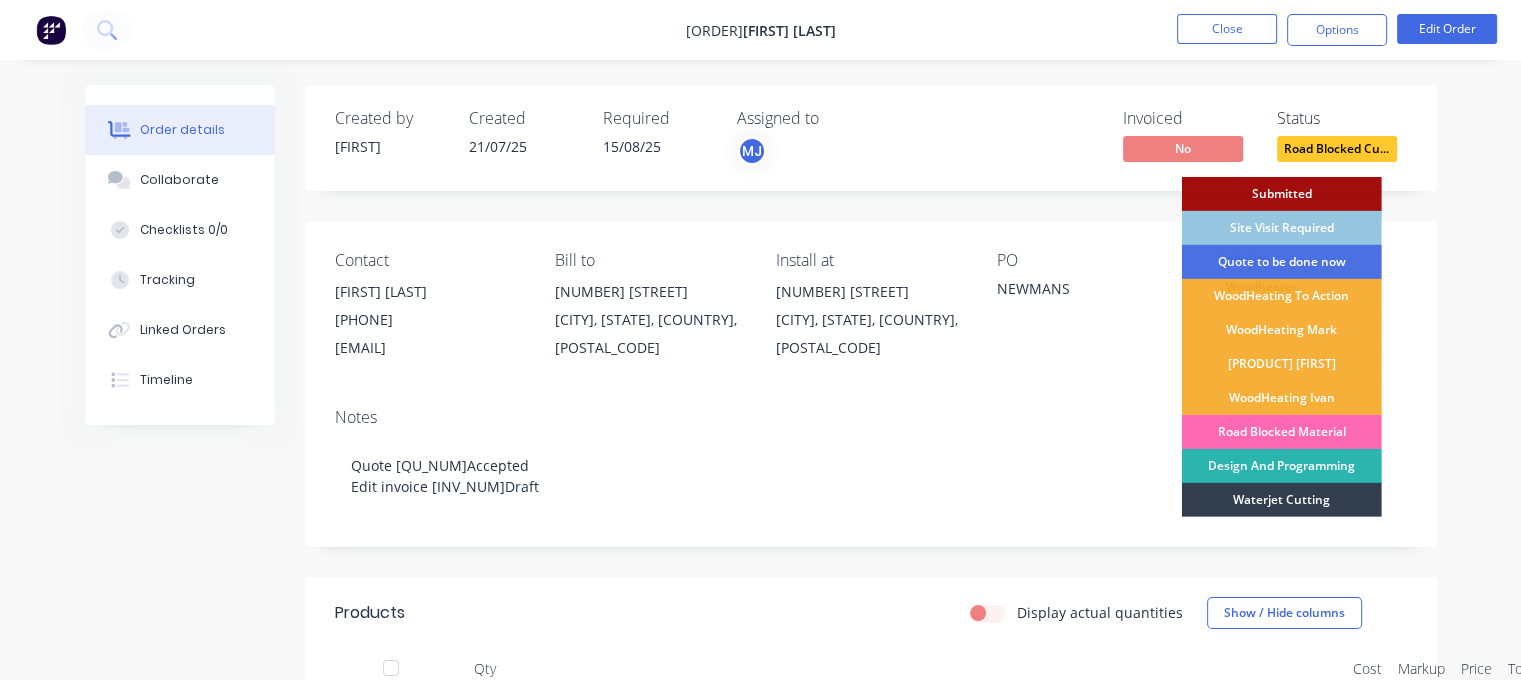 click on "Road Blocked Material" at bounding box center [1282, 432] 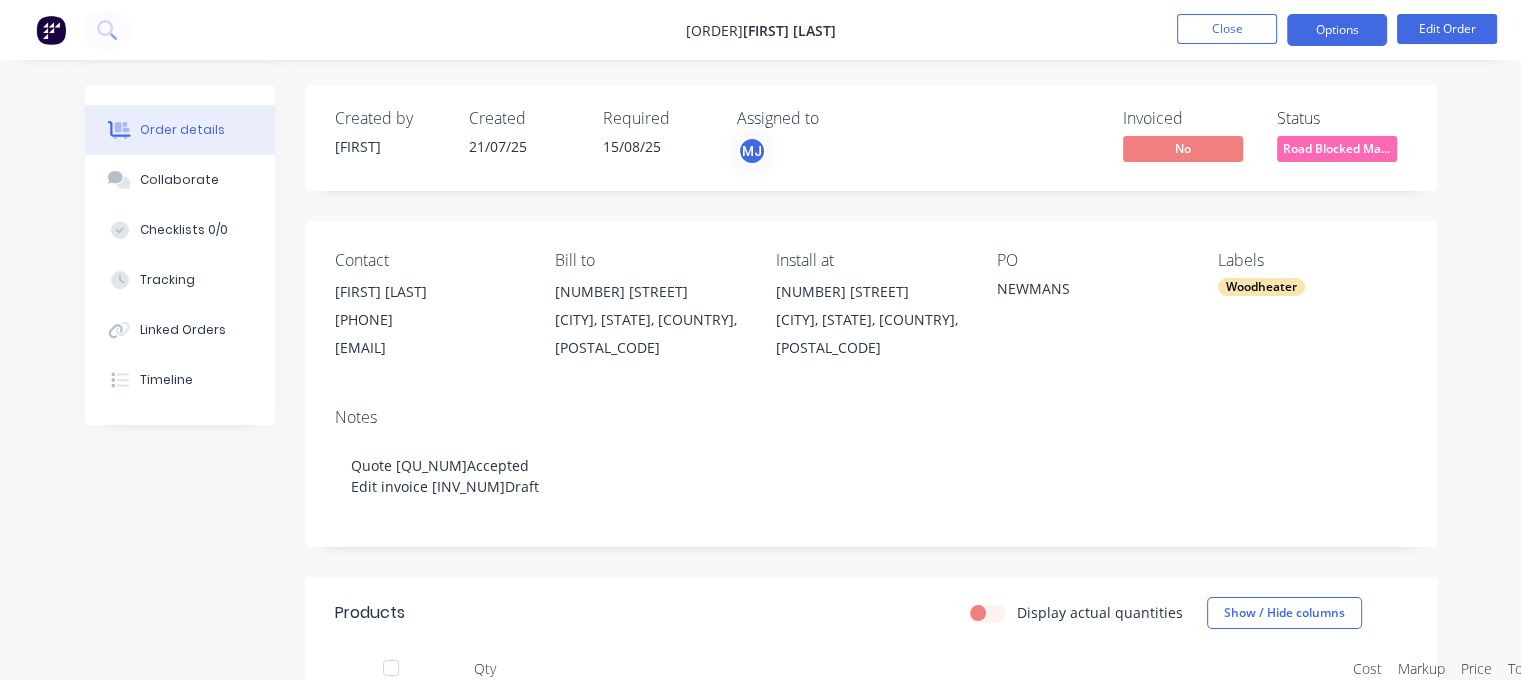 click on "Options" at bounding box center (1337, 30) 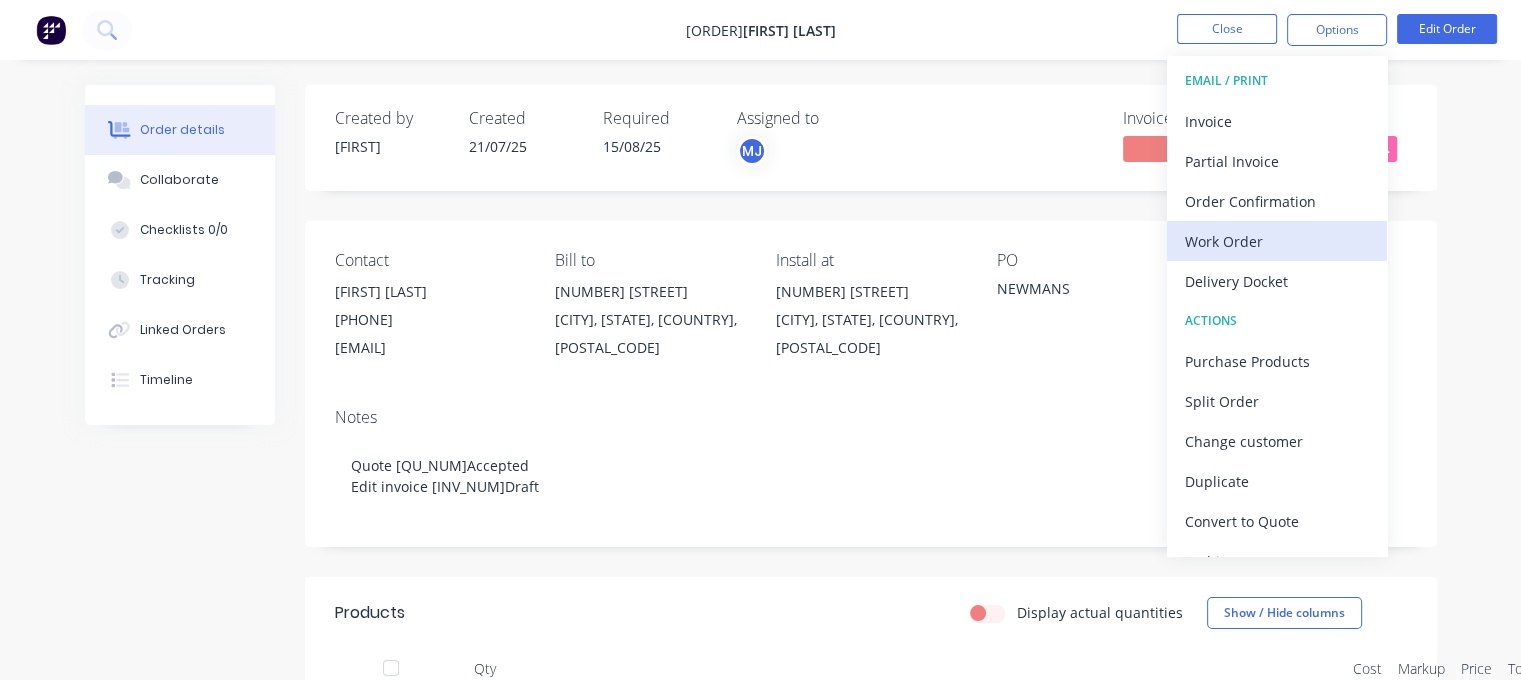 click on "Work Order" at bounding box center [1277, 241] 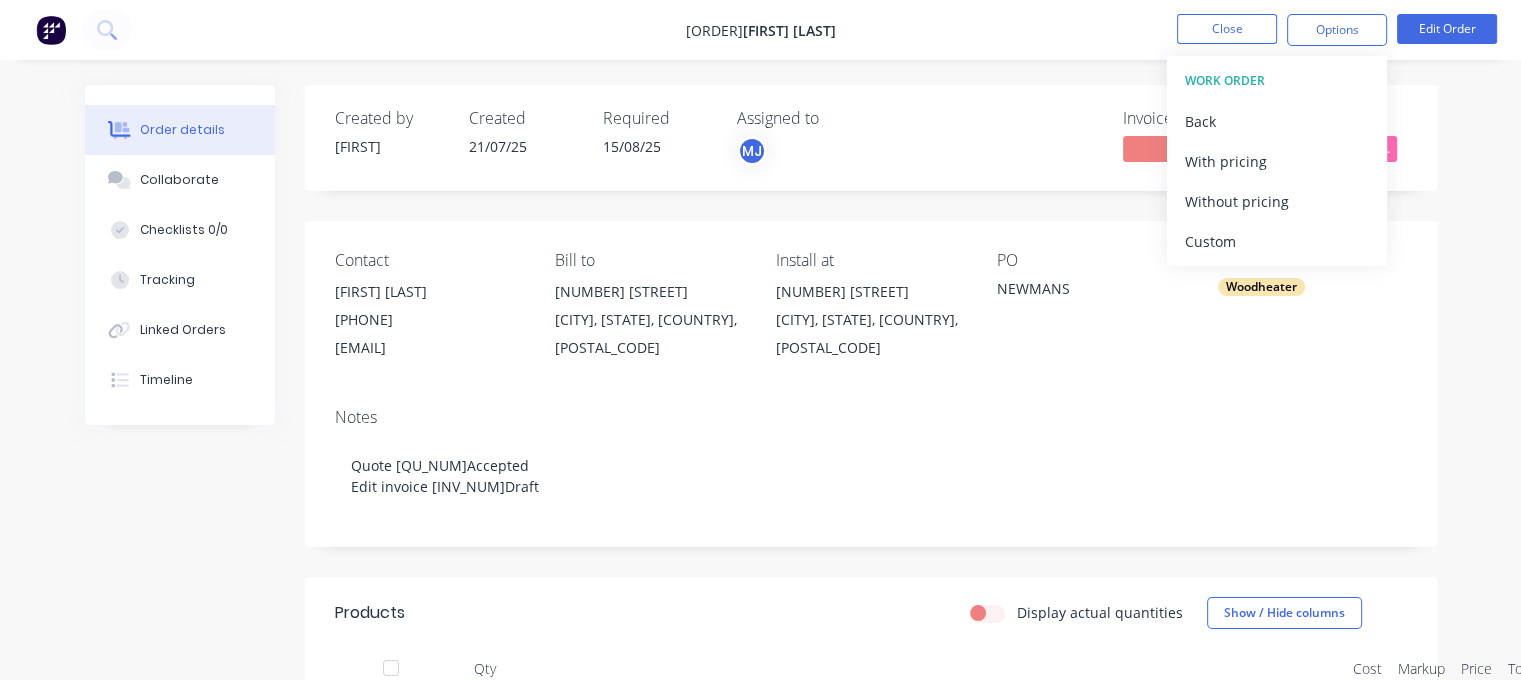 click on "Custom" at bounding box center [1277, 241] 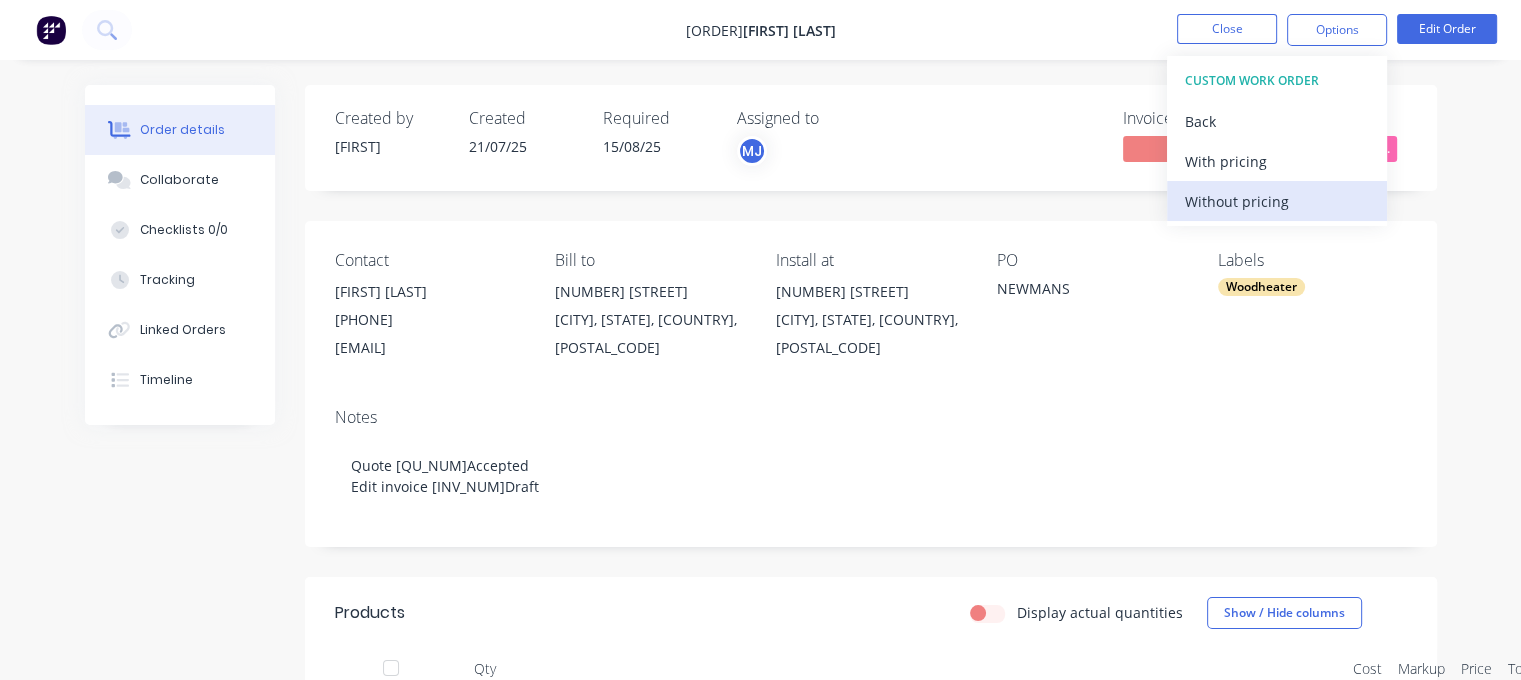 click on "Without pricing" at bounding box center (1277, 201) 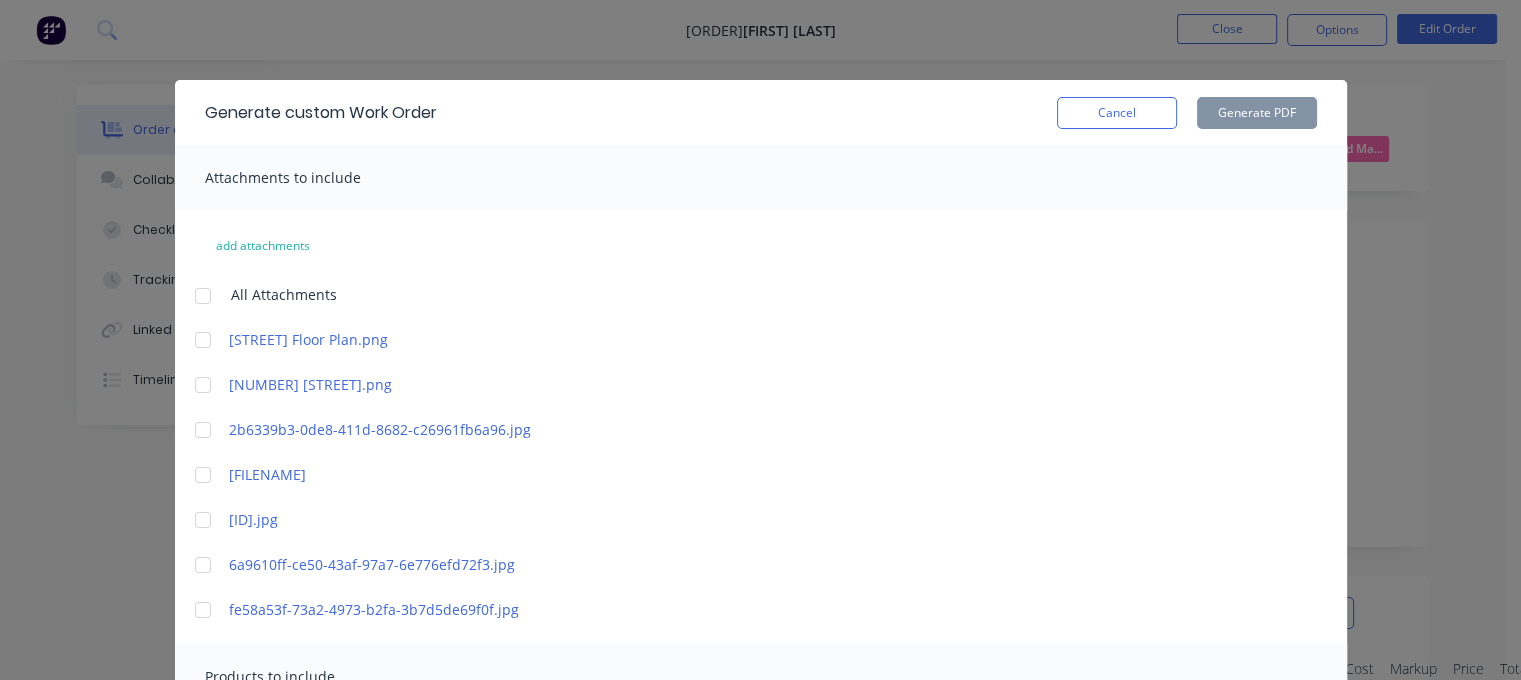 click at bounding box center [203, 296] 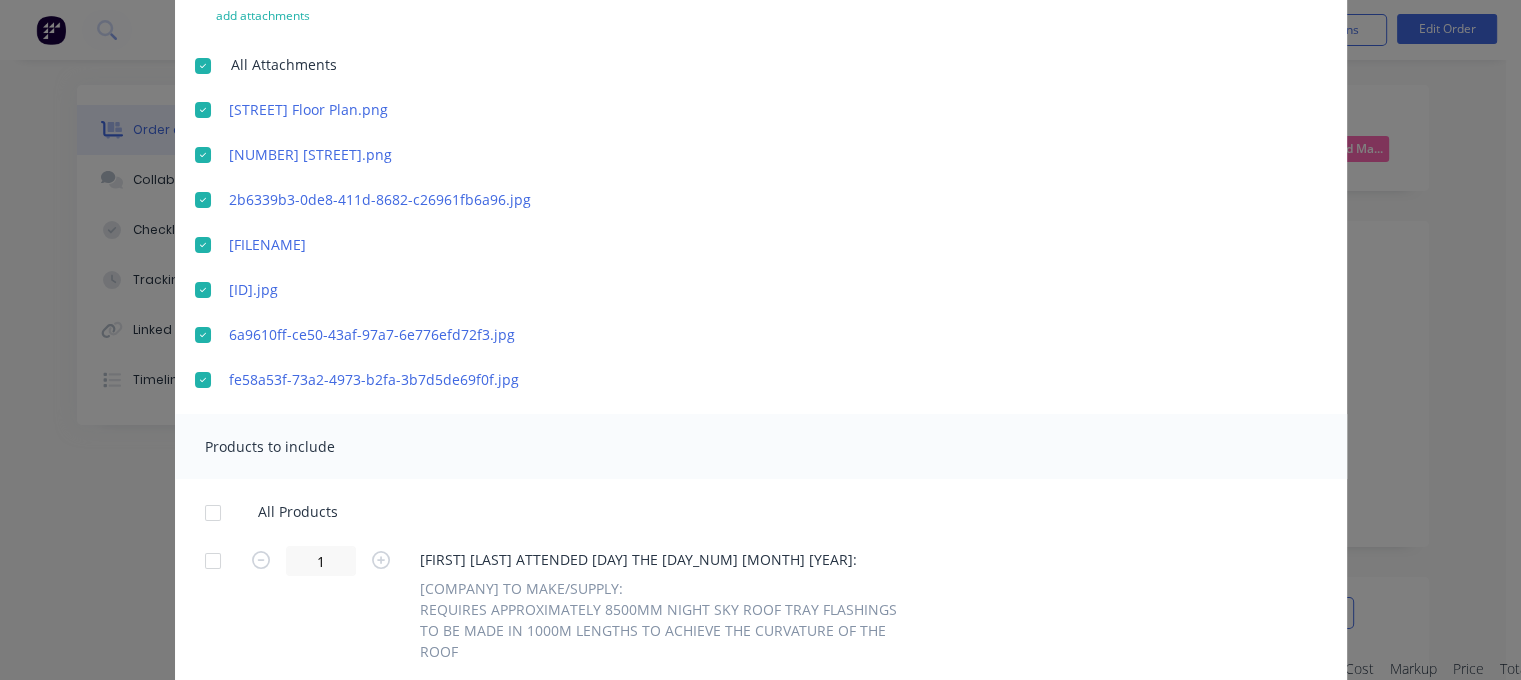scroll, scrollTop: 500, scrollLeft: 0, axis: vertical 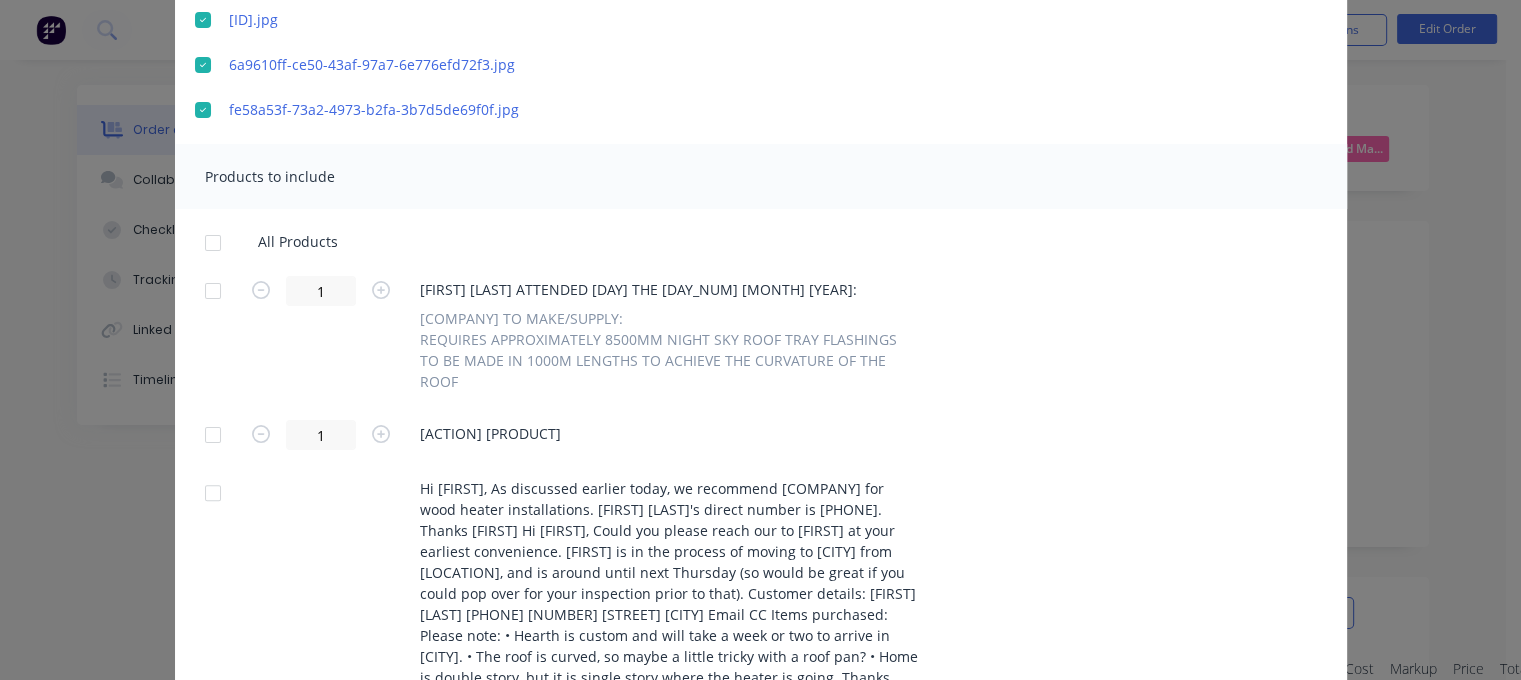 click at bounding box center (213, 243) 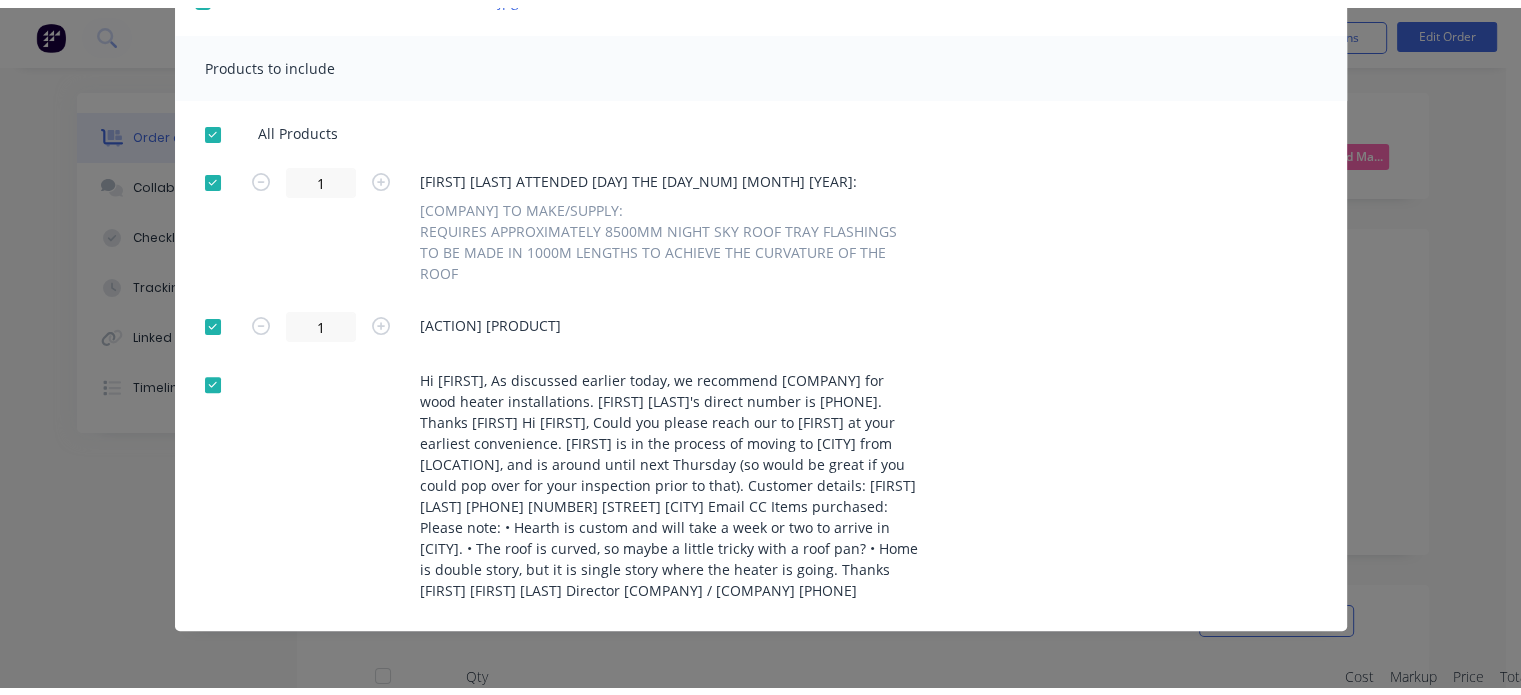 scroll, scrollTop: 0, scrollLeft: 0, axis: both 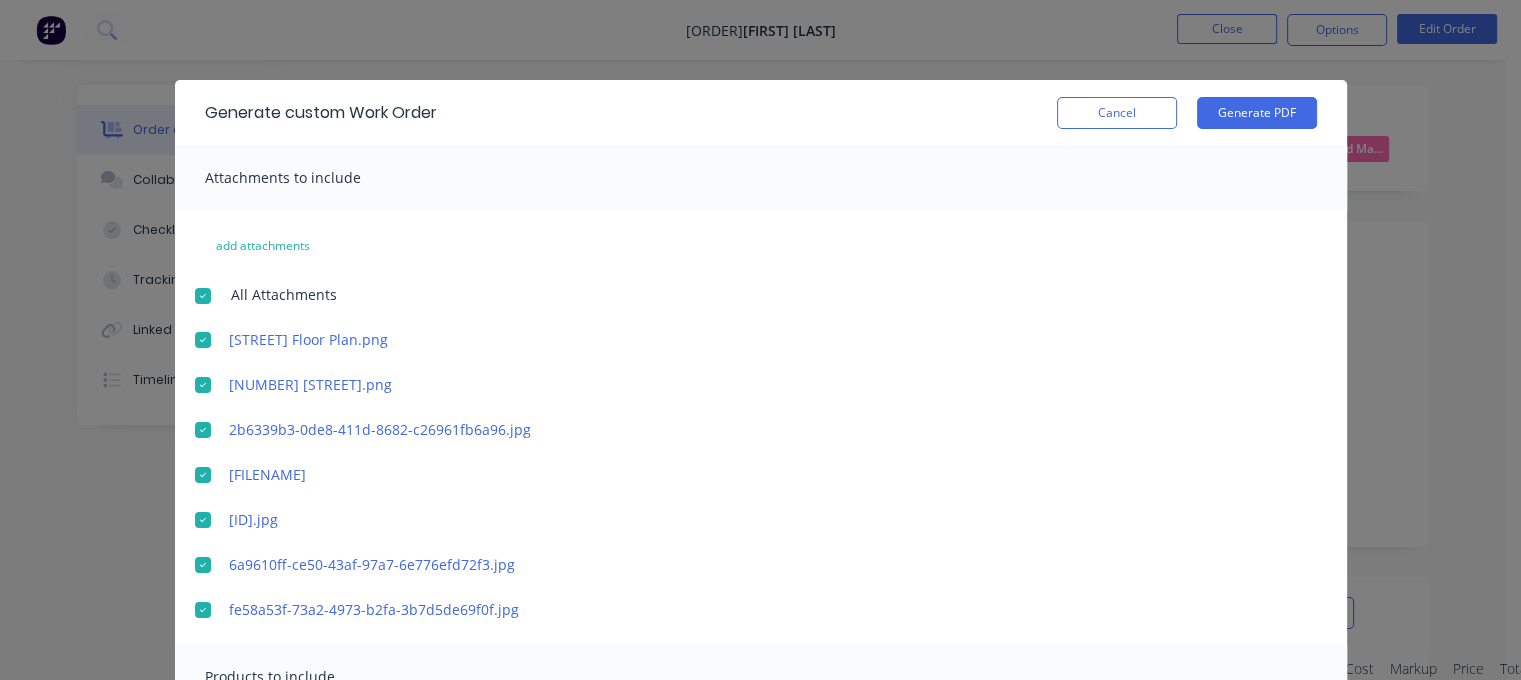 click on "Cancel" at bounding box center [1117, 113] 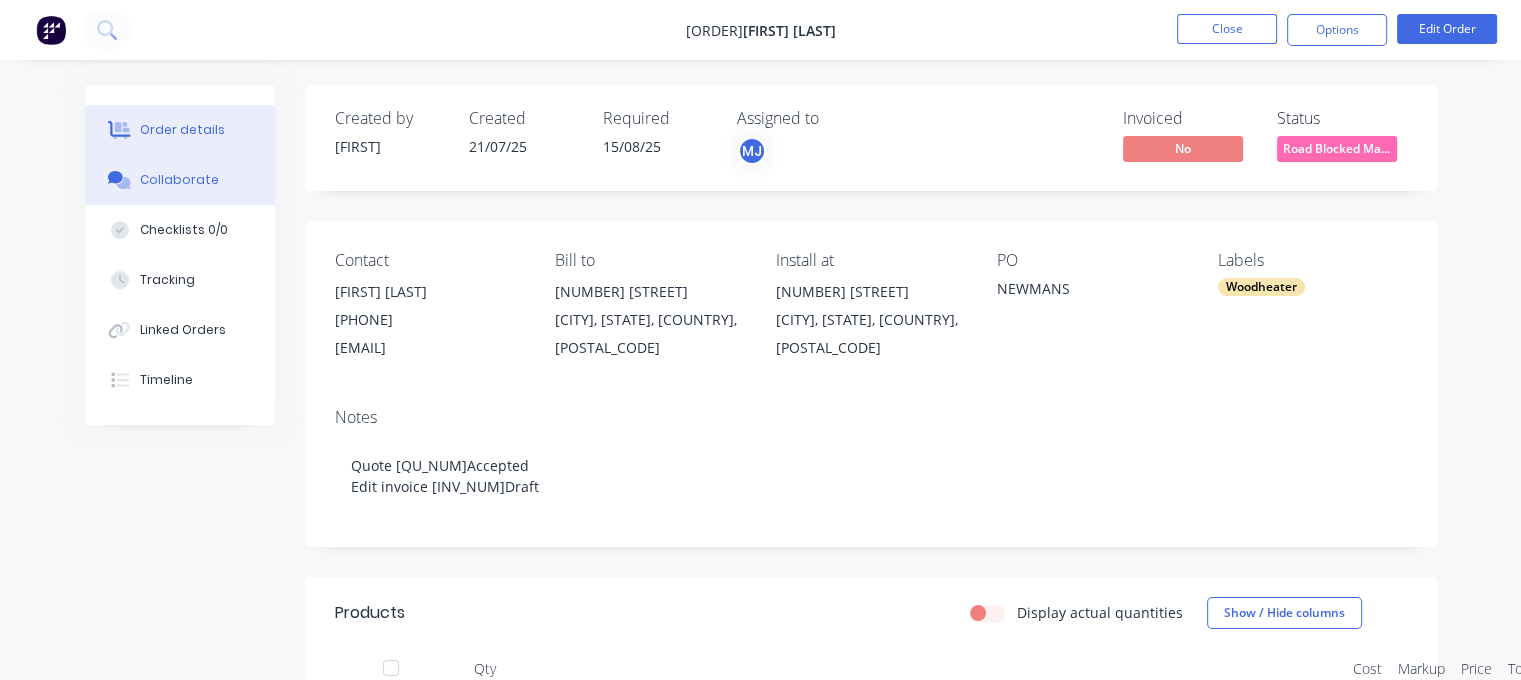click on "Collaborate" at bounding box center (180, 180) 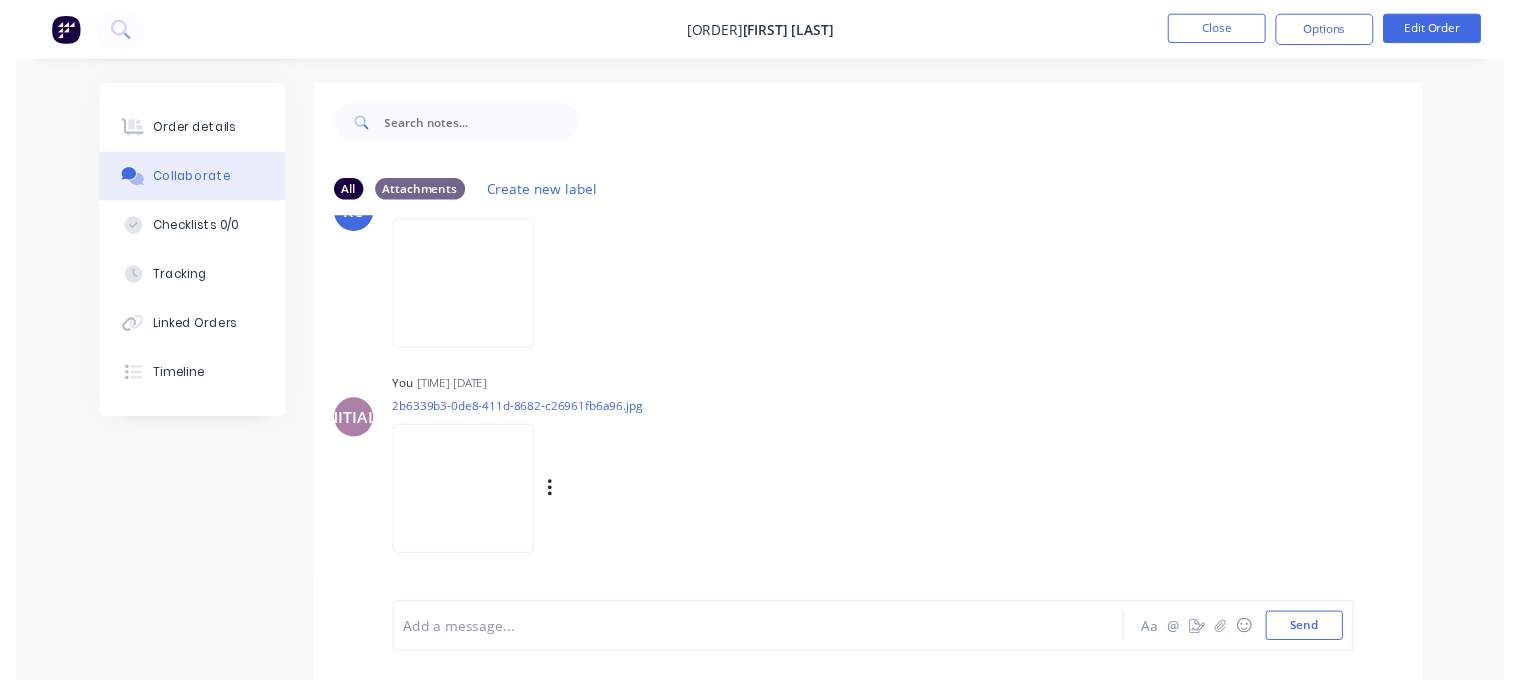 scroll, scrollTop: 0, scrollLeft: 0, axis: both 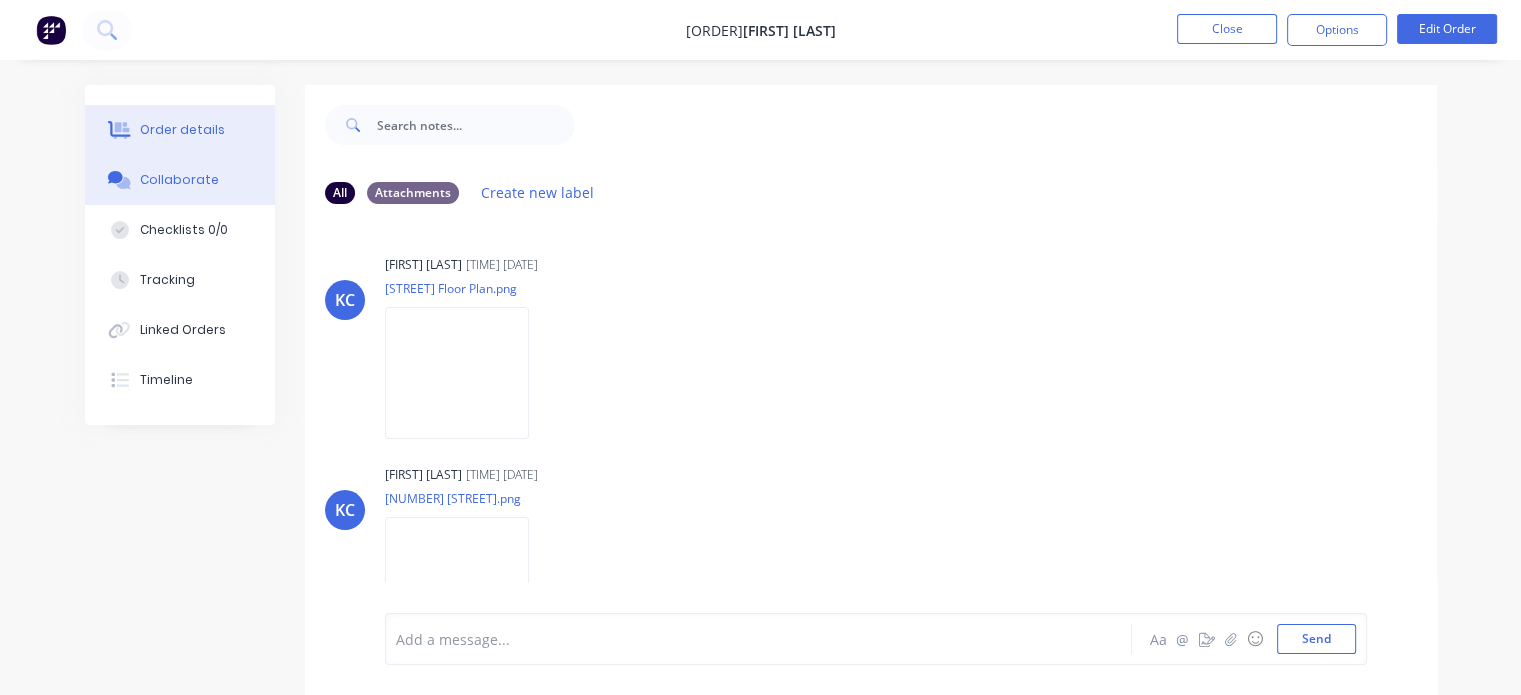 click on "Order details" at bounding box center [180, 130] 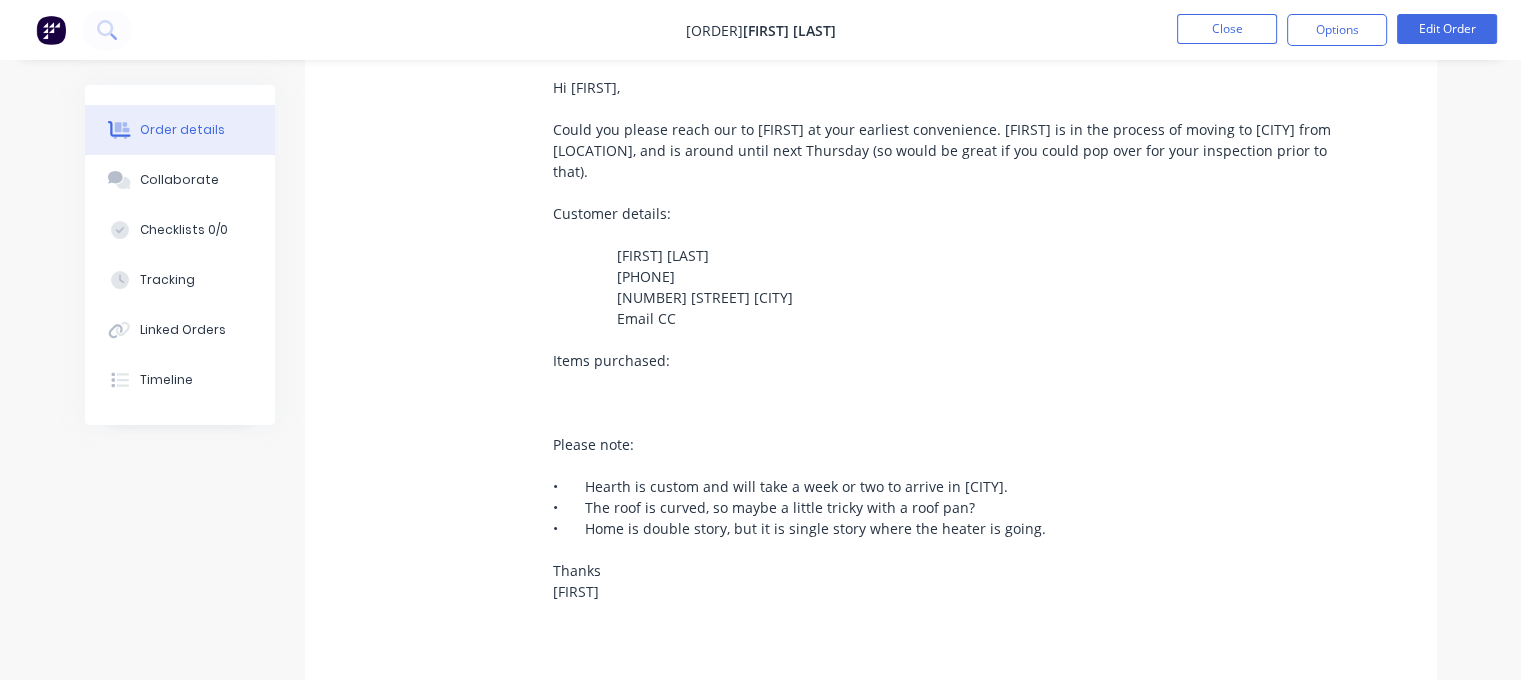 scroll, scrollTop: 1100, scrollLeft: 0, axis: vertical 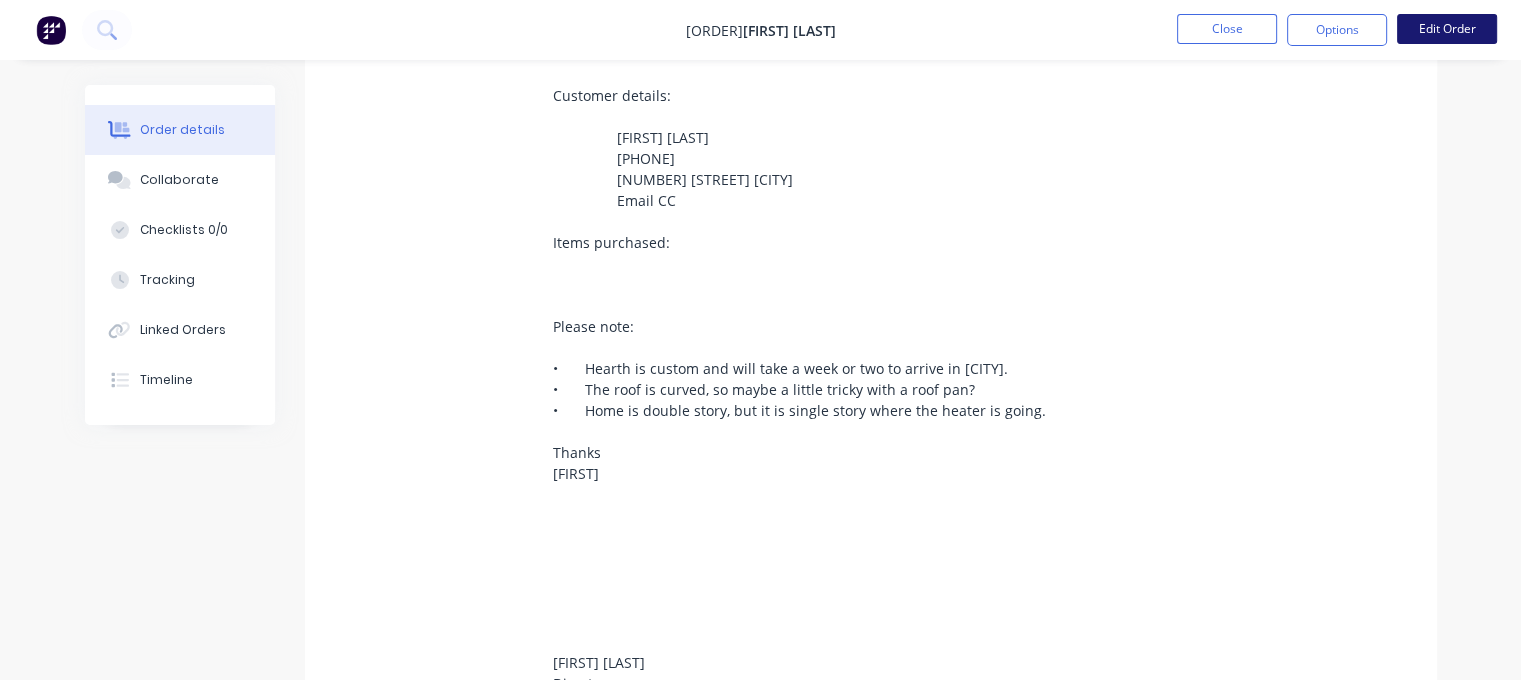 click on "Edit Order" at bounding box center (1447, 29) 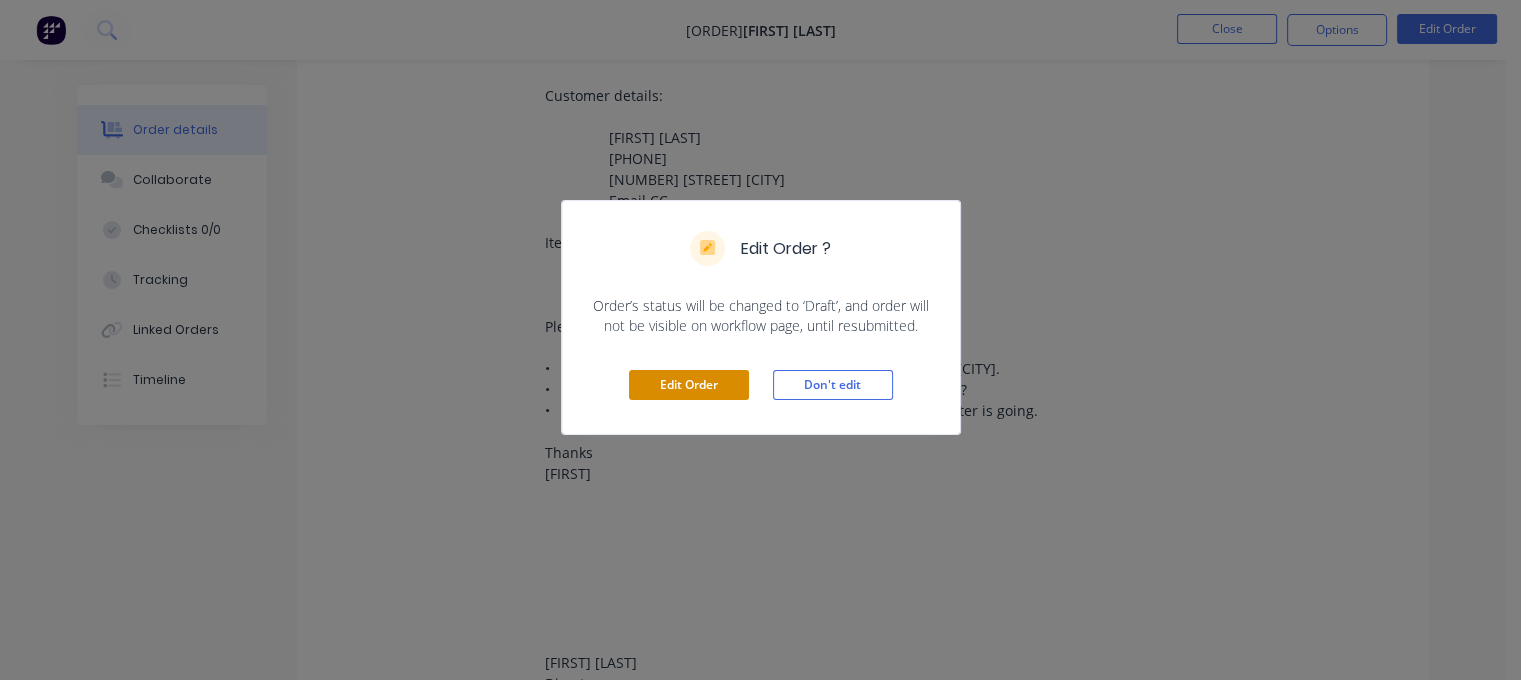 click on "Edit Order" at bounding box center (689, 385) 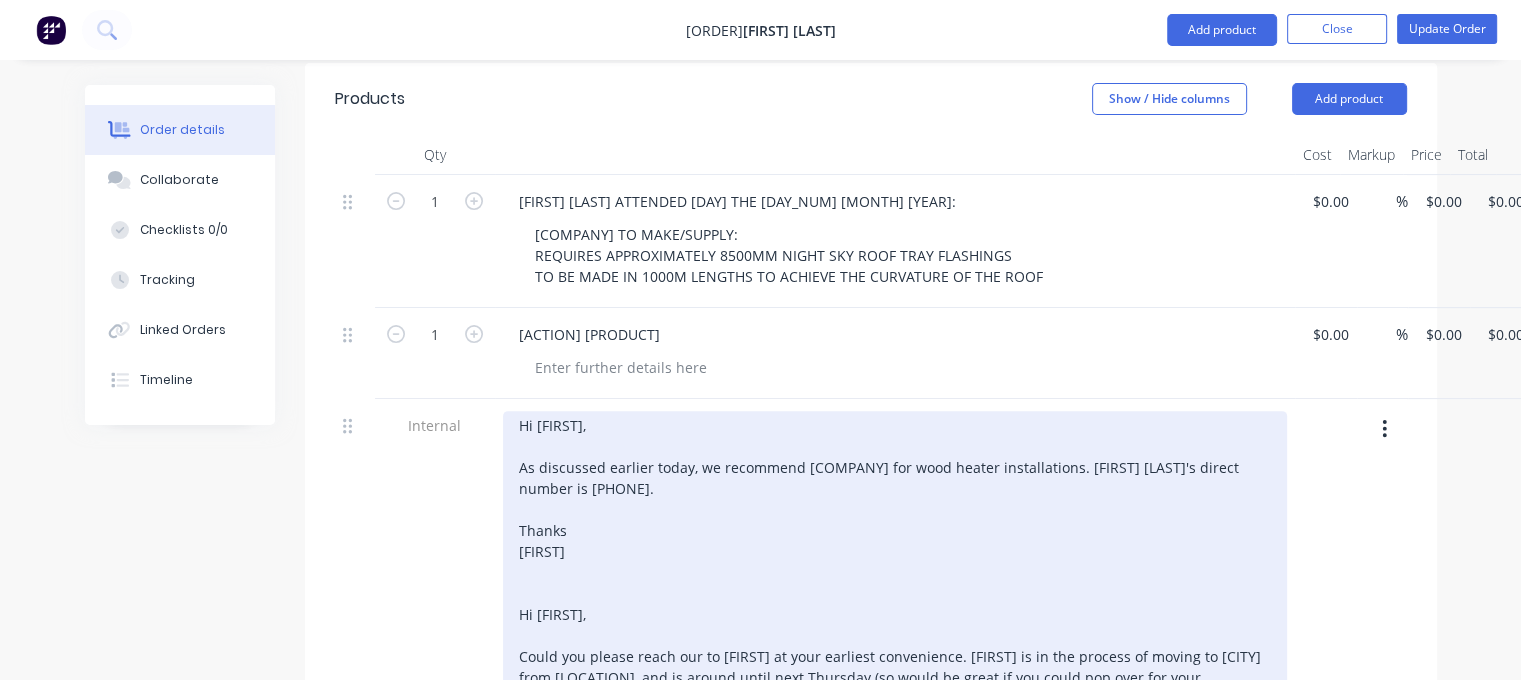 scroll, scrollTop: 1300, scrollLeft: 0, axis: vertical 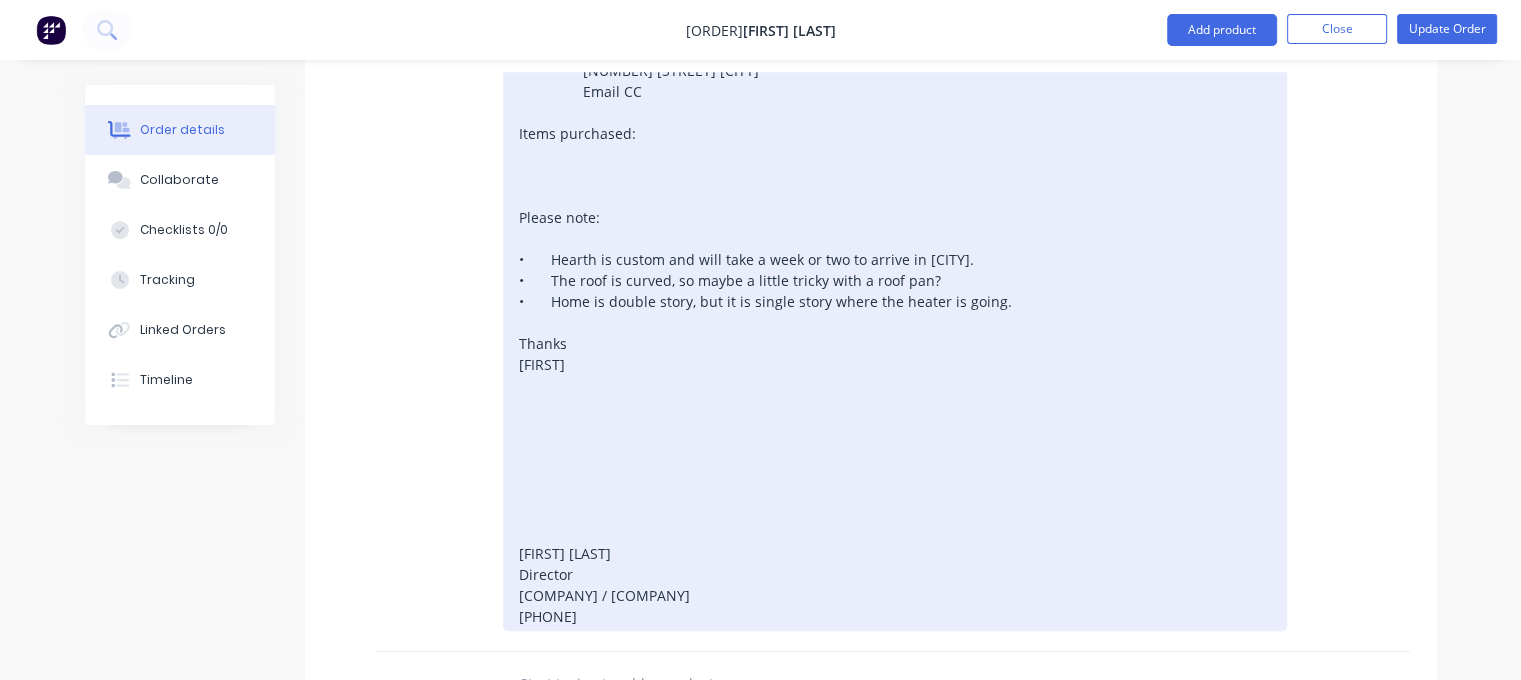 drag, startPoint x: 634, startPoint y: 614, endPoint x: 472, endPoint y: 311, distance: 343.5884 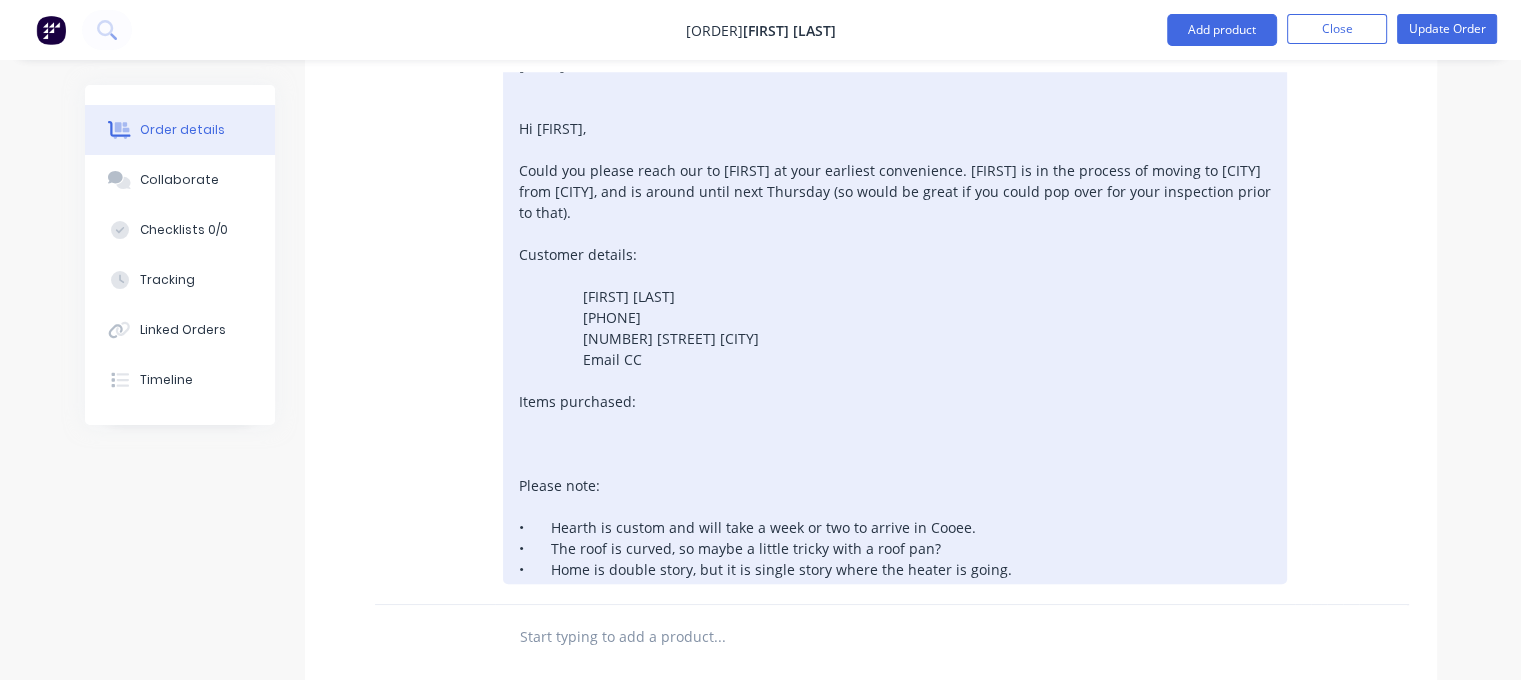 scroll, scrollTop: 1000, scrollLeft: 0, axis: vertical 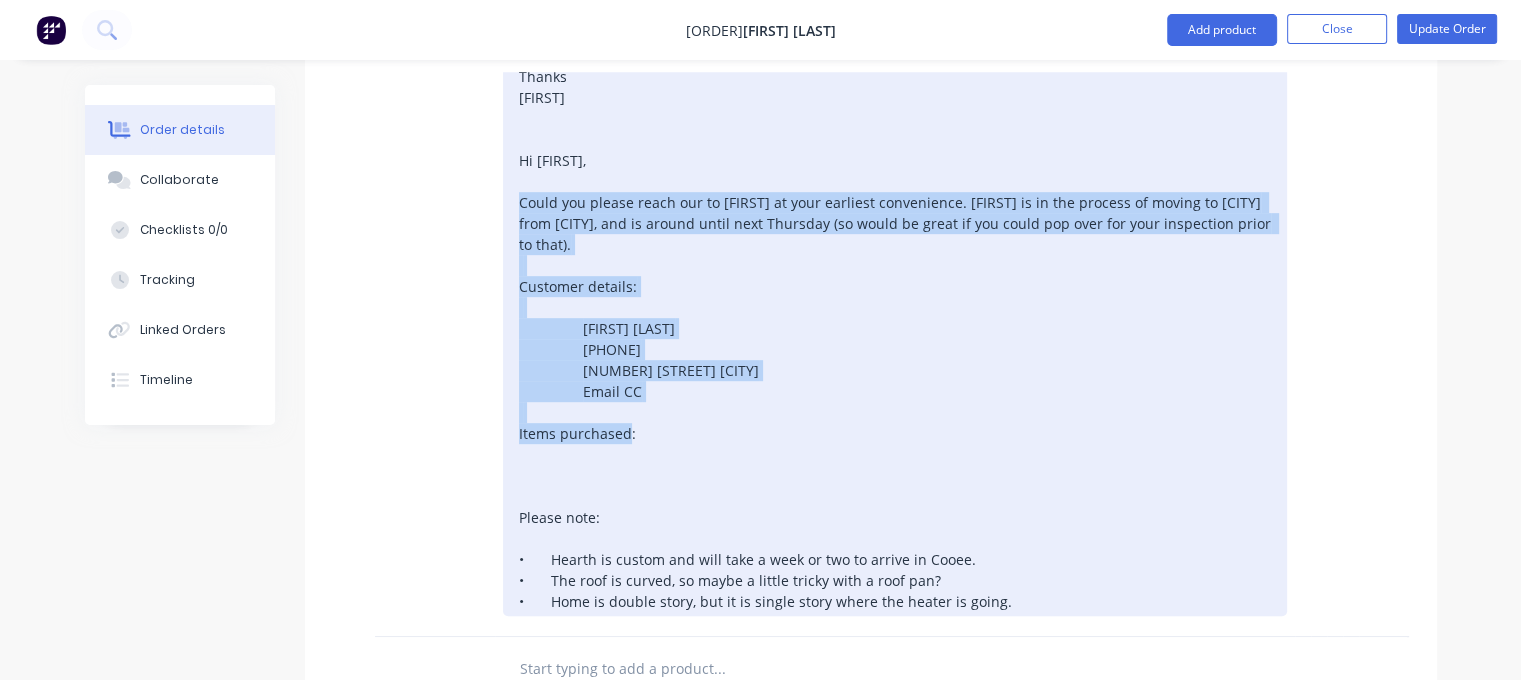 drag, startPoint x: 650, startPoint y: 391, endPoint x: 515, endPoint y: 107, distance: 314.4535 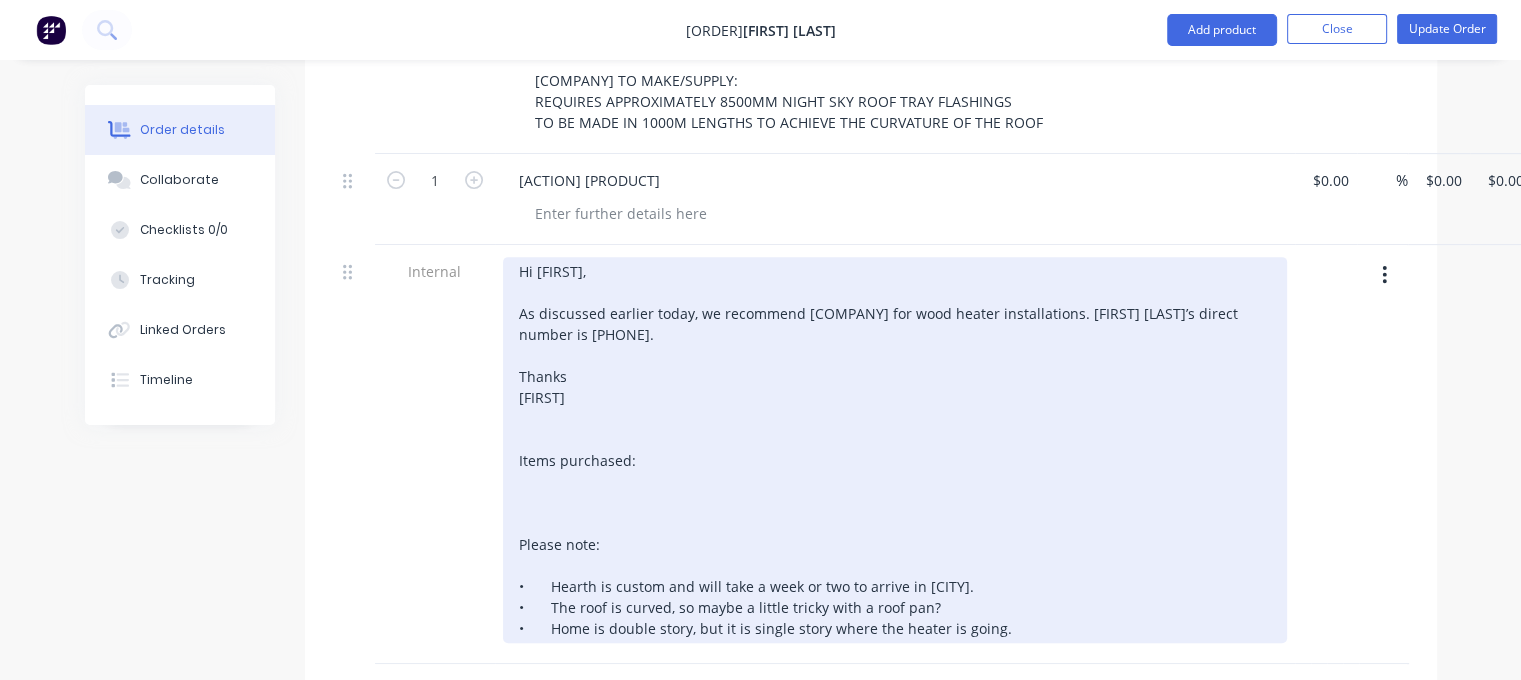 scroll, scrollTop: 700, scrollLeft: 0, axis: vertical 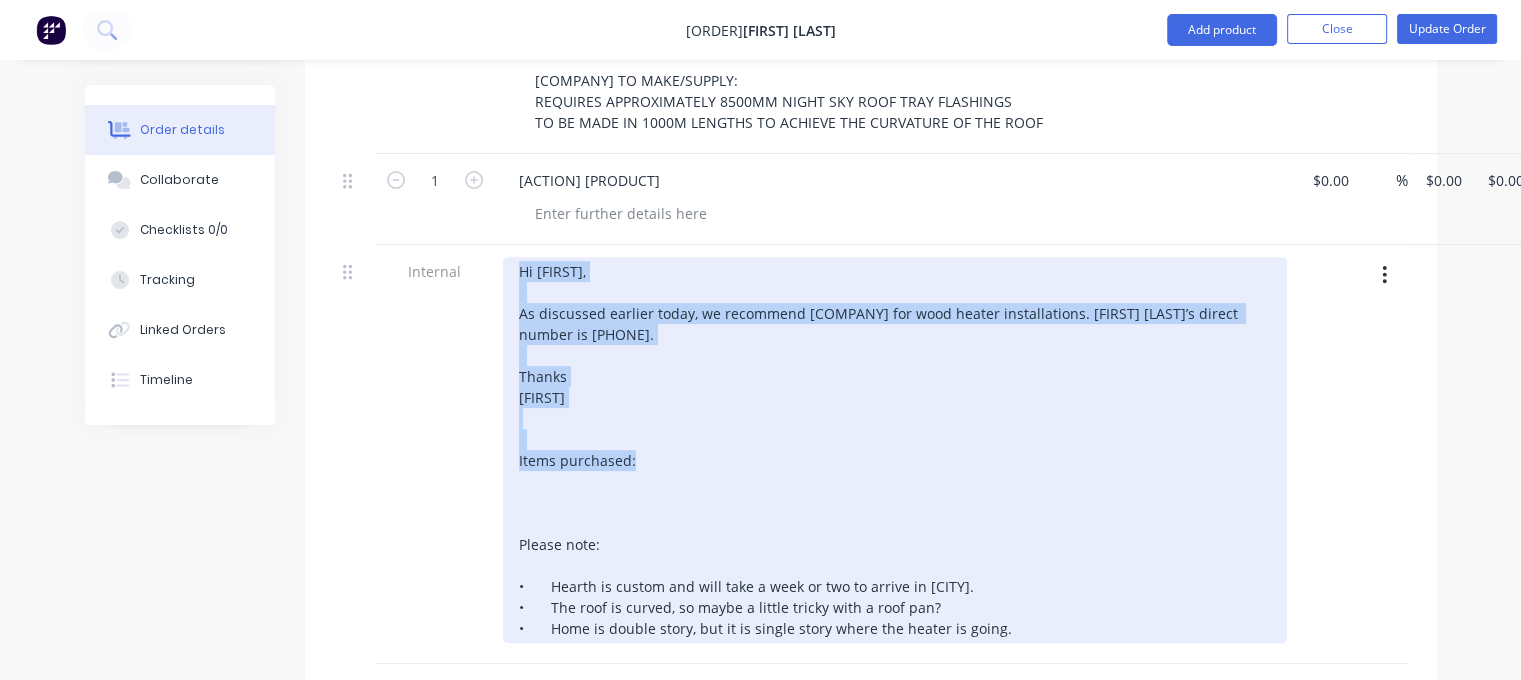 drag, startPoint x: 520, startPoint y: 422, endPoint x: 512, endPoint y: 244, distance: 178.17969 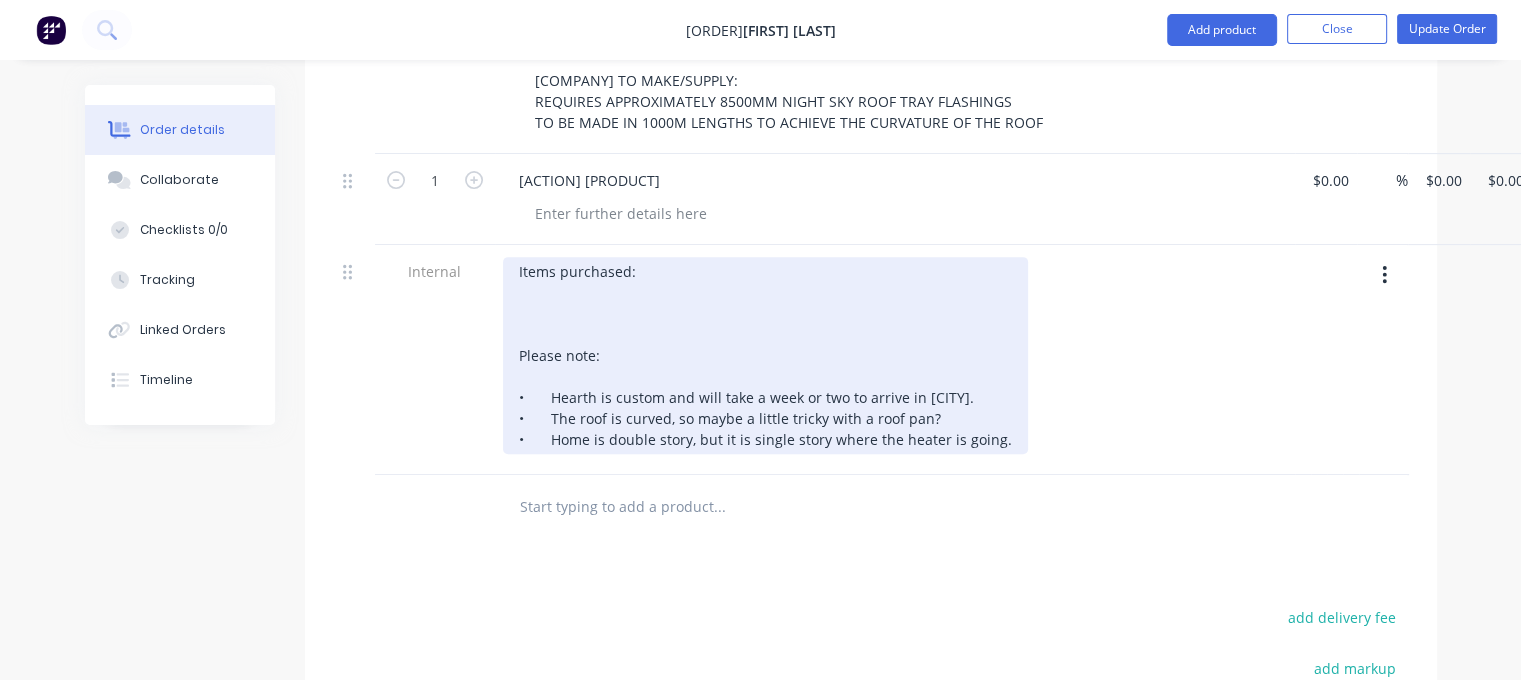 click on "Items purchased:
Please note:
•	Hearth is custom and will take a week or two to arrive in [CITY].
•	The roof is curved, so maybe a little tricky with a roof pan?
•	Home is double story, but it is single story where the heater is going." at bounding box center [765, 355] 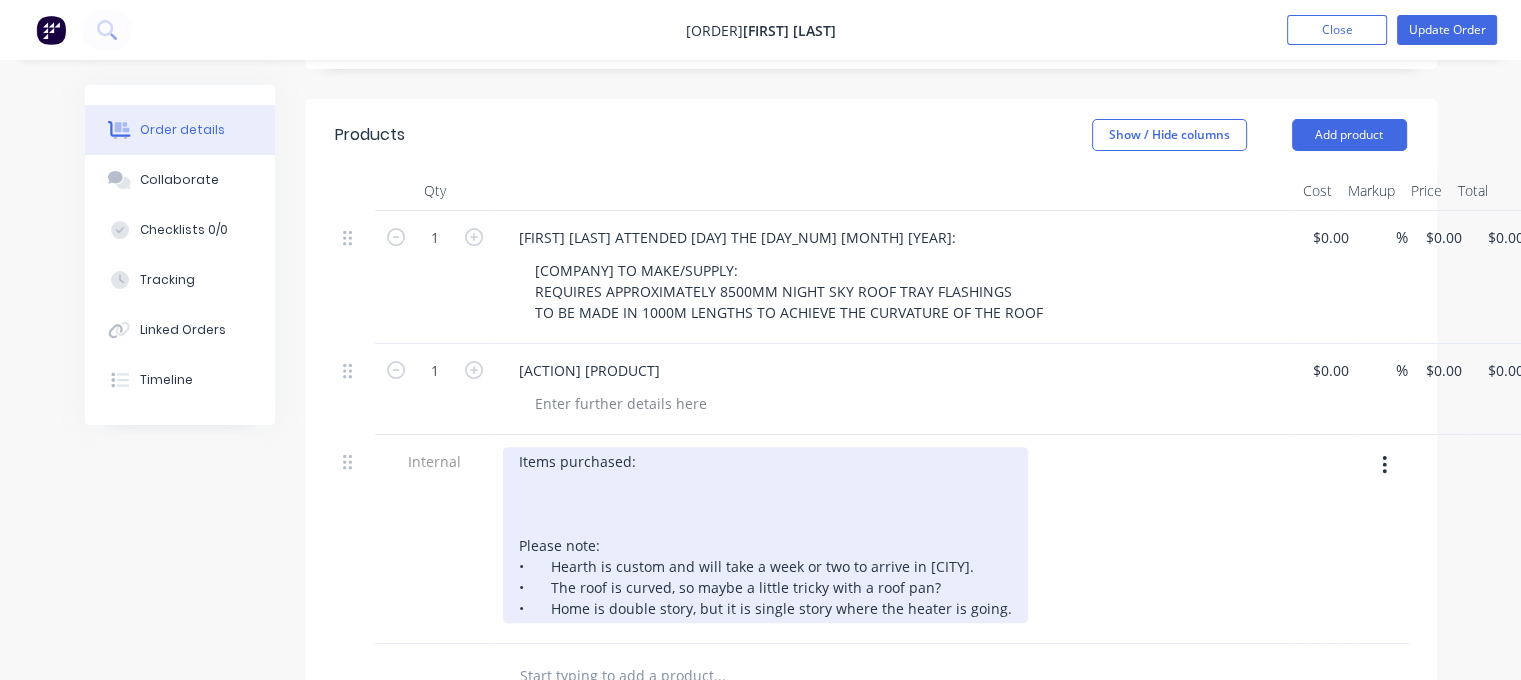 scroll, scrollTop: 500, scrollLeft: 0, axis: vertical 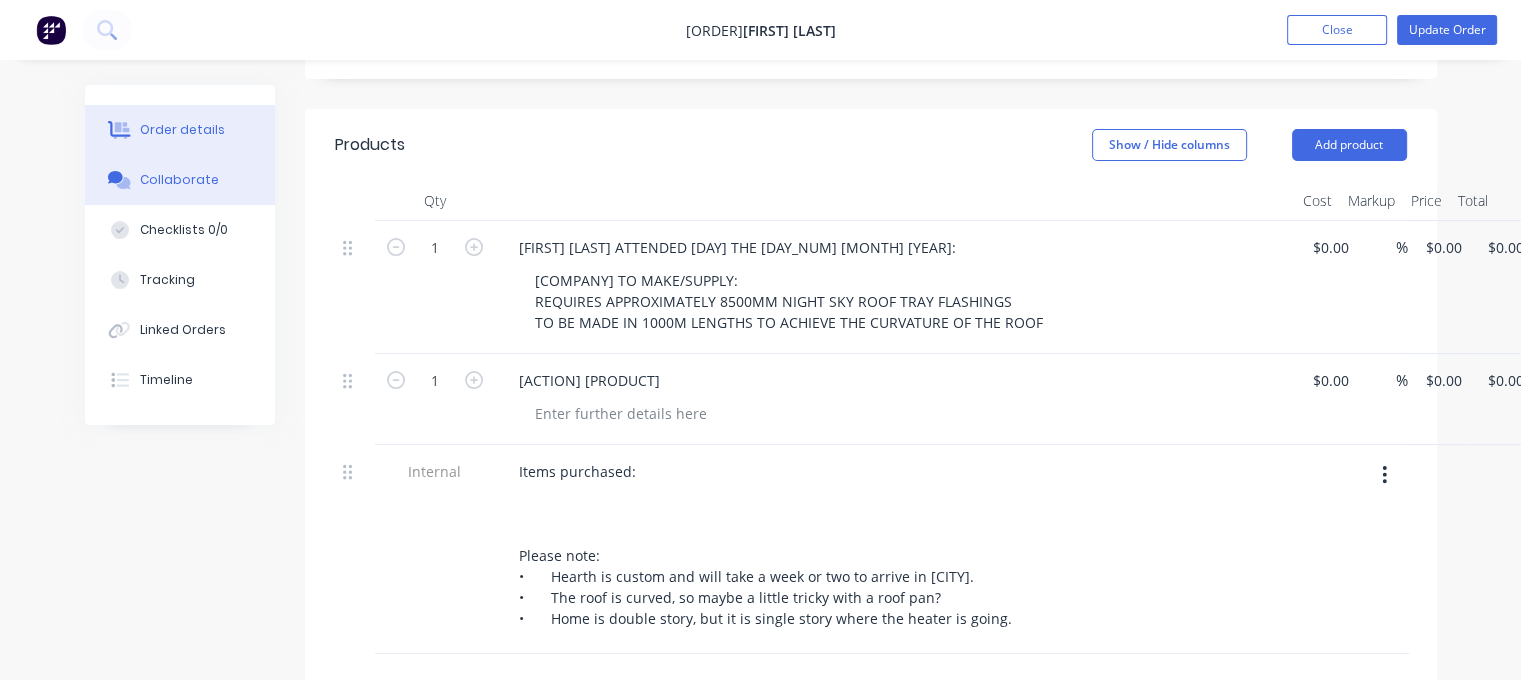 click on "Collaborate" at bounding box center [179, 180] 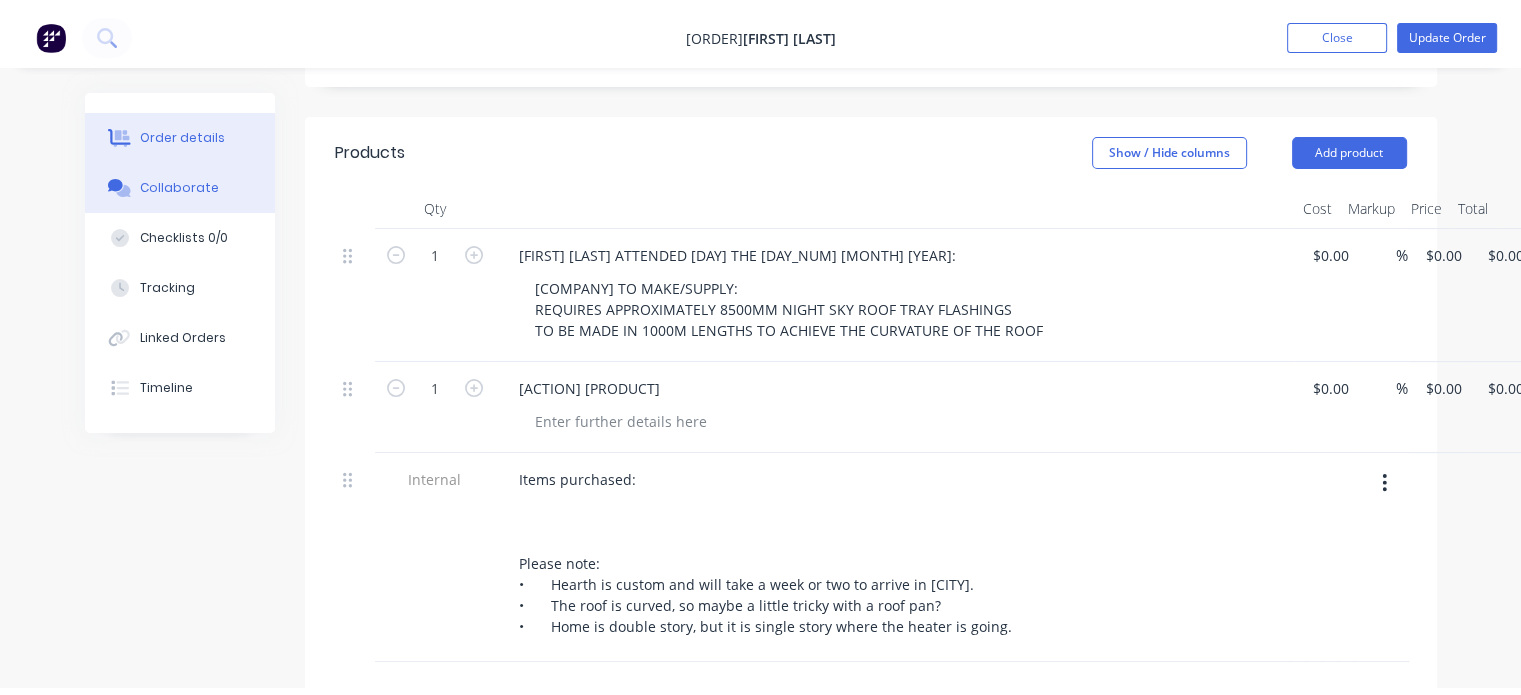 scroll, scrollTop: 0, scrollLeft: 0, axis: both 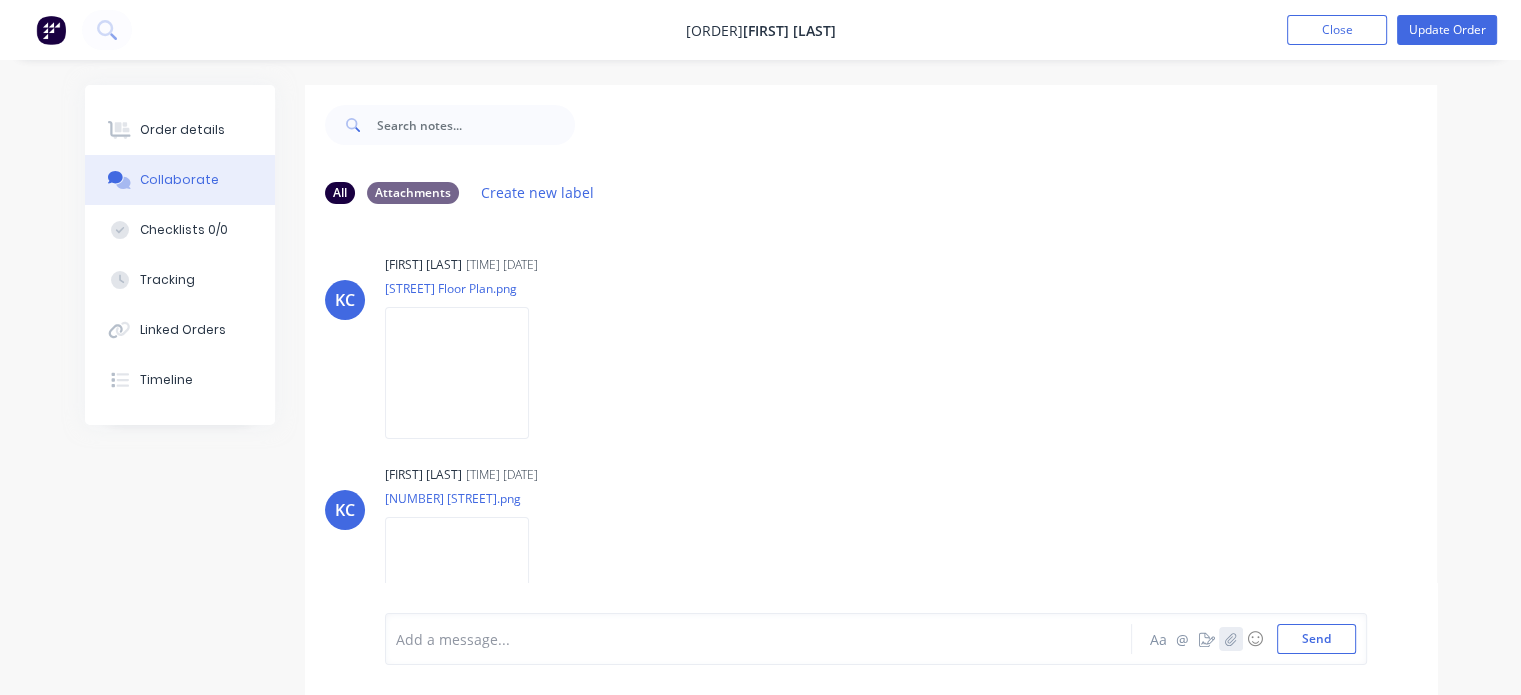 click 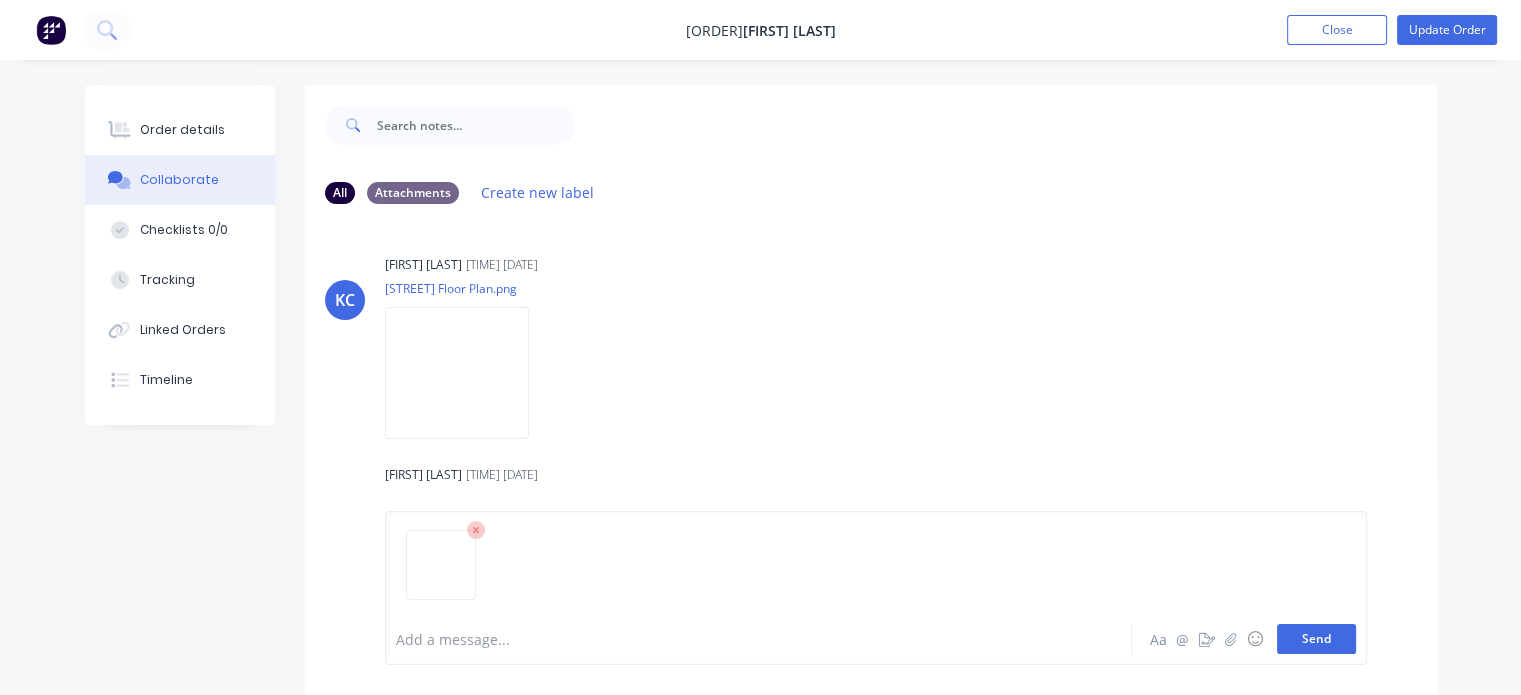 click on "Send" at bounding box center (1316, 639) 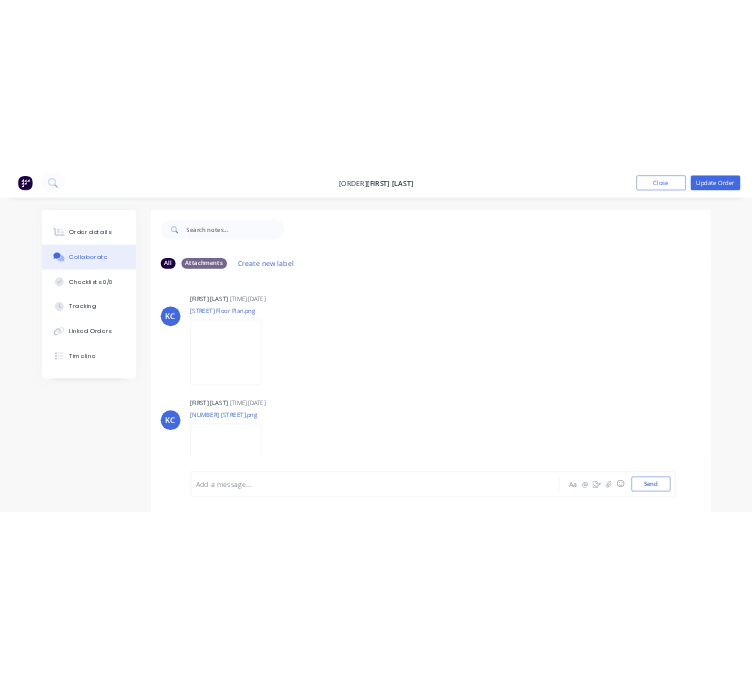 scroll, scrollTop: 1094, scrollLeft: 0, axis: vertical 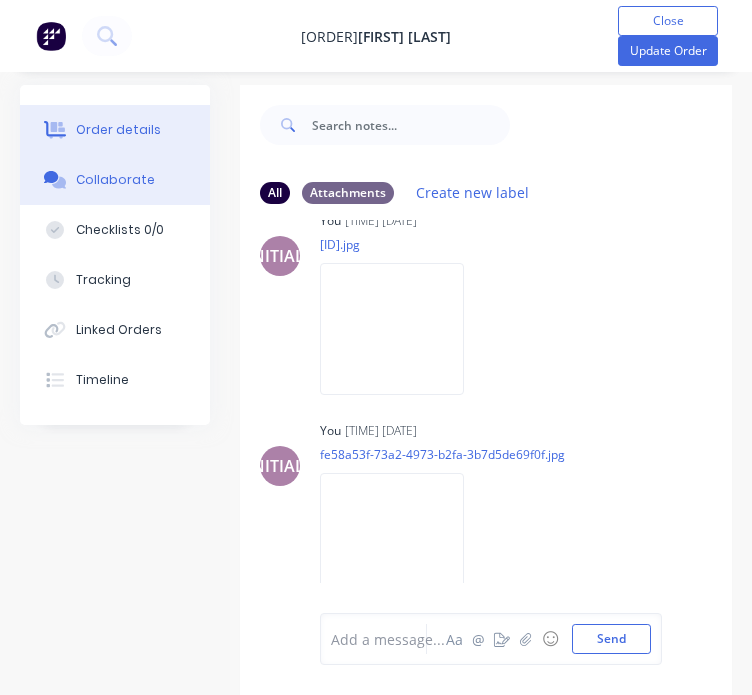 click on "Order details" at bounding box center (118, 130) 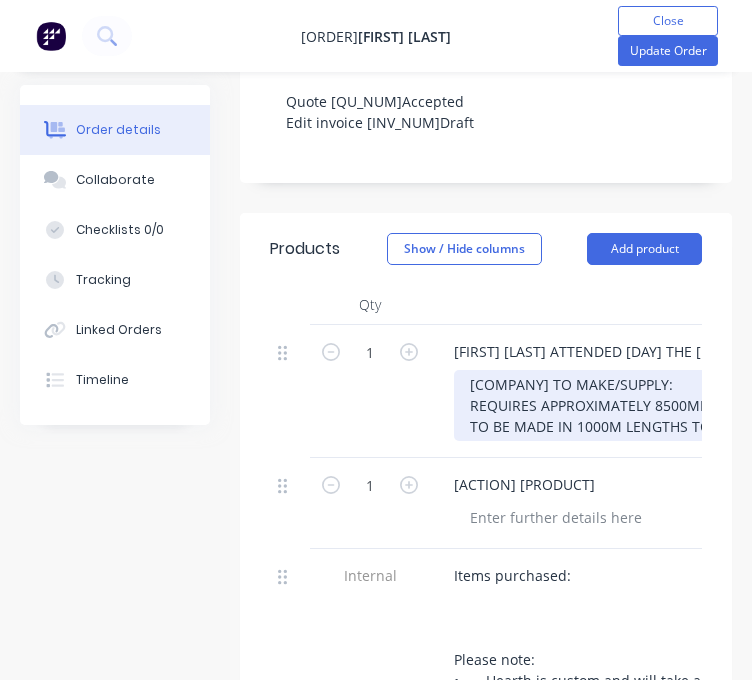 scroll, scrollTop: 900, scrollLeft: 0, axis: vertical 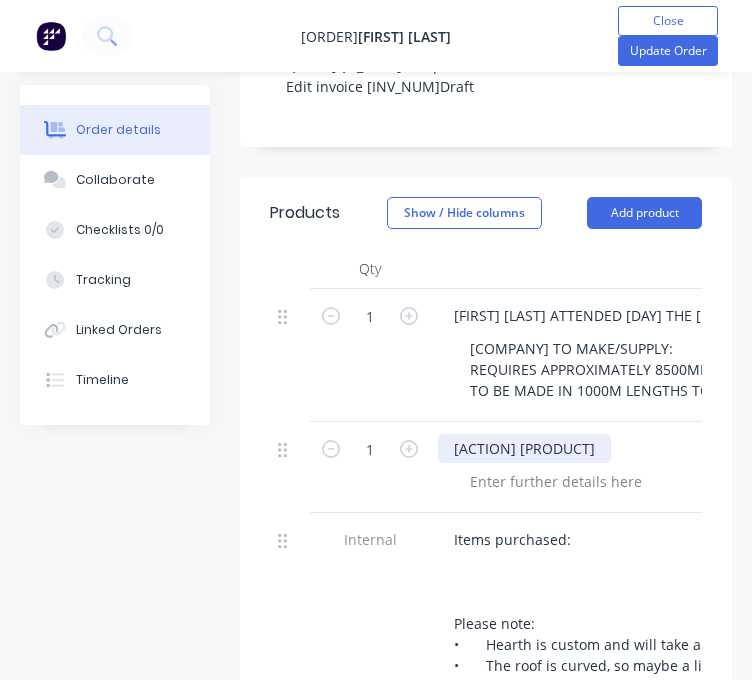 click on "[ACTION] [PRODUCT]" at bounding box center [524, 448] 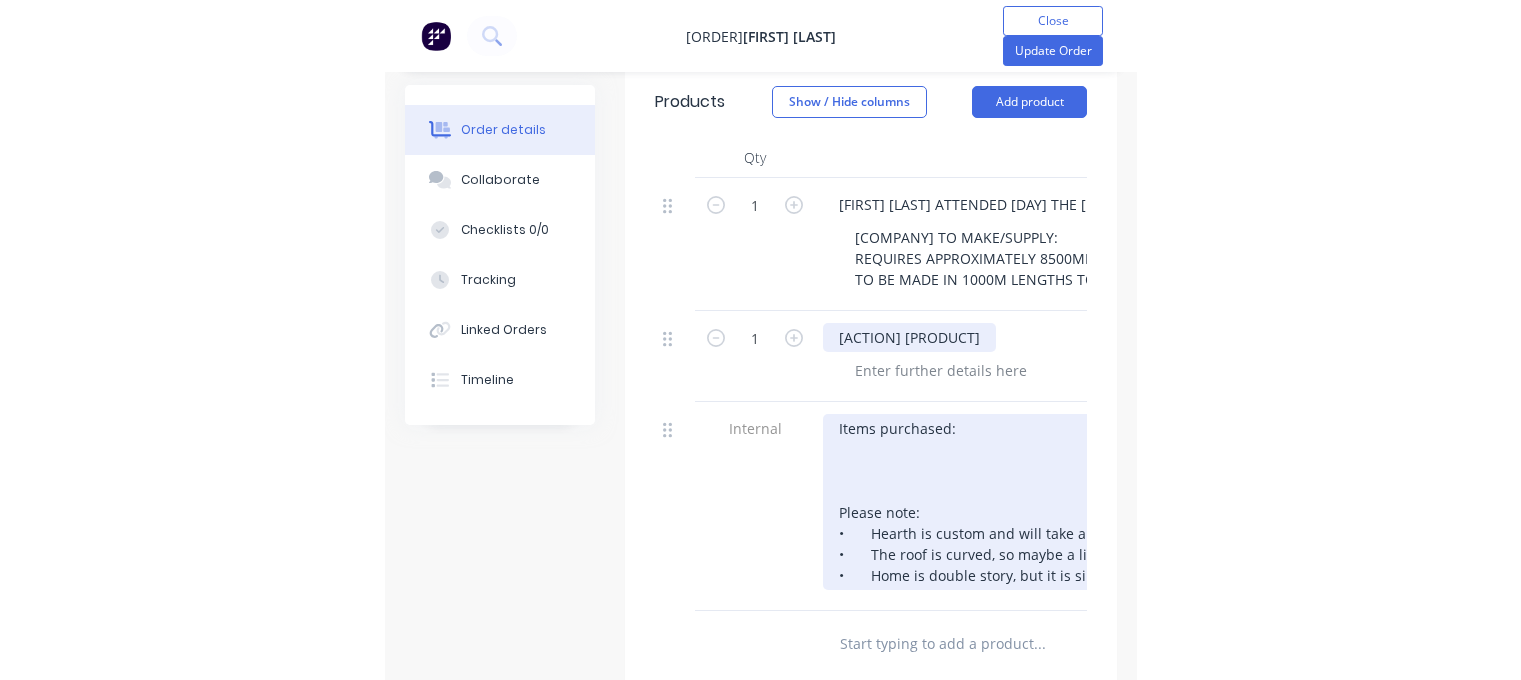 scroll, scrollTop: 1000, scrollLeft: 0, axis: vertical 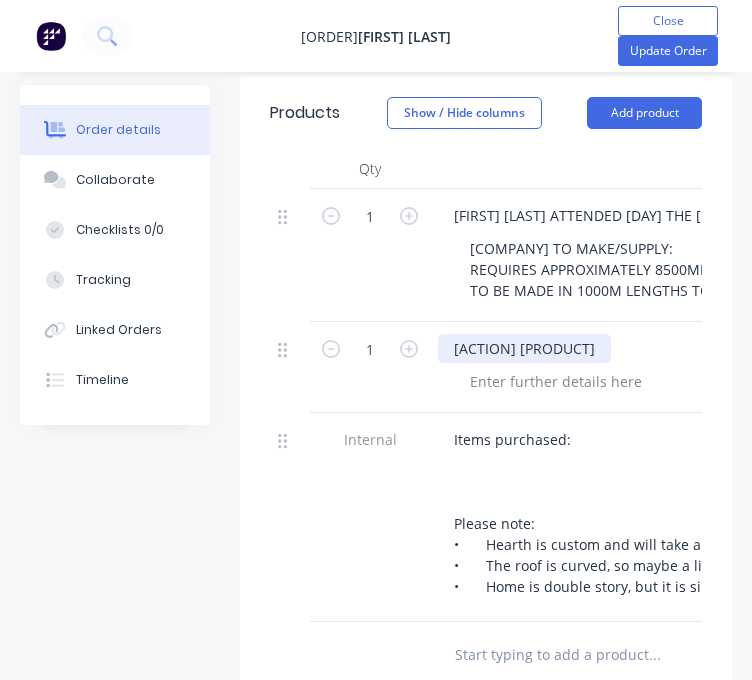 drag, startPoint x: 455, startPoint y: 315, endPoint x: 658, endPoint y: 322, distance: 203.12065 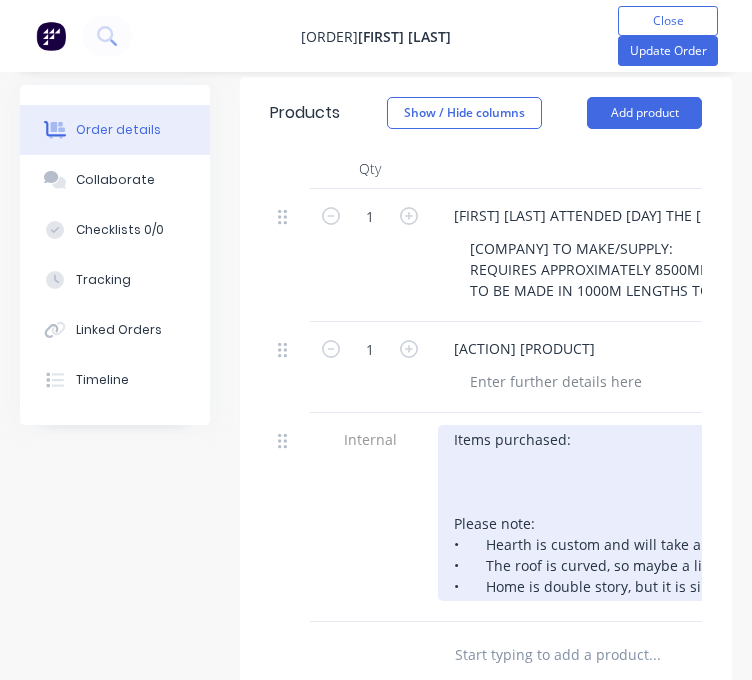 click on "Items purchased:
Please note:
•	Hearth is custom and will take a week or two to arrive in [CITY].
•	The roof is curved, so maybe a little tricky with a roof pan?
•	Home is double story, but it is single story where the heater is going." at bounding box center [700, 513] 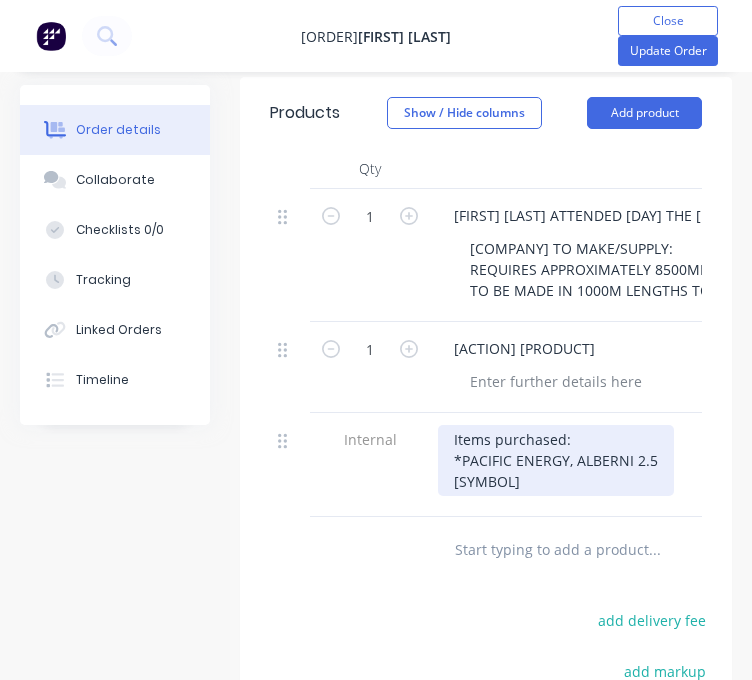 click on "Items purchased:
*PACIFIC ENERGY, ALBERNI 2.5
*
Please note:
•	Hearth is custom and will take a week or two to arrive in [CITY].
•	The roof is curved, so maybe a little tricky with a roof pan?
•	Home is double story, but it is single story where the heater is going." at bounding box center (556, 460) 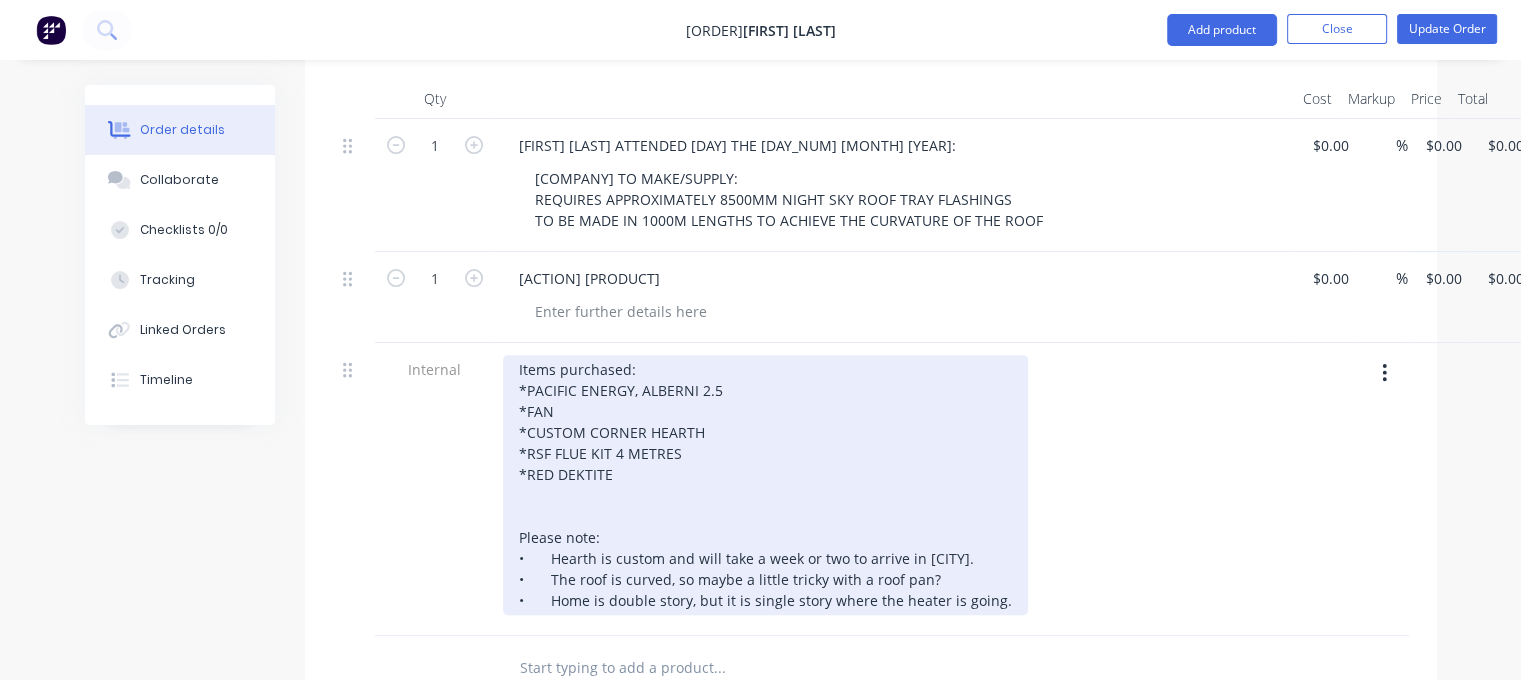 scroll, scrollTop: 600, scrollLeft: 0, axis: vertical 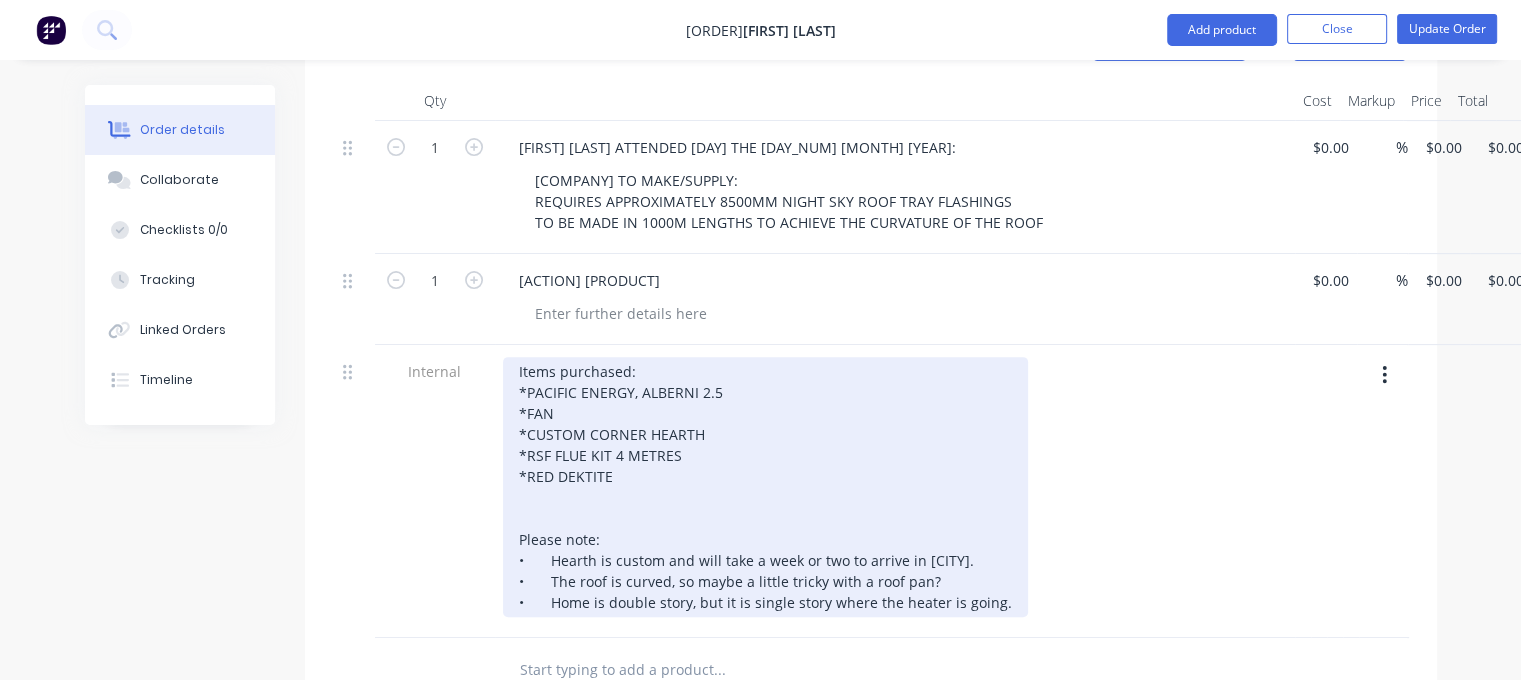click on "Items purchased:
*PACIFIC ENERGY, ALBERNI 2.5
*FAN
*CUSTOM CORNER HEARTH
*RSF FLUE KIT 4 METRES
*RED DEKTITE
Please note:
•	Hearth is custom and will take a week or two to arrive in [CITY].
•	The roof is curved, so maybe a little tricky with a roof pan?
•	Home is double story, but it is single story where the heater is going." at bounding box center [765, 487] 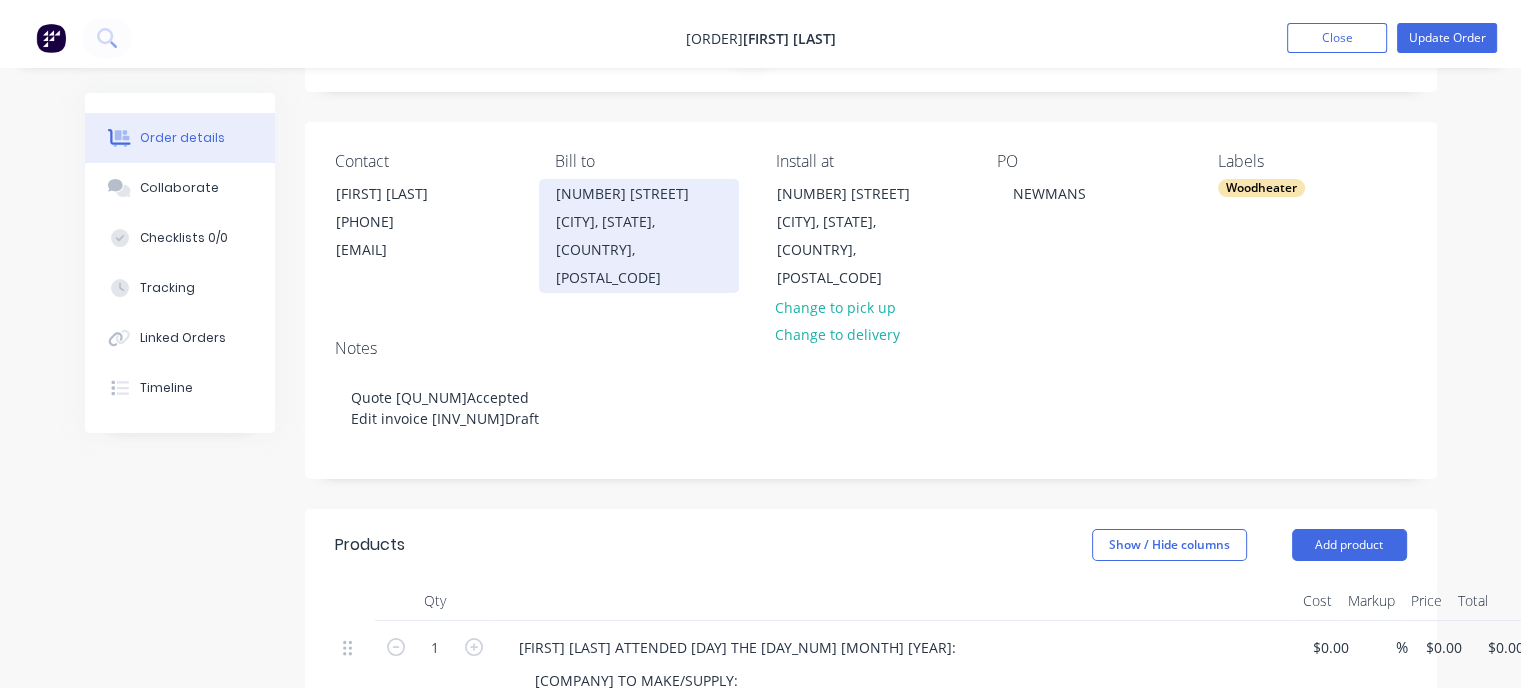 scroll, scrollTop: 0, scrollLeft: 0, axis: both 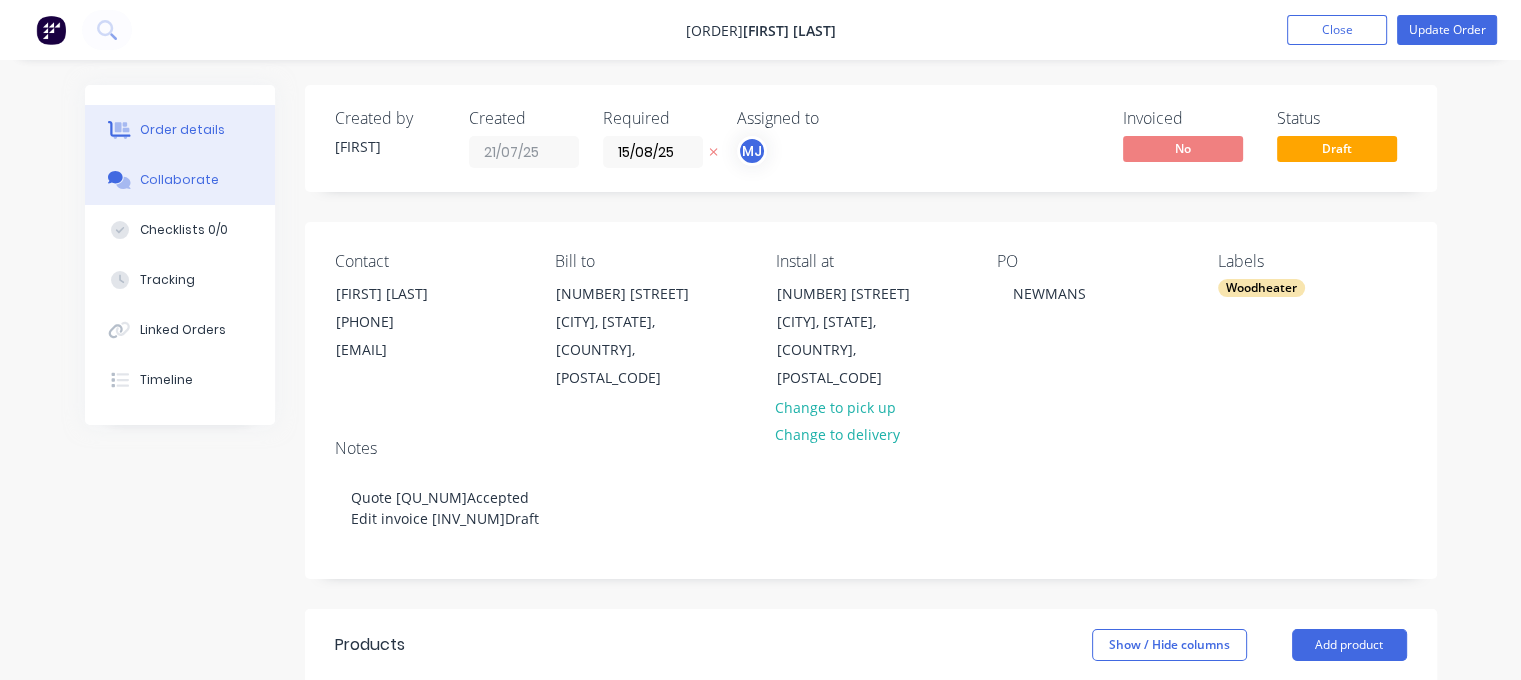 click on "Collaborate" at bounding box center [179, 180] 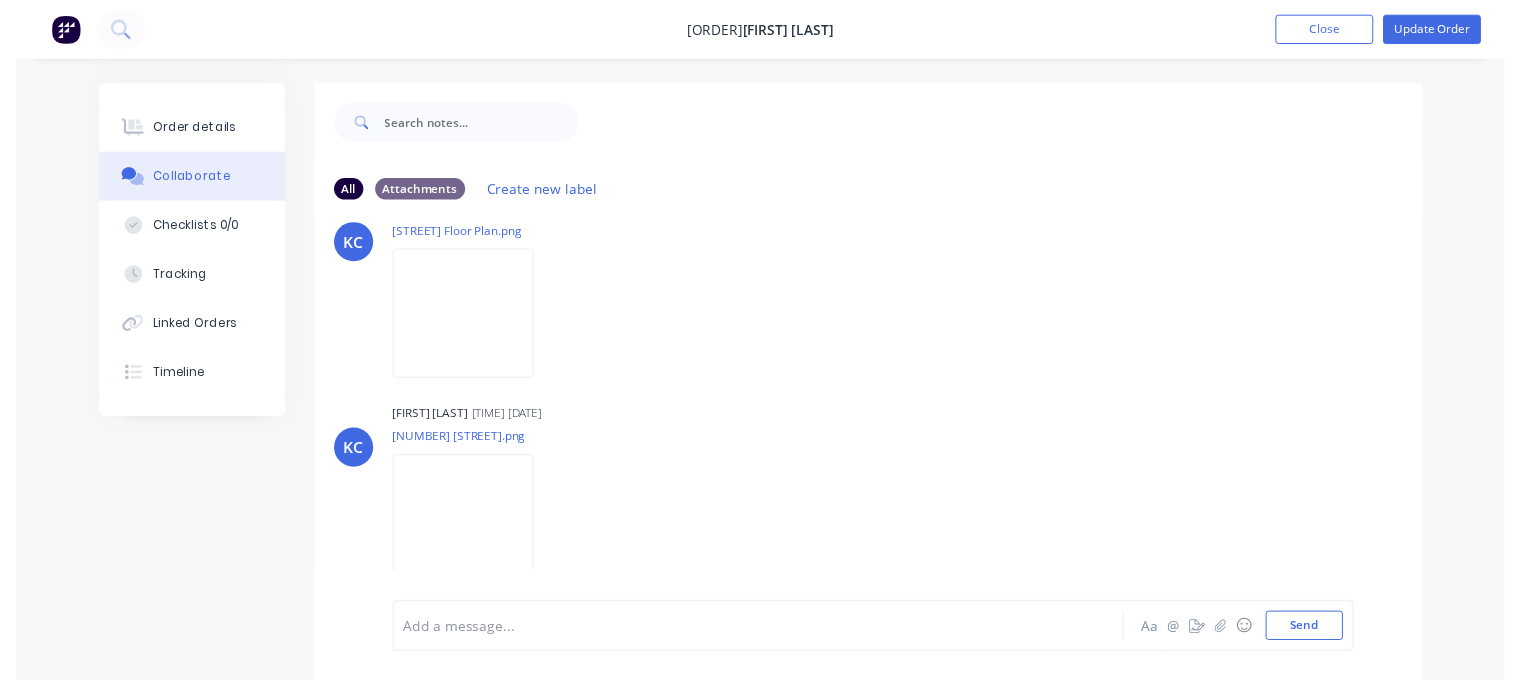 scroll, scrollTop: 0, scrollLeft: 0, axis: both 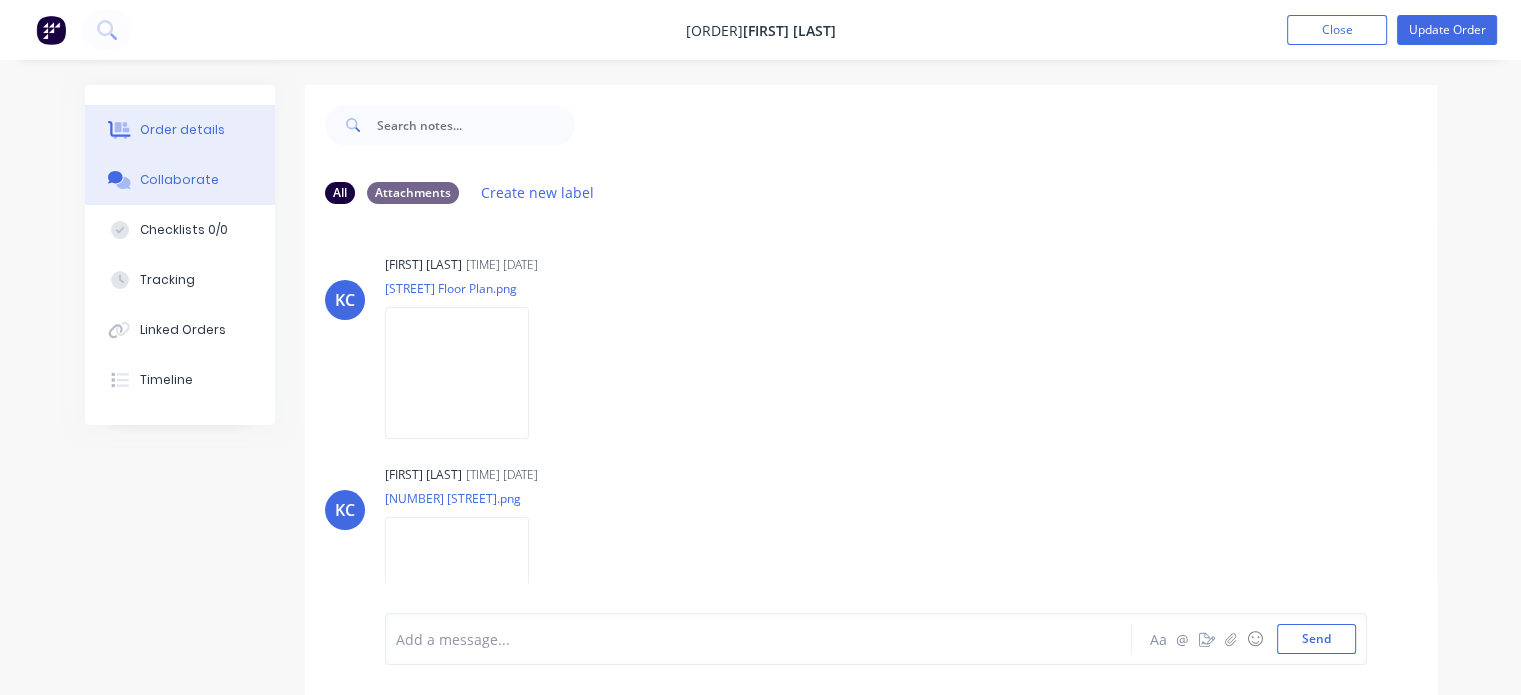 click on "Order details" at bounding box center [182, 130] 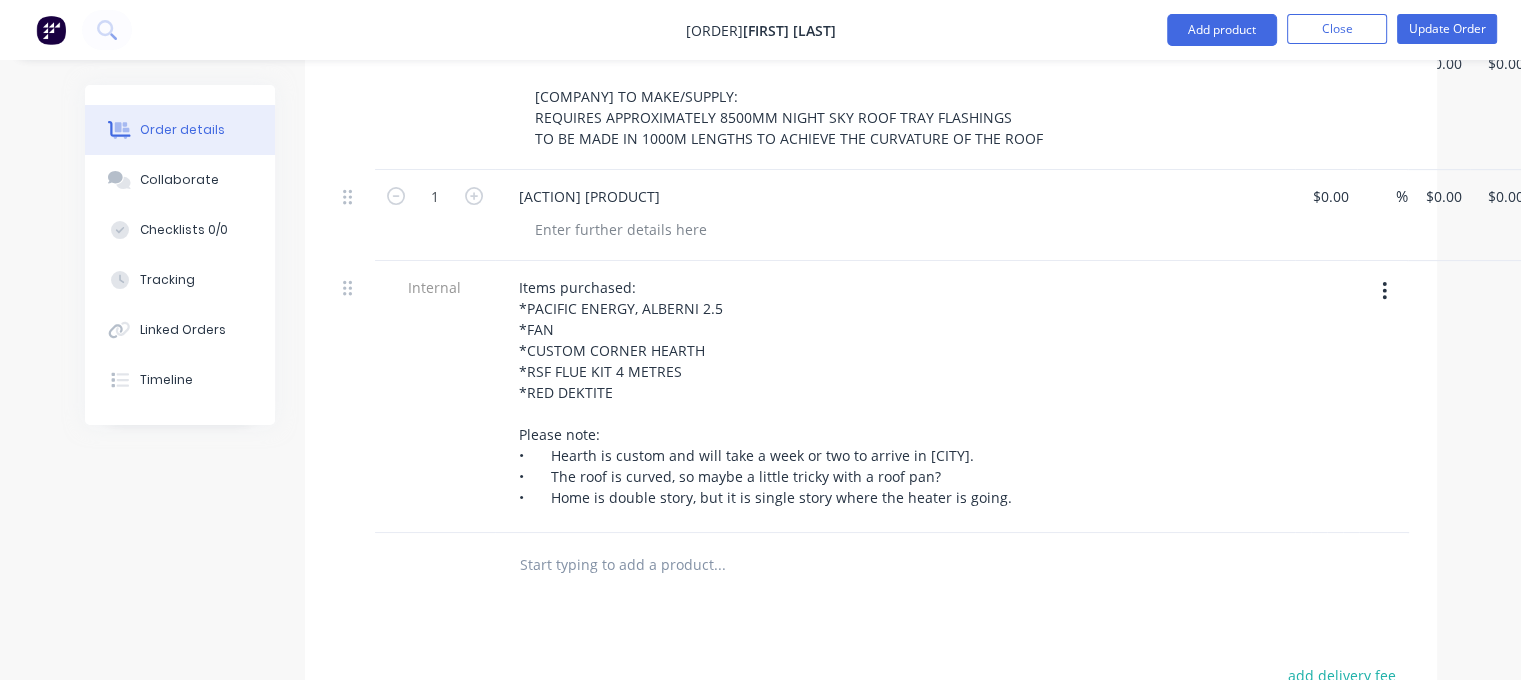 scroll, scrollTop: 700, scrollLeft: 0, axis: vertical 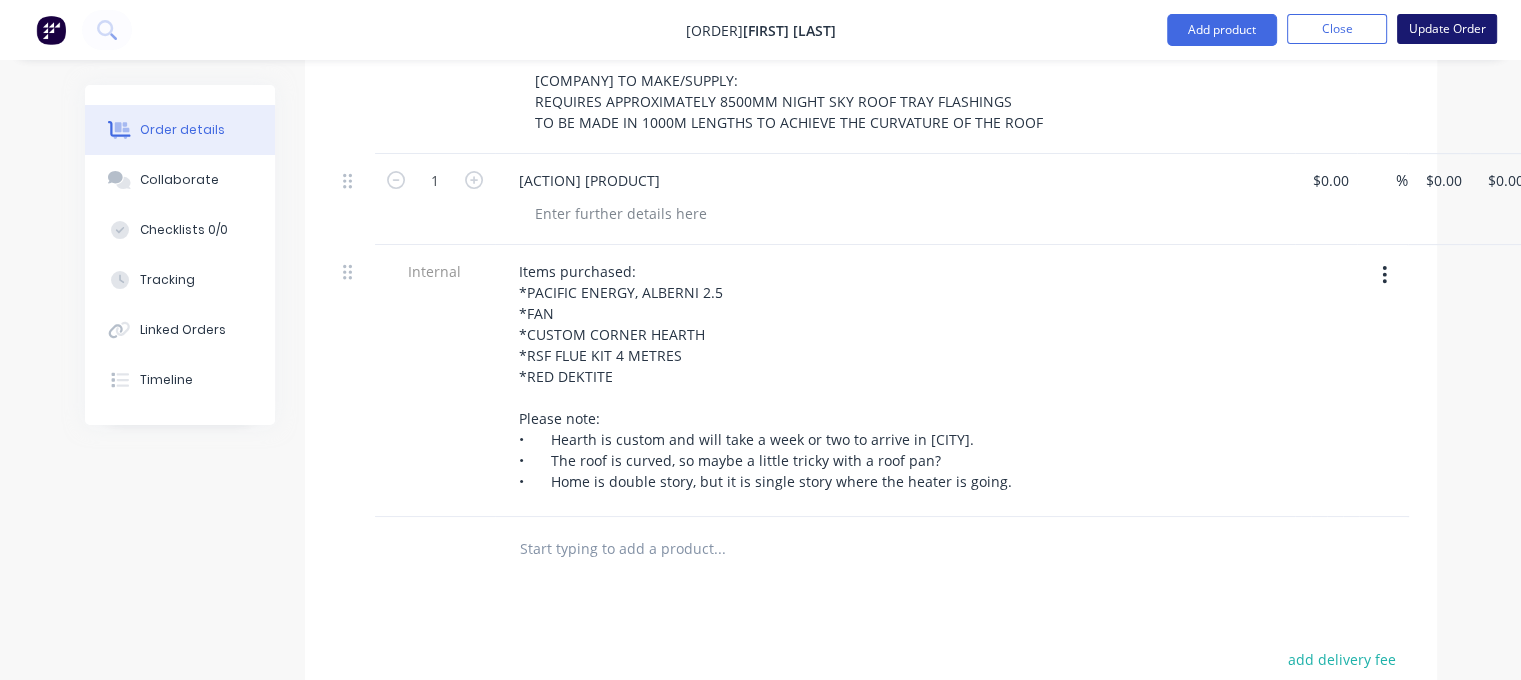 click on "Update Order" at bounding box center [1447, 29] 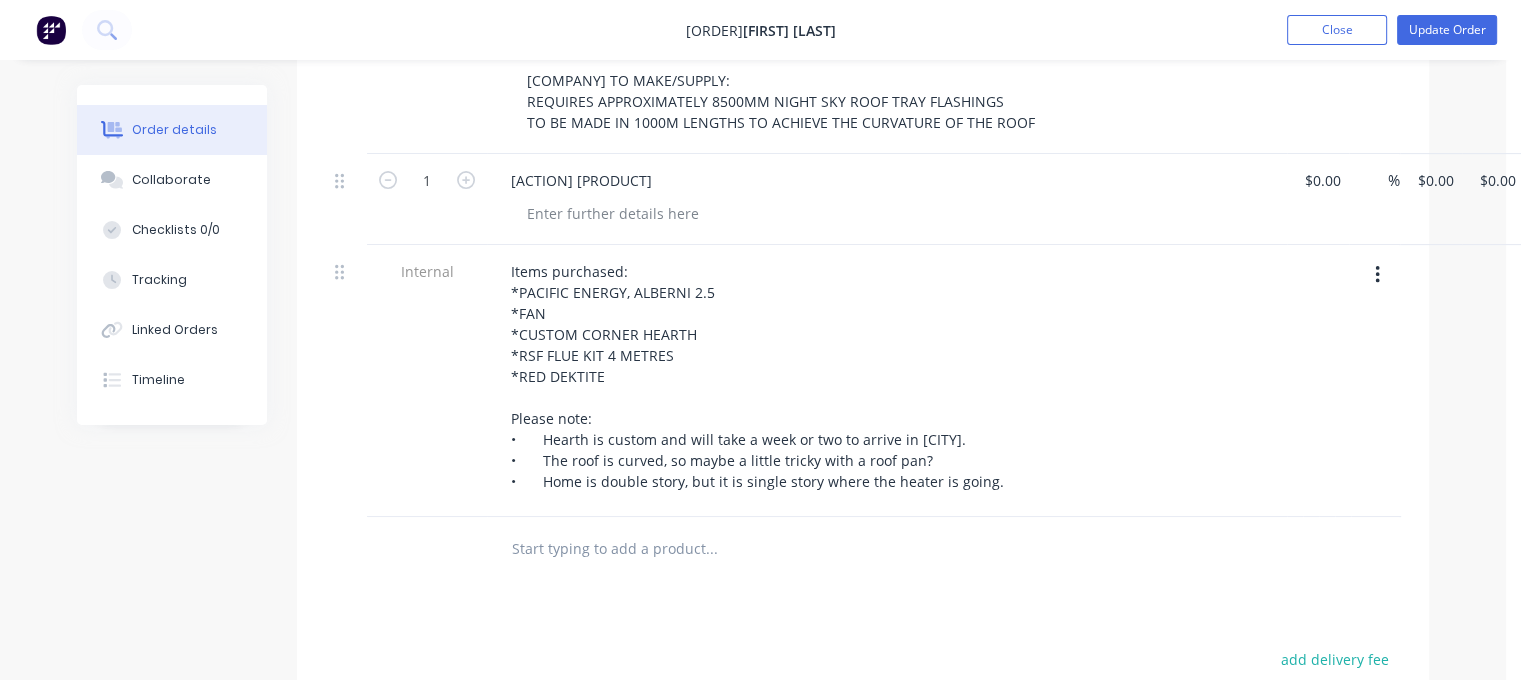 scroll, scrollTop: 0, scrollLeft: 0, axis: both 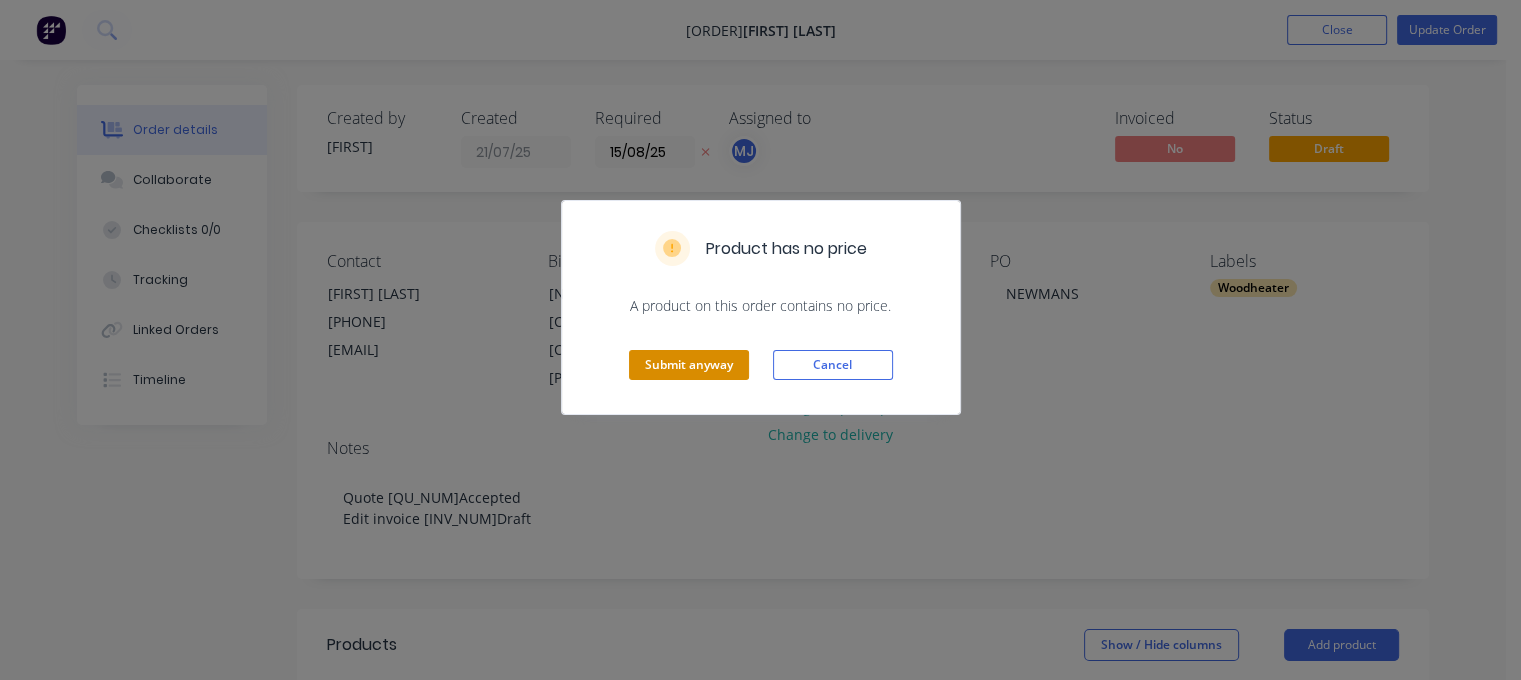 click on "Submit anyway" at bounding box center [689, 365] 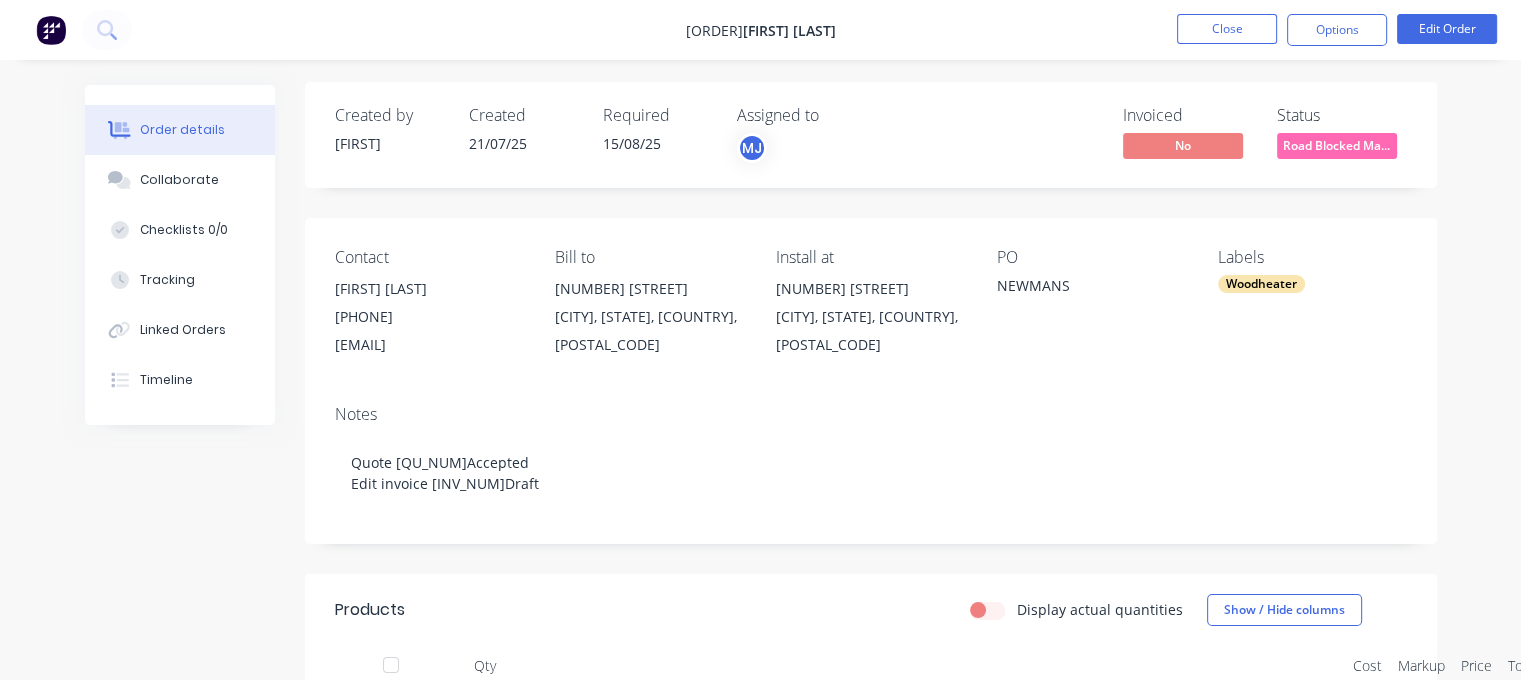 scroll, scrollTop: 0, scrollLeft: 0, axis: both 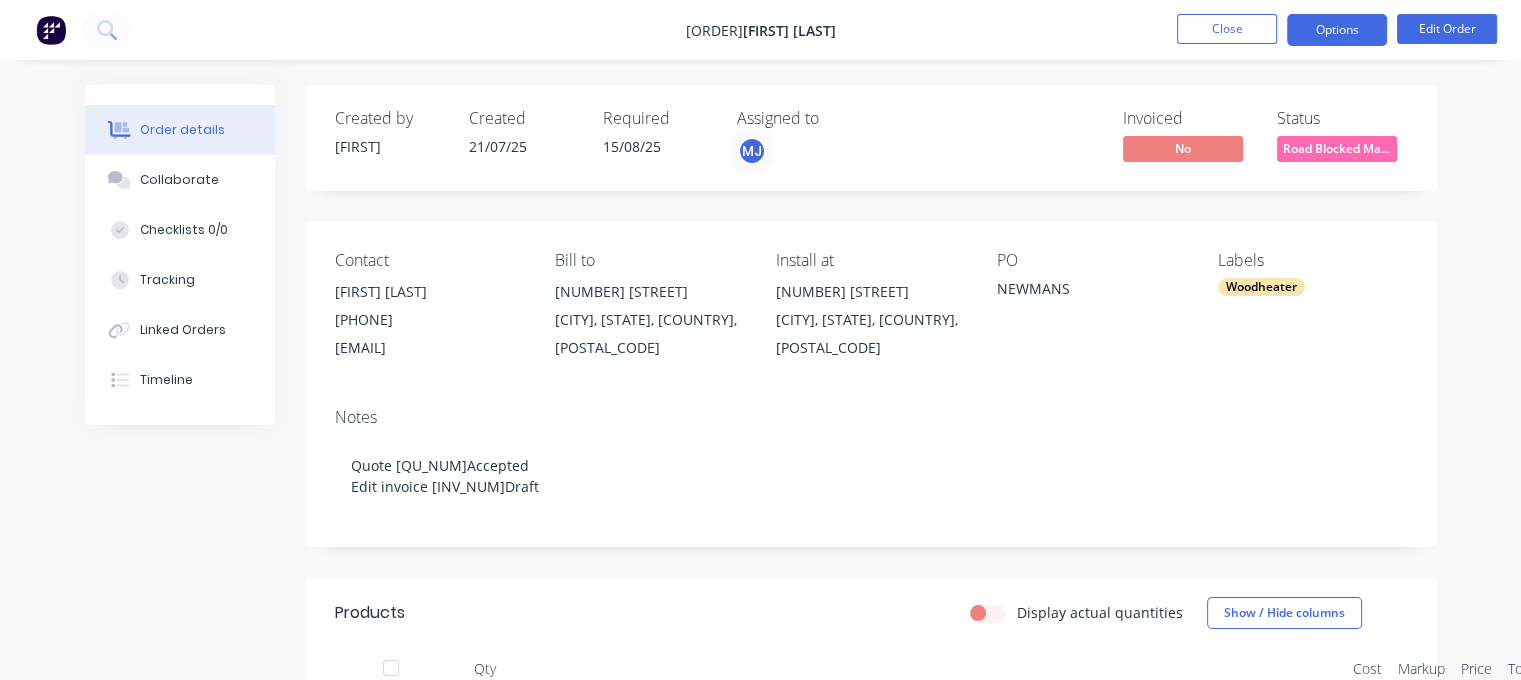 click on "Options" at bounding box center [1337, 30] 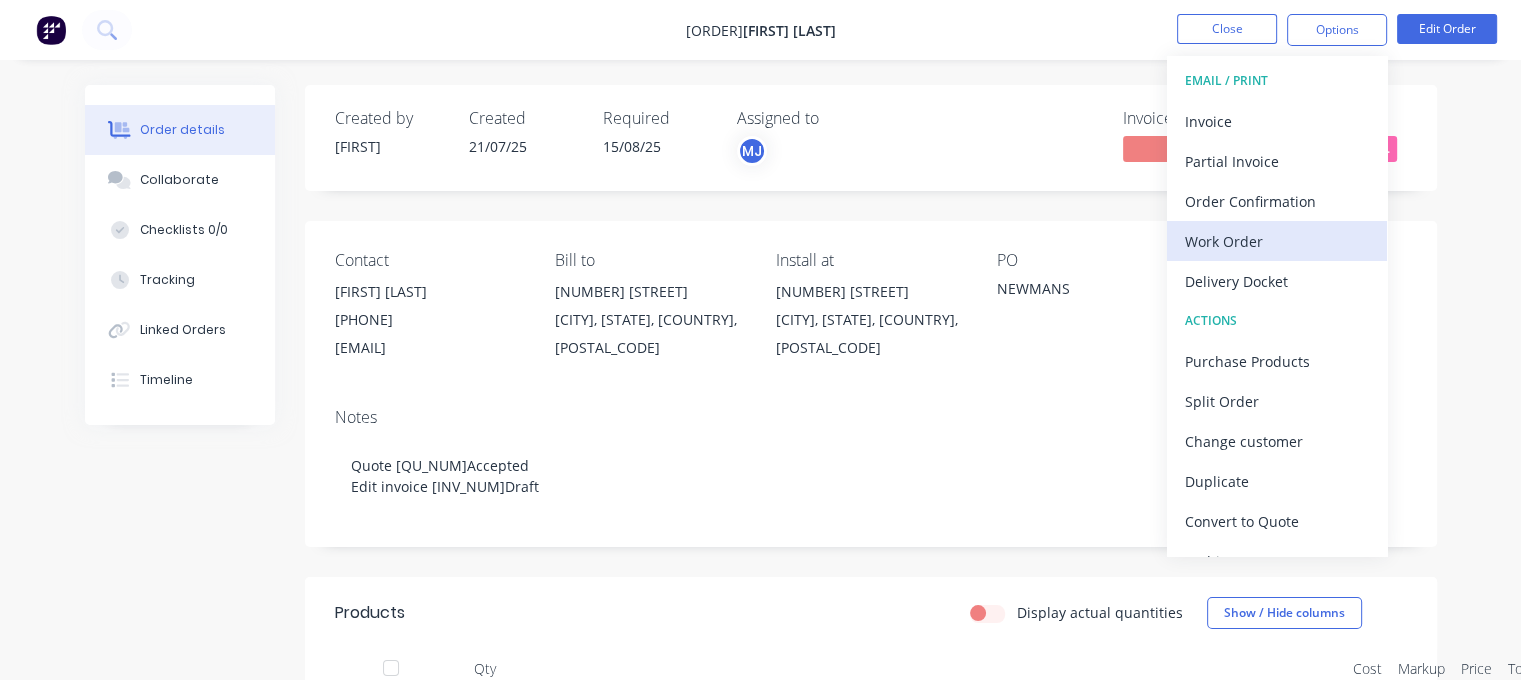 click on "Work Order" at bounding box center [1277, 241] 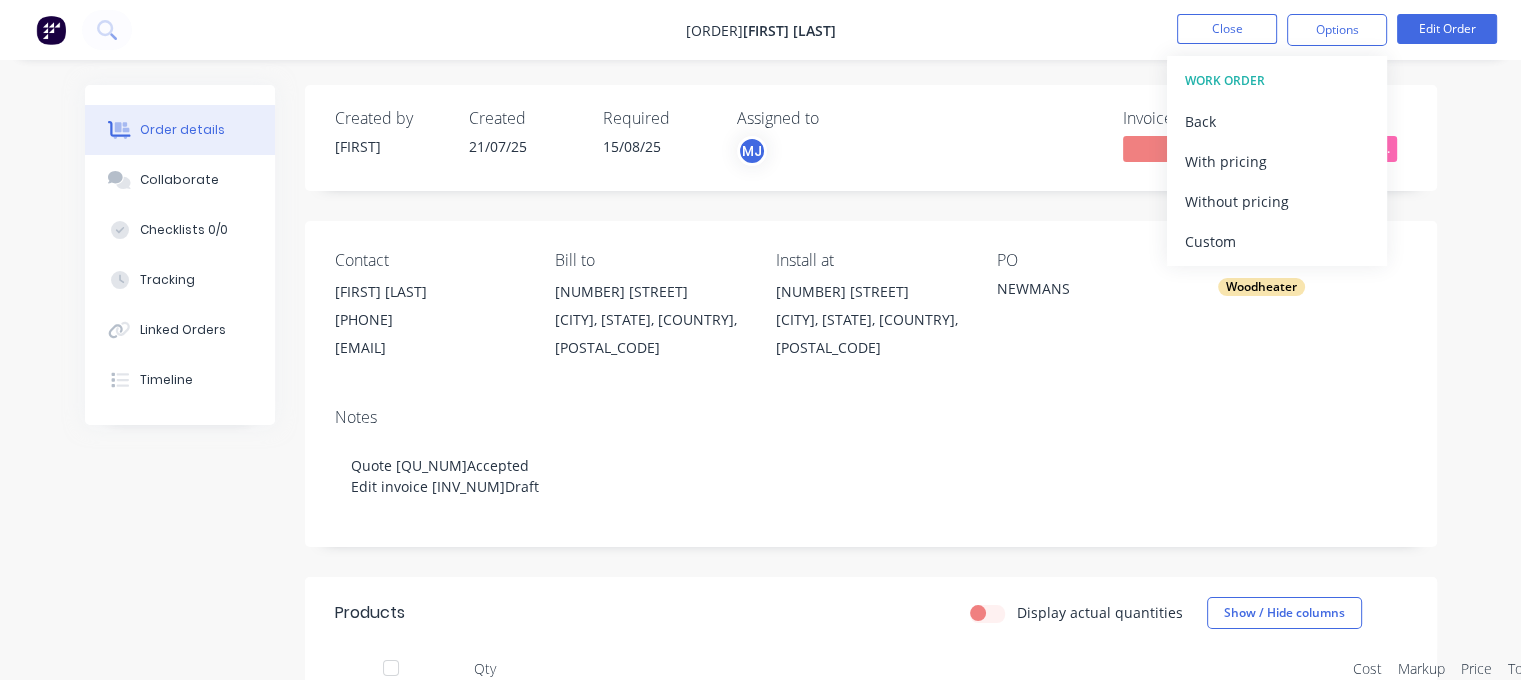 click on "Custom" at bounding box center (1277, 241) 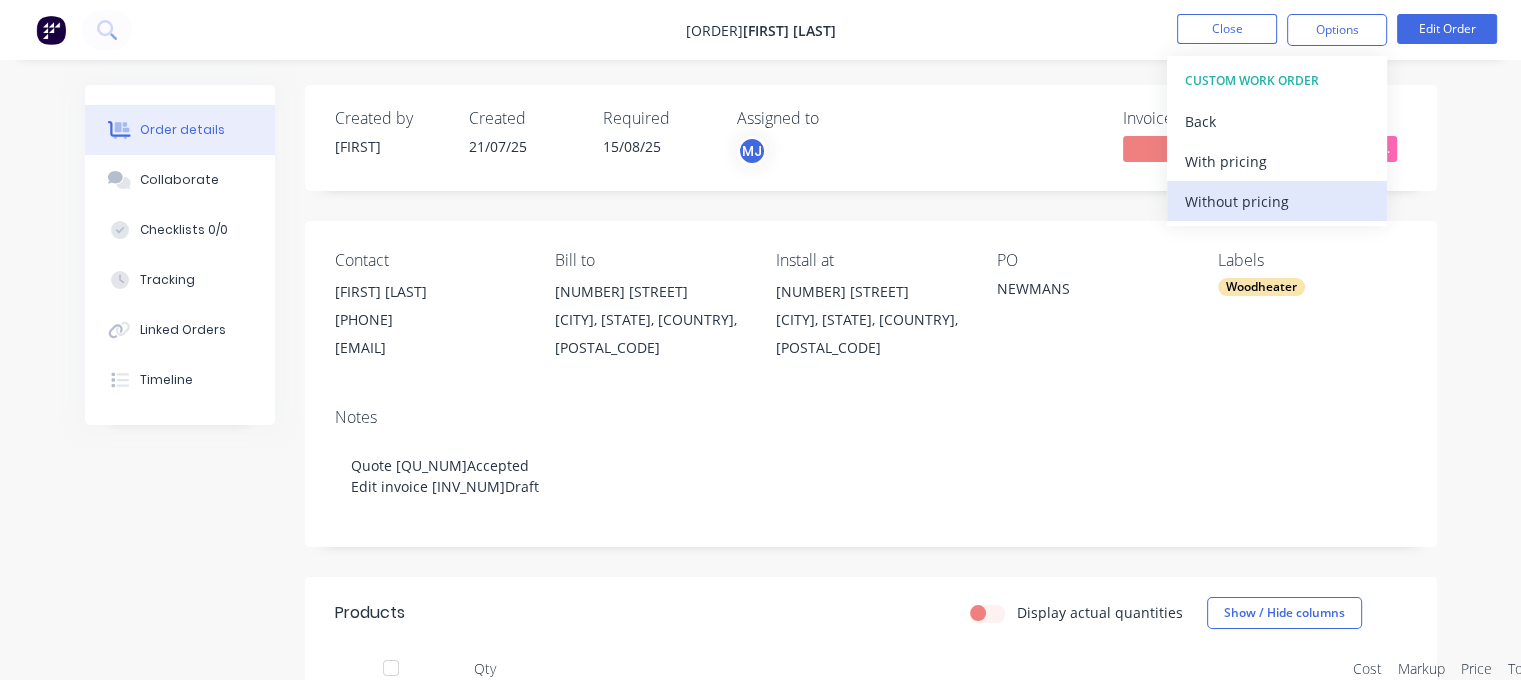 click on "Without pricing" at bounding box center (1277, 201) 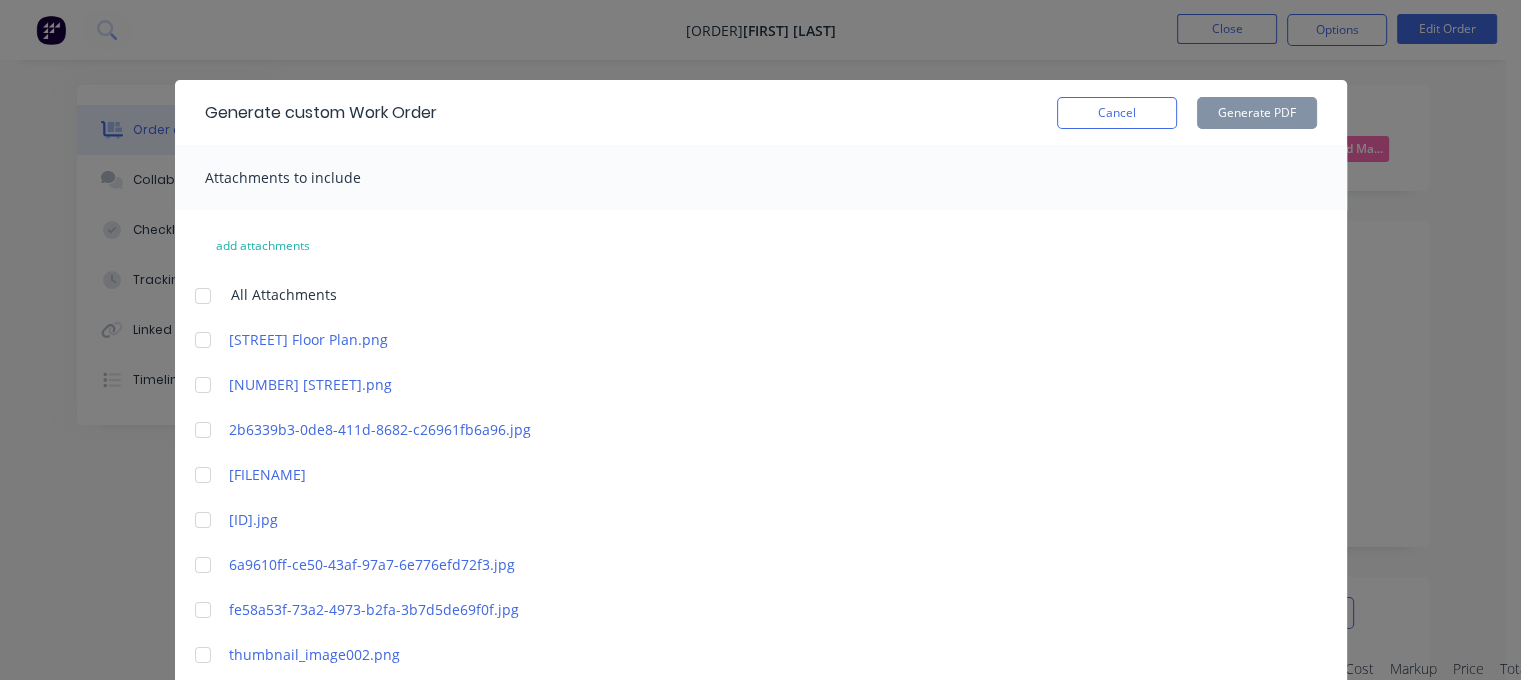 drag, startPoint x: 192, startPoint y: 294, endPoint x: 274, endPoint y: 285, distance: 82.492424 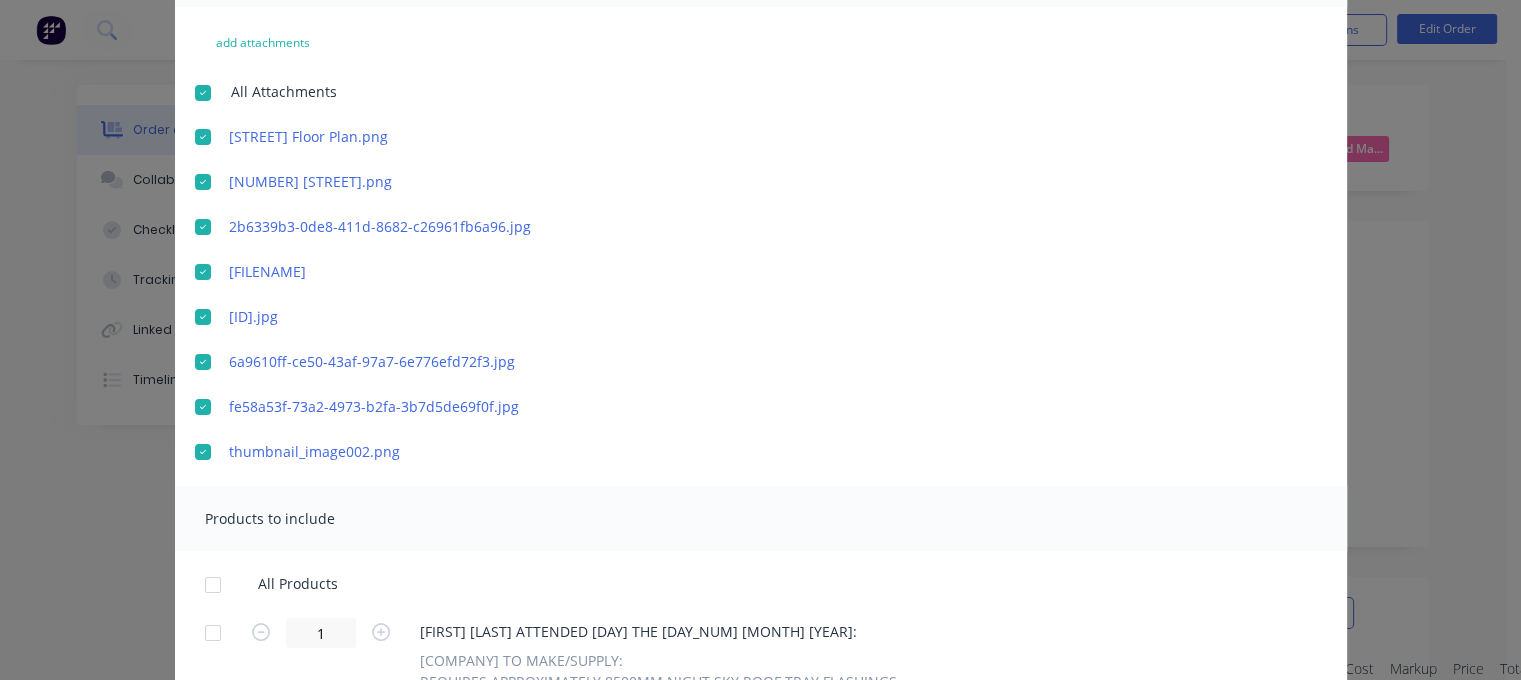 scroll, scrollTop: 514, scrollLeft: 0, axis: vertical 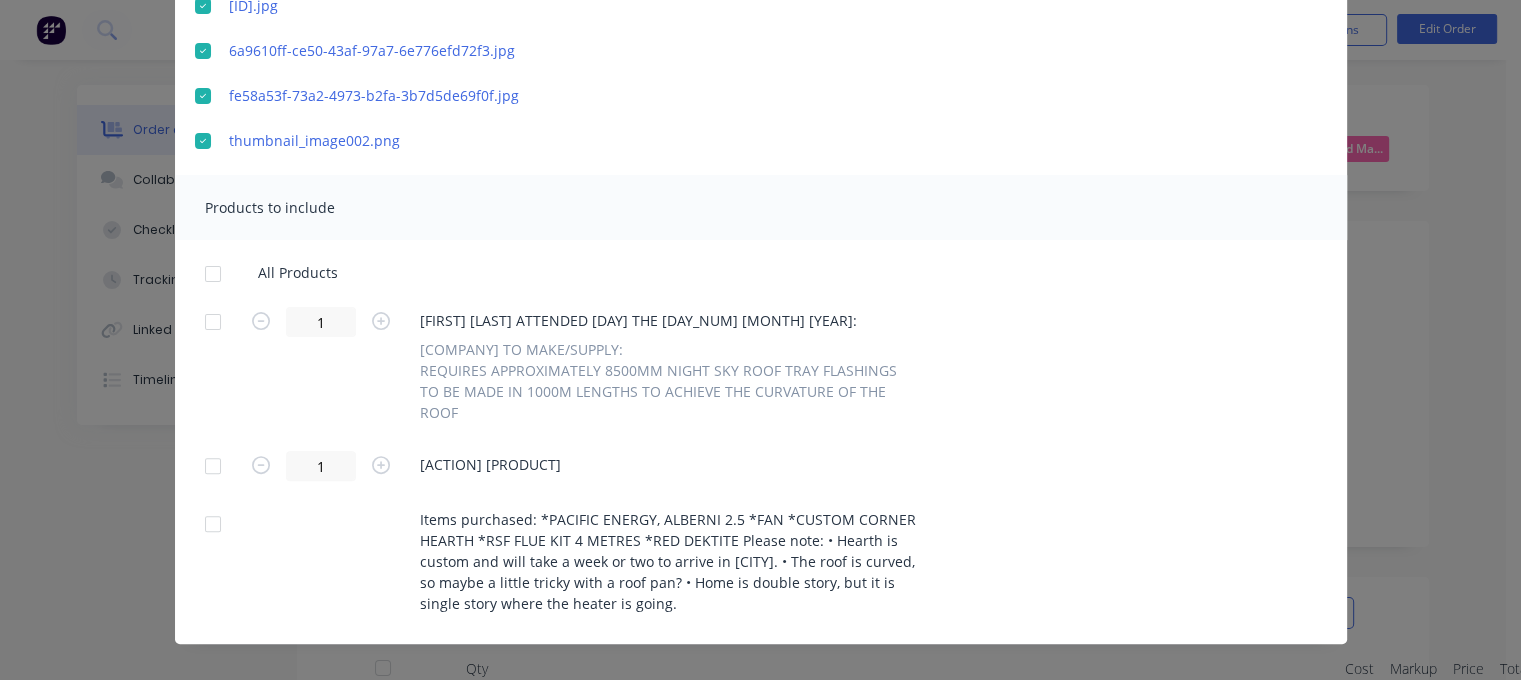 click at bounding box center (213, 274) 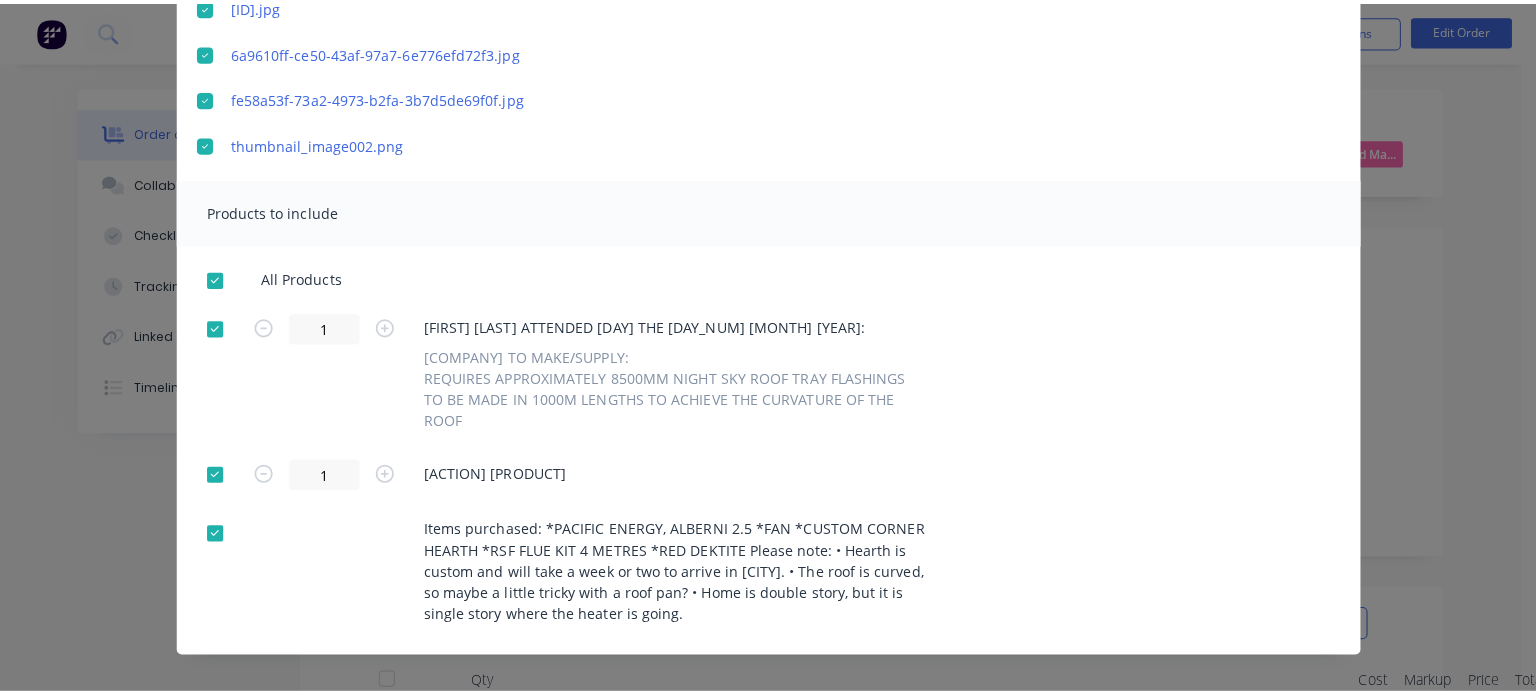 scroll, scrollTop: 0, scrollLeft: 0, axis: both 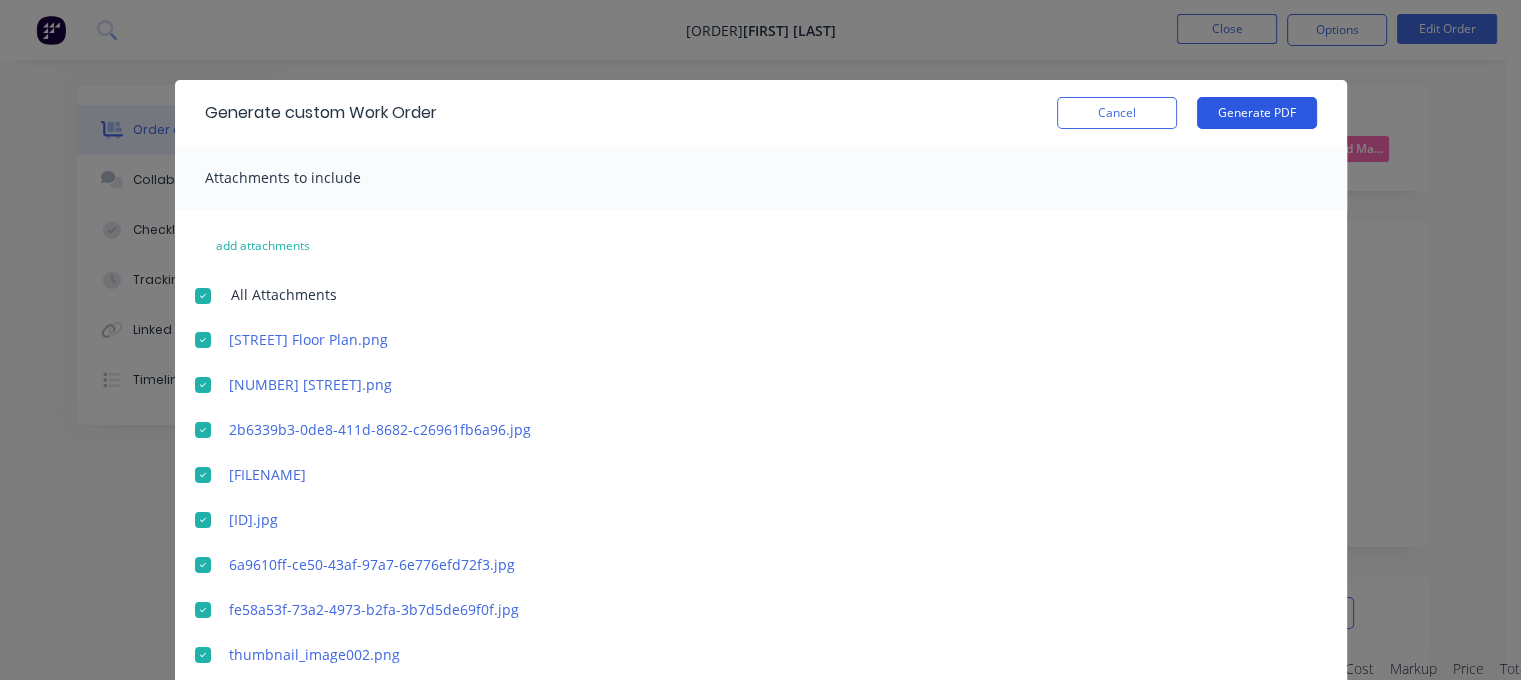 click on "Generate PDF" at bounding box center (1257, 113) 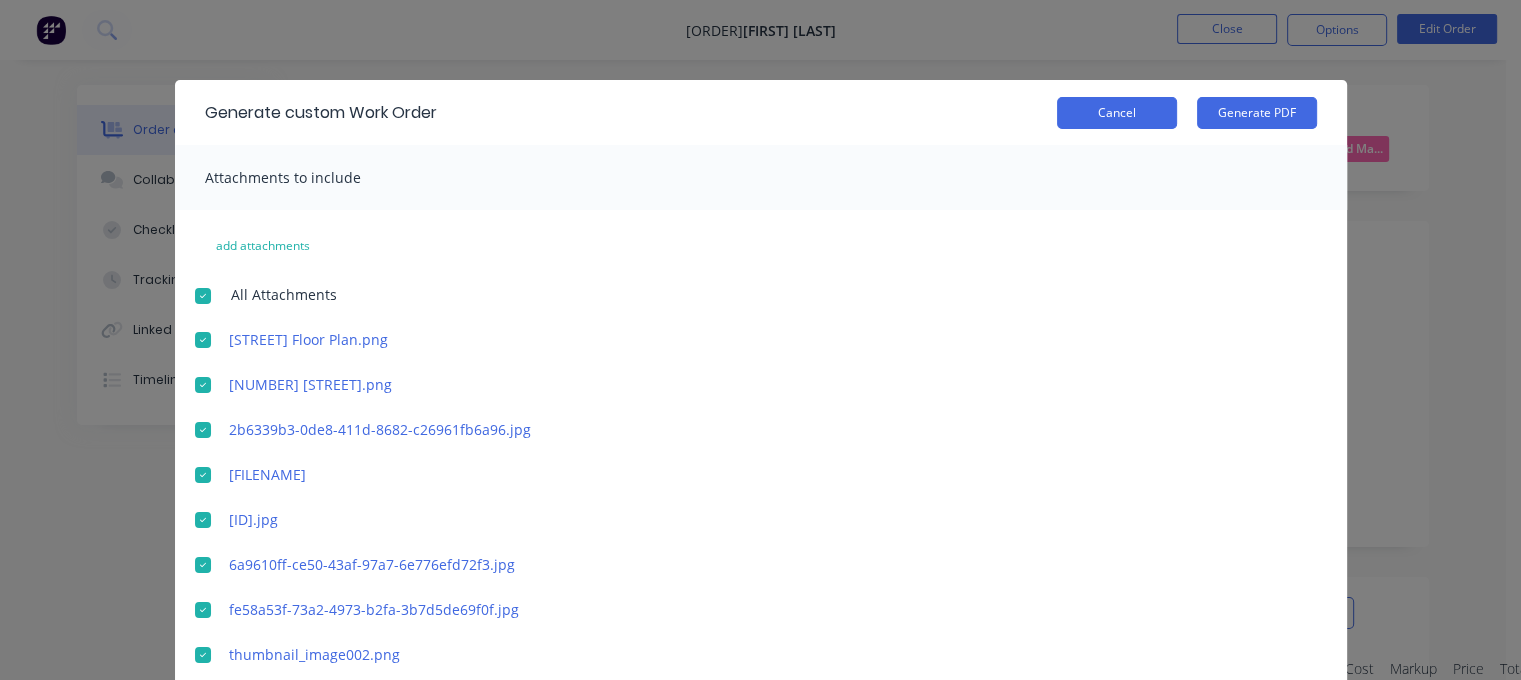 click on "Cancel" at bounding box center (1117, 113) 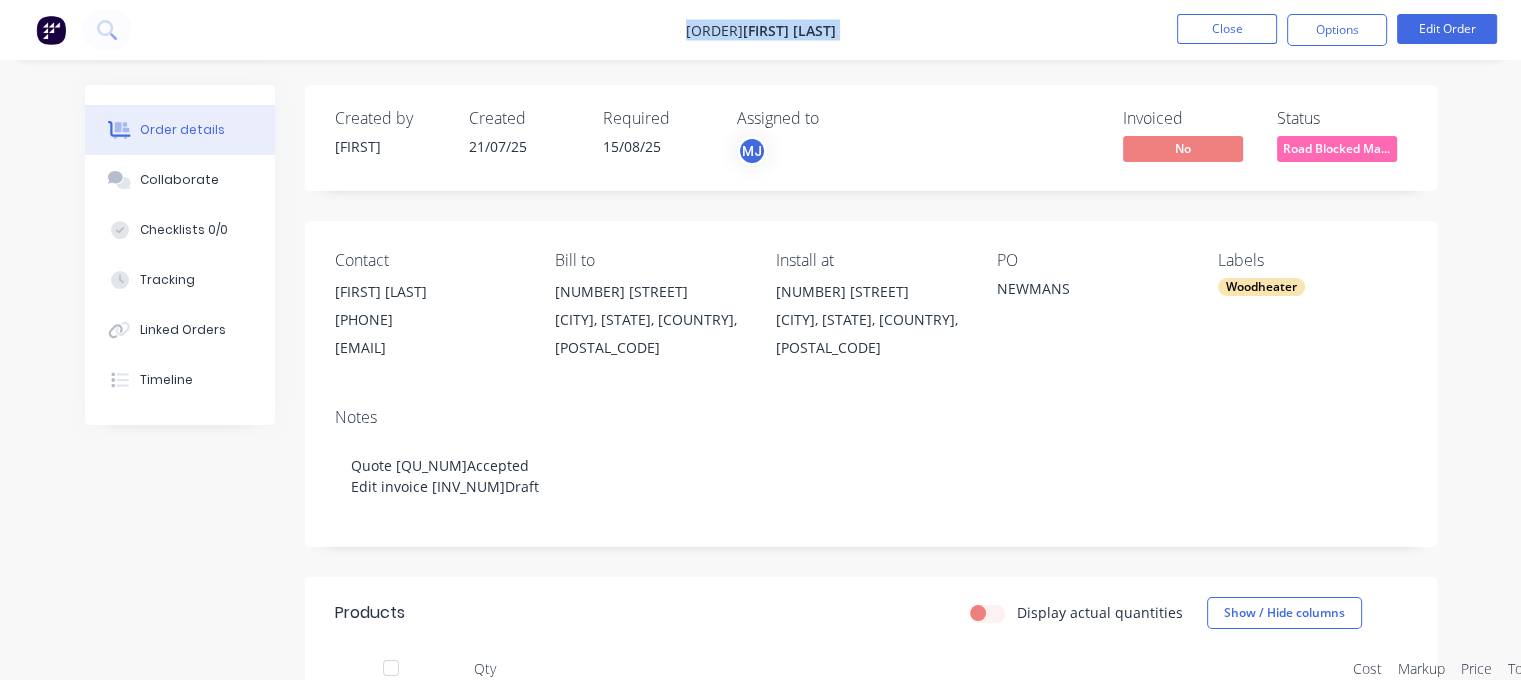 drag, startPoint x: 659, startPoint y: 31, endPoint x: 875, endPoint y: 29, distance: 216.00926 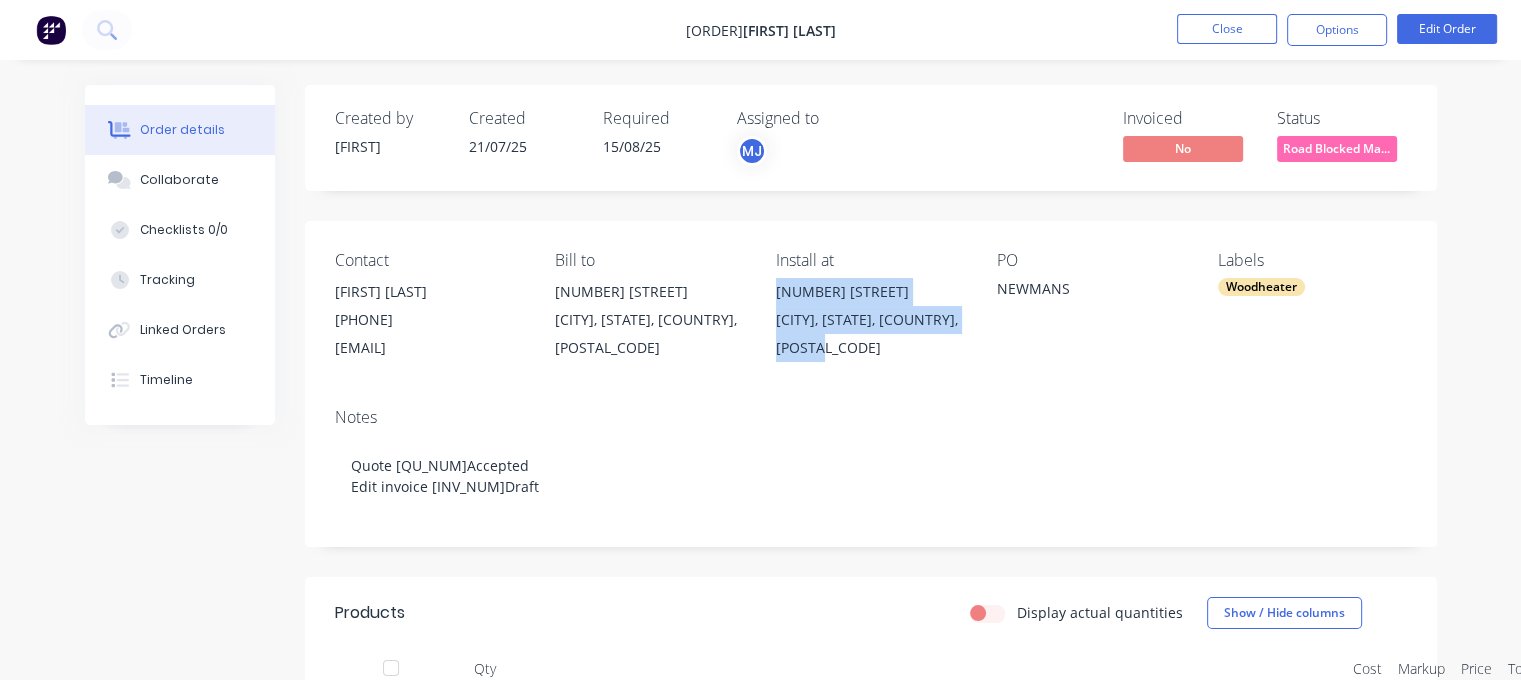 drag, startPoint x: 775, startPoint y: 294, endPoint x: 881, endPoint y: 358, distance: 123.82246 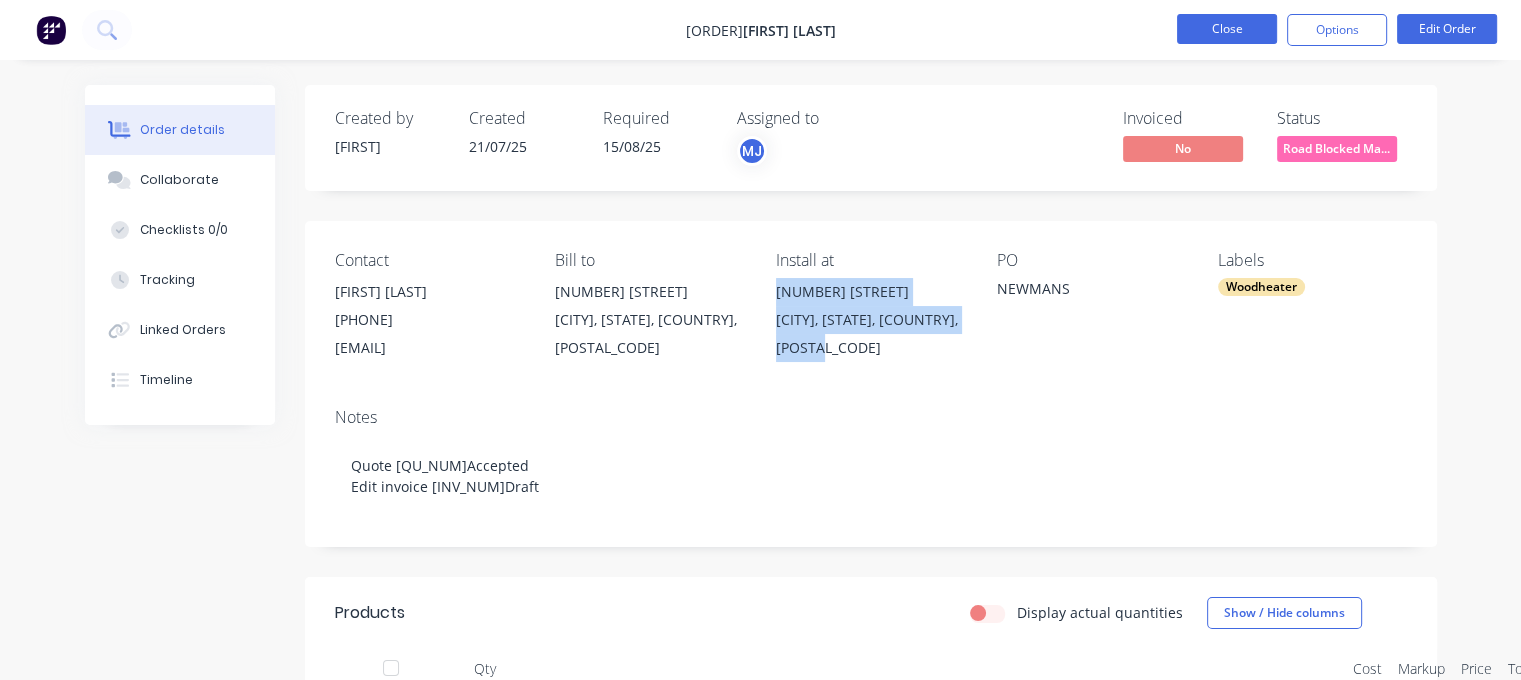 click on "Close" at bounding box center (1227, 29) 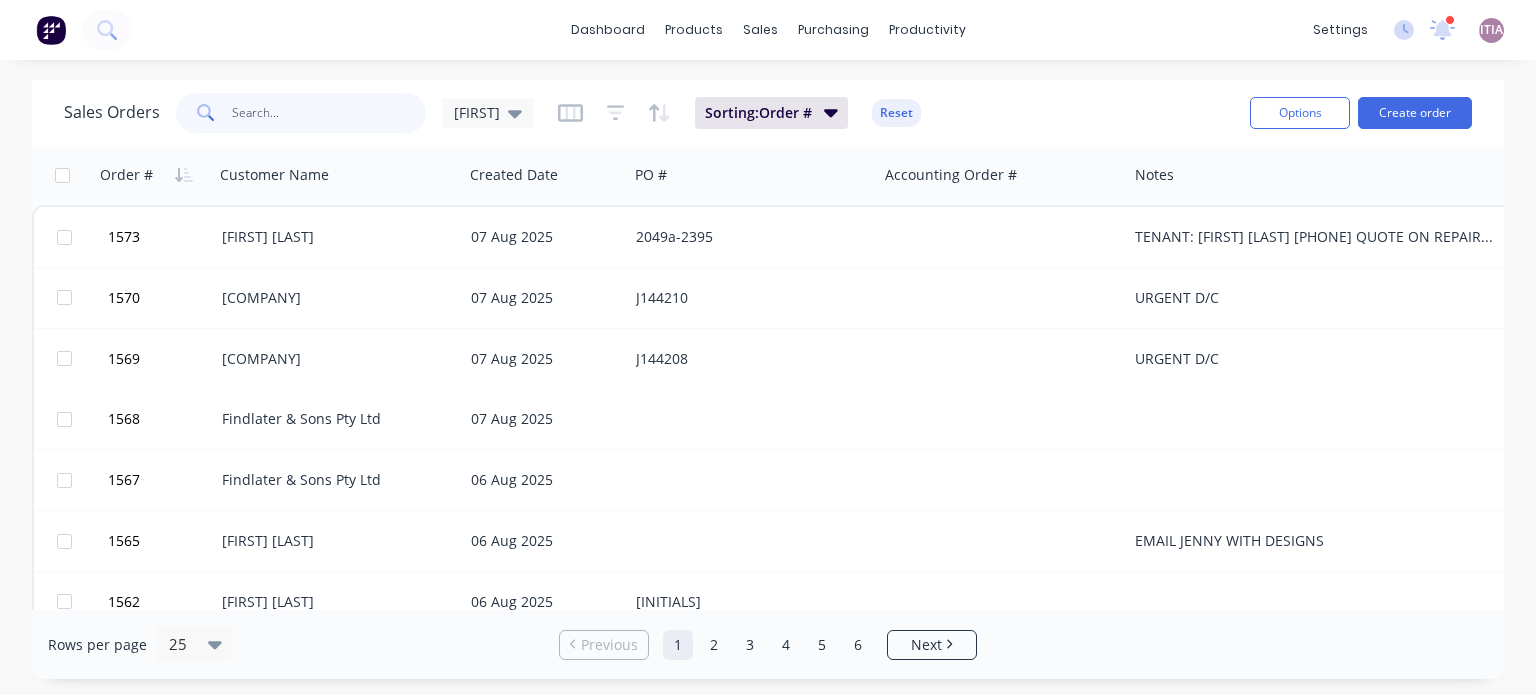 click at bounding box center [329, 113] 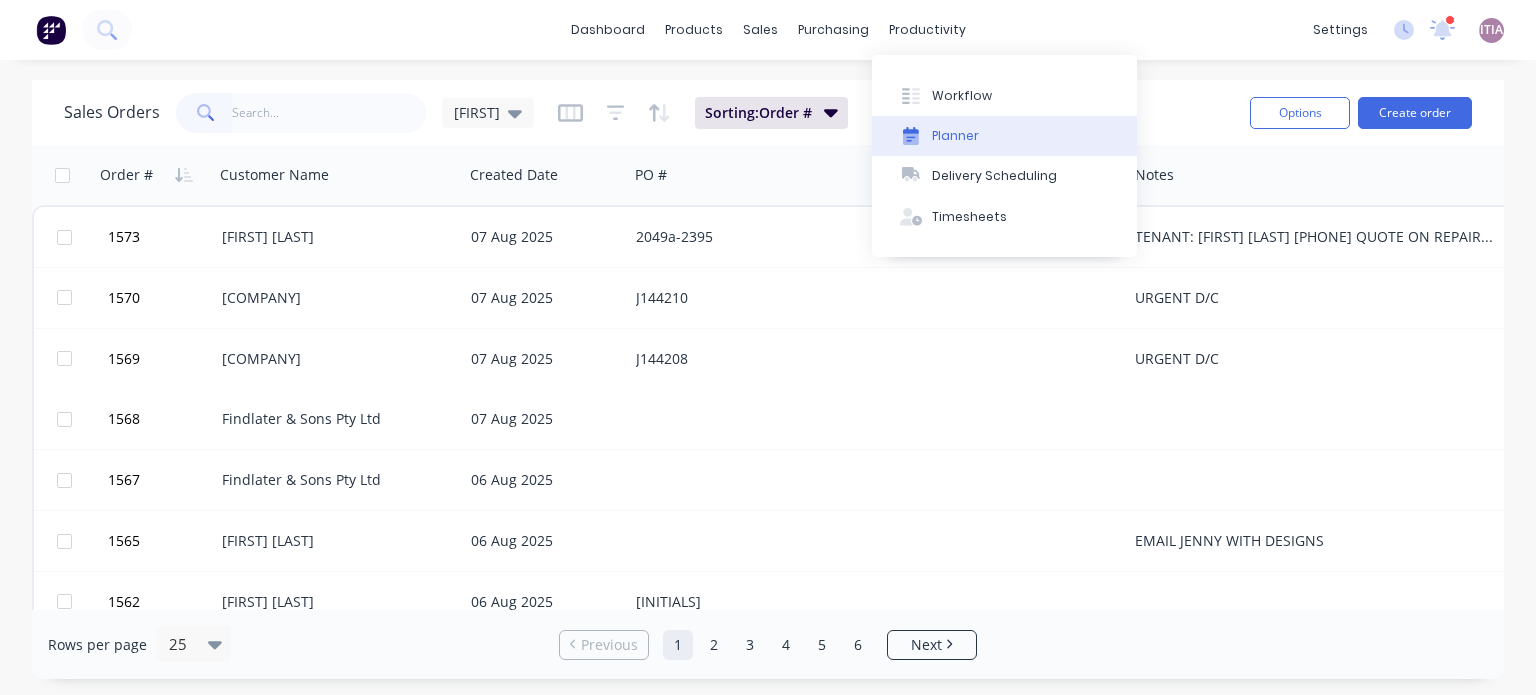 click on "Planner" at bounding box center [1004, 136] 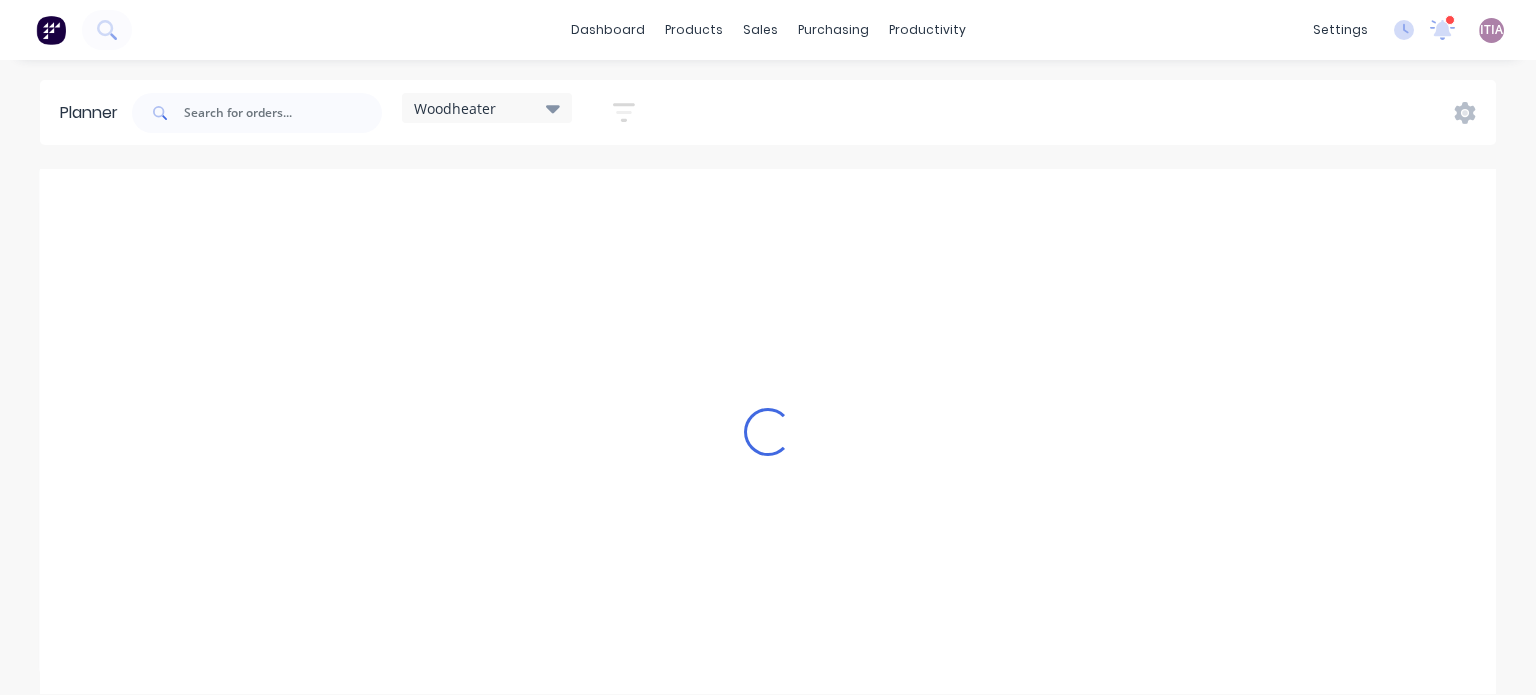scroll, scrollTop: 0, scrollLeft: 0, axis: both 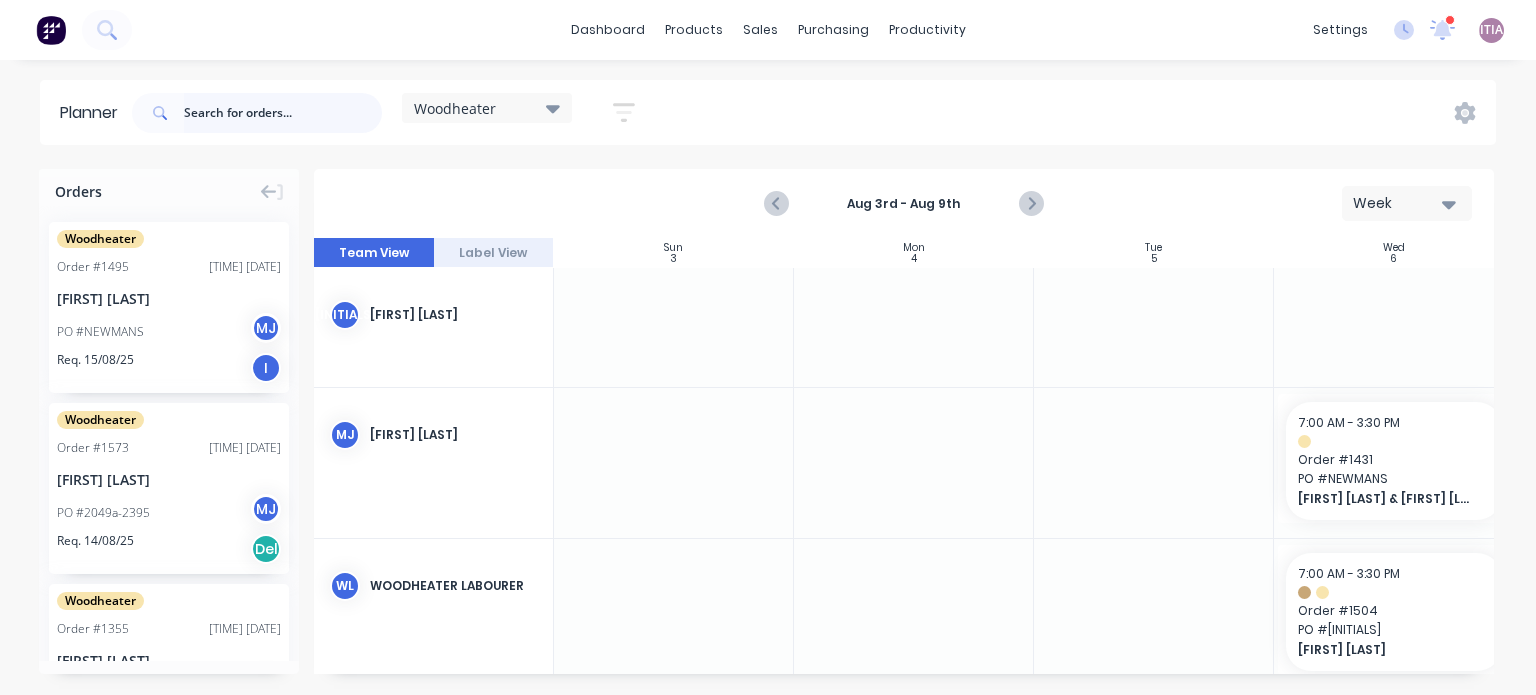 click at bounding box center [283, 113] 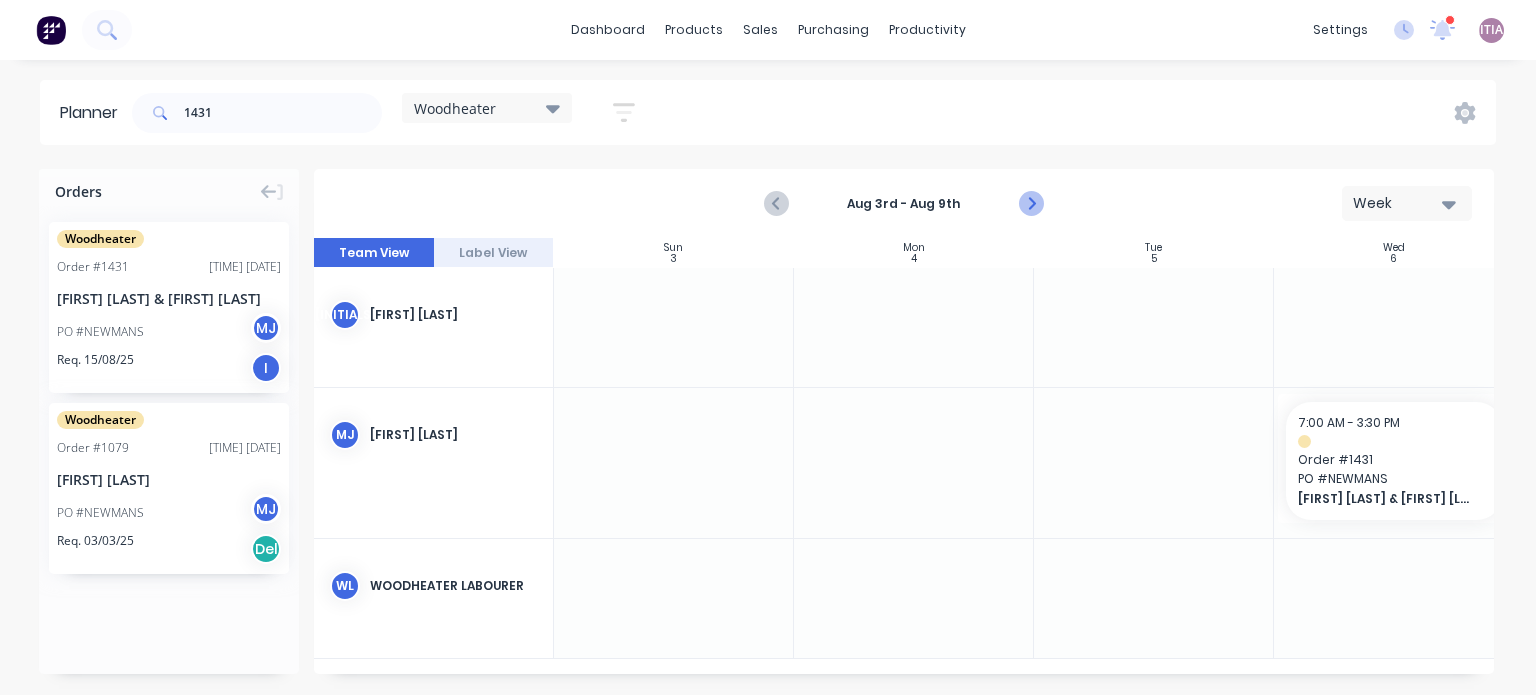click 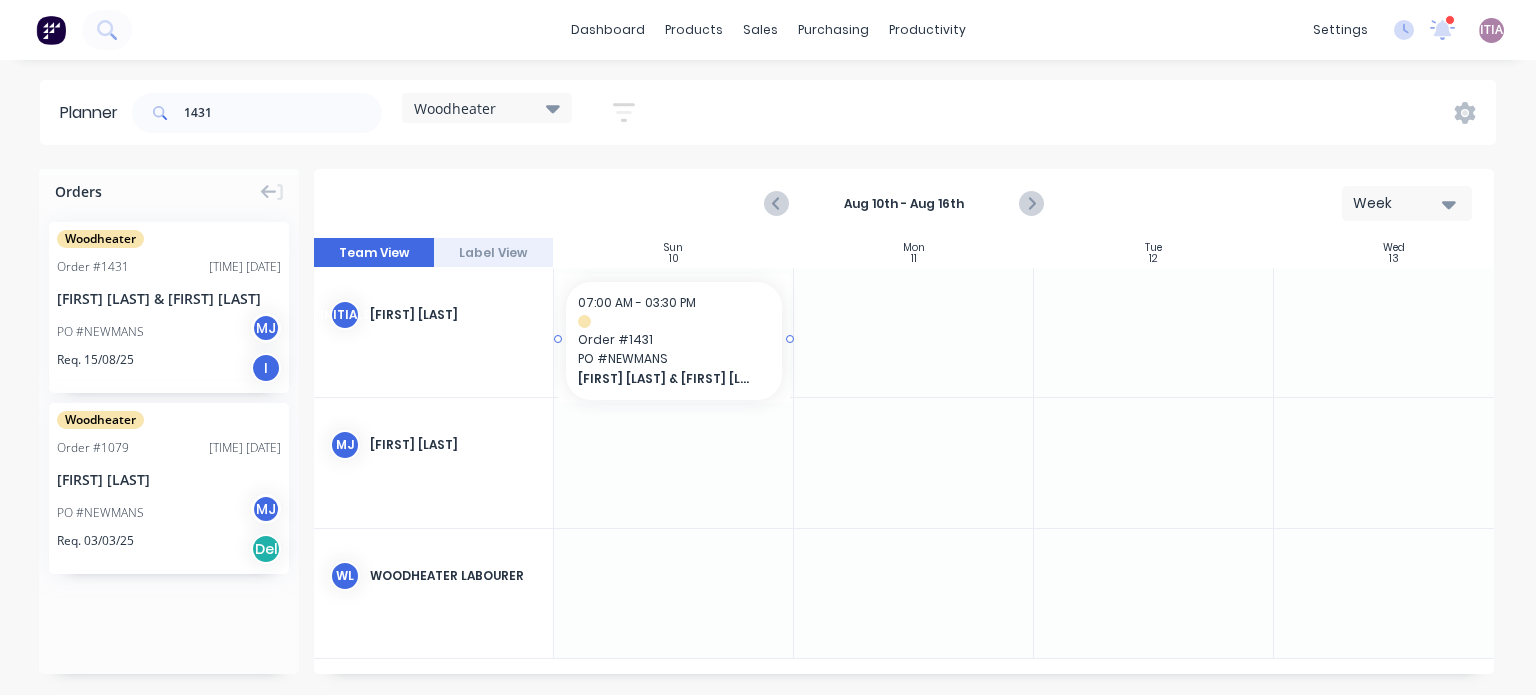 scroll, scrollTop: 0, scrollLeft: 0, axis: both 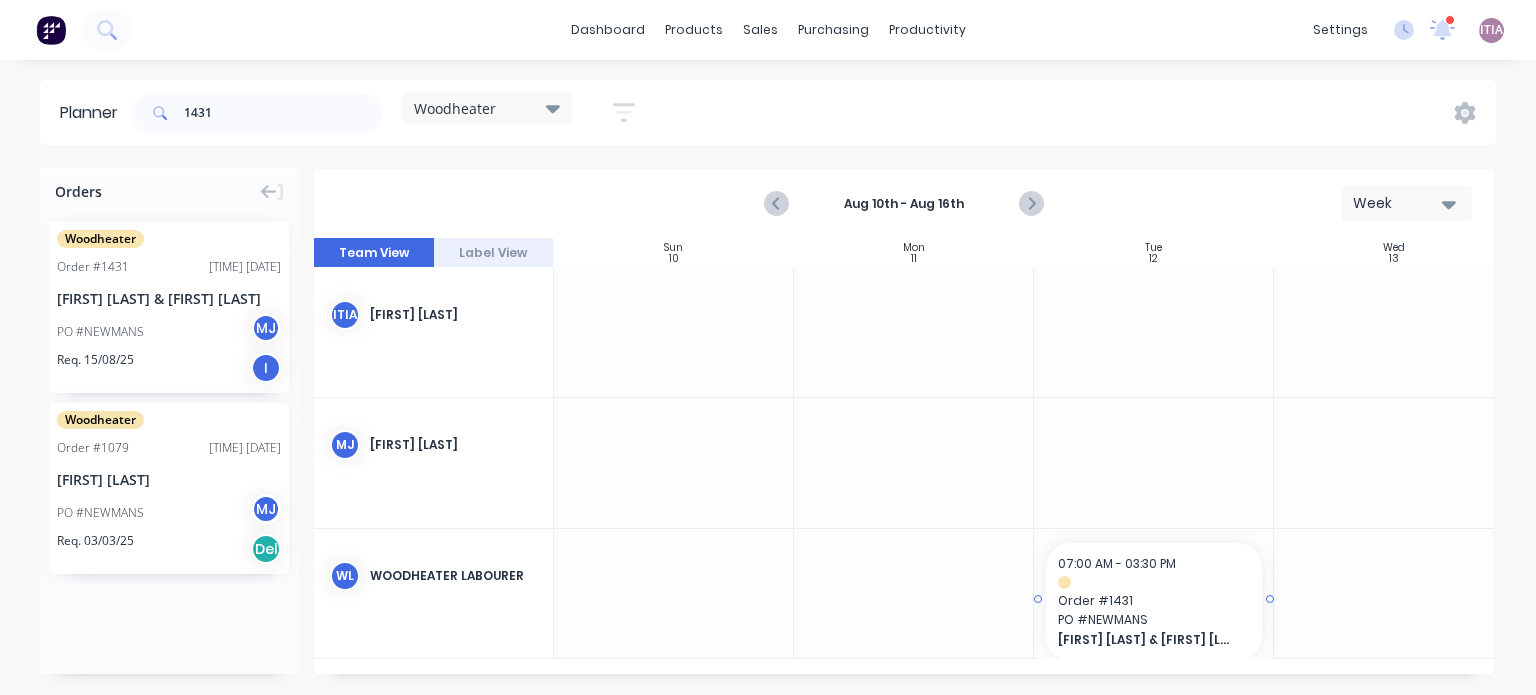 drag, startPoint x: 132, startPoint y: 265, endPoint x: 1184, endPoint y: 569, distance: 1095.0433 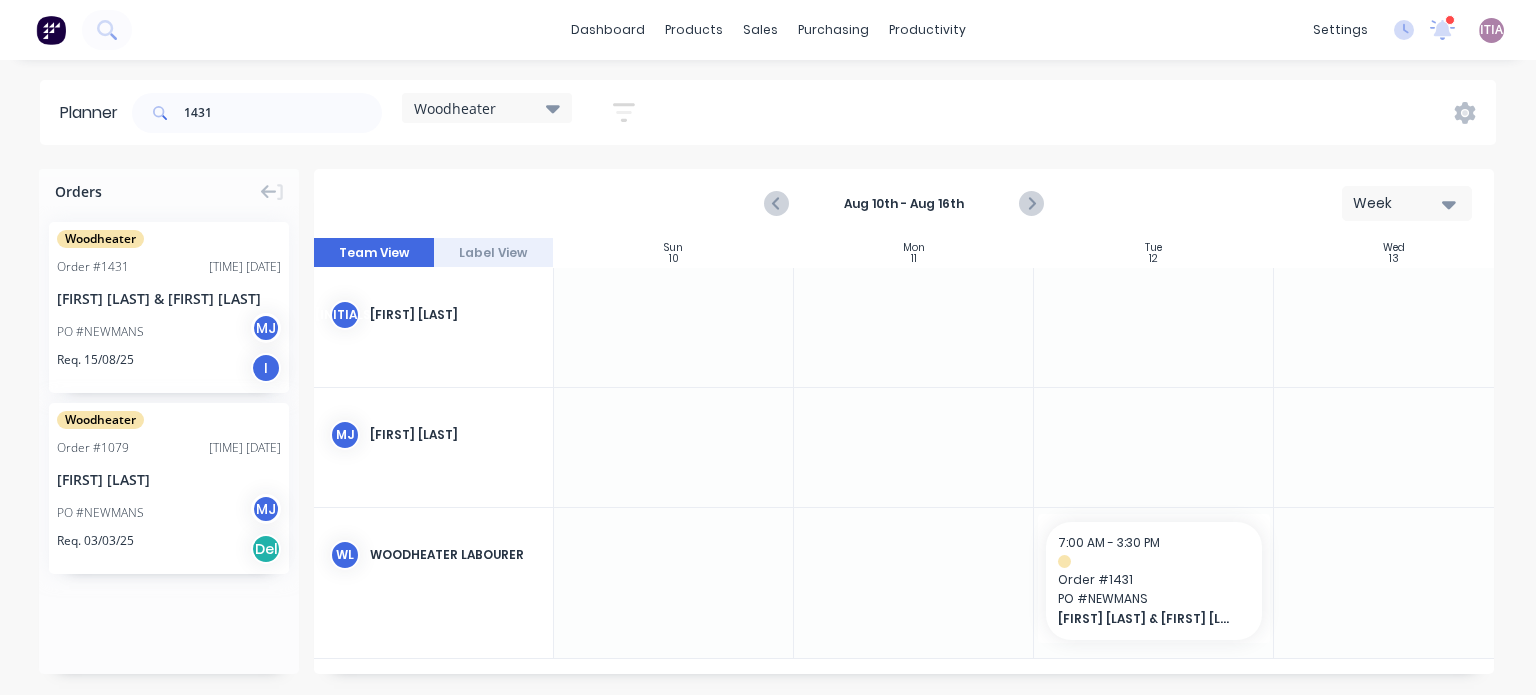 scroll, scrollTop: 0, scrollLeft: 0, axis: both 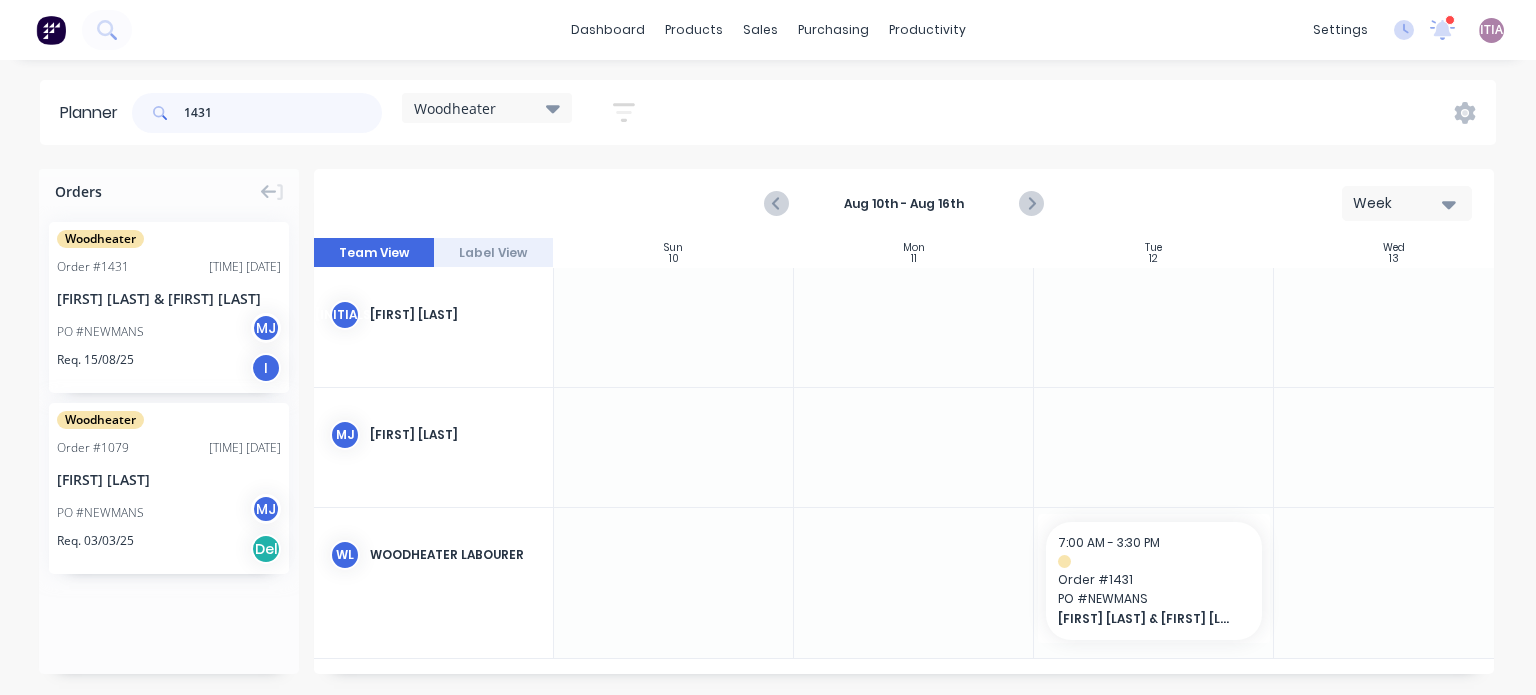 click on "1431" at bounding box center (283, 113) 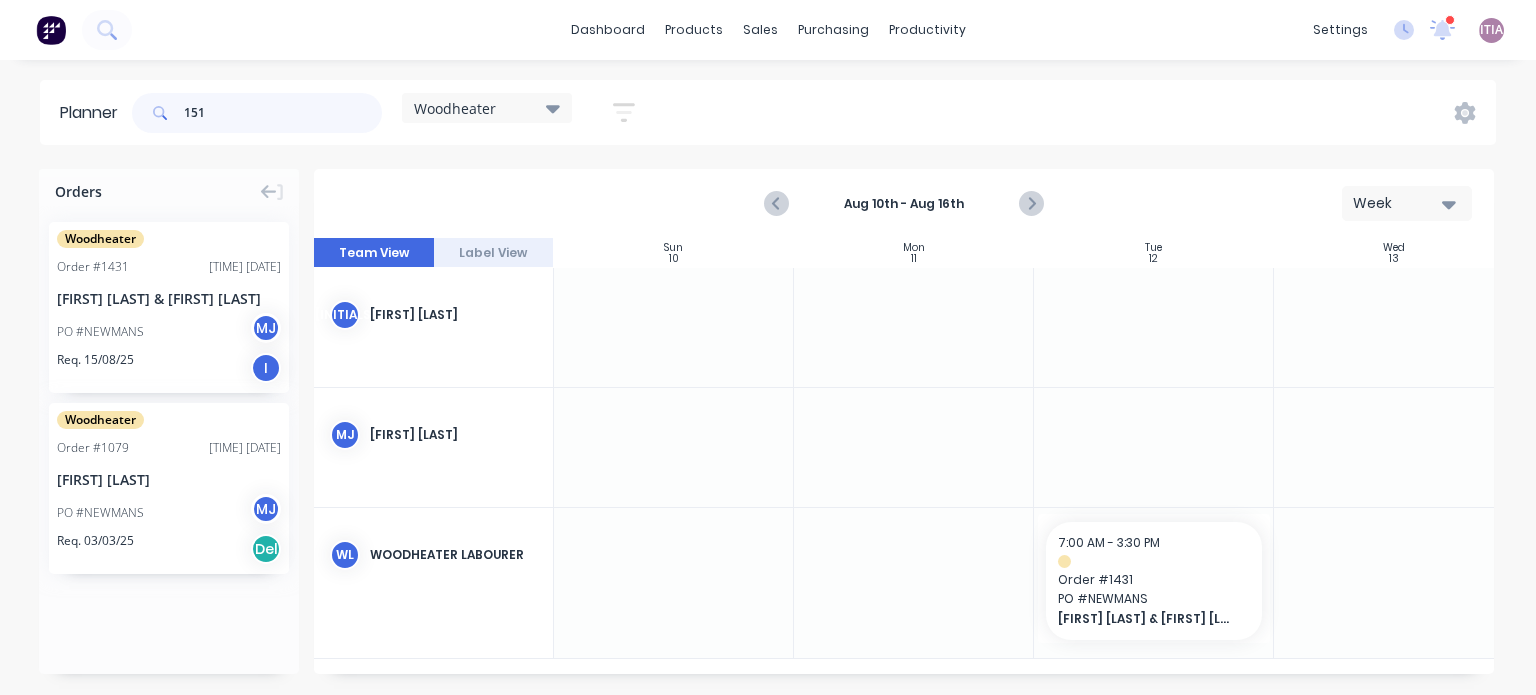 type on "1518" 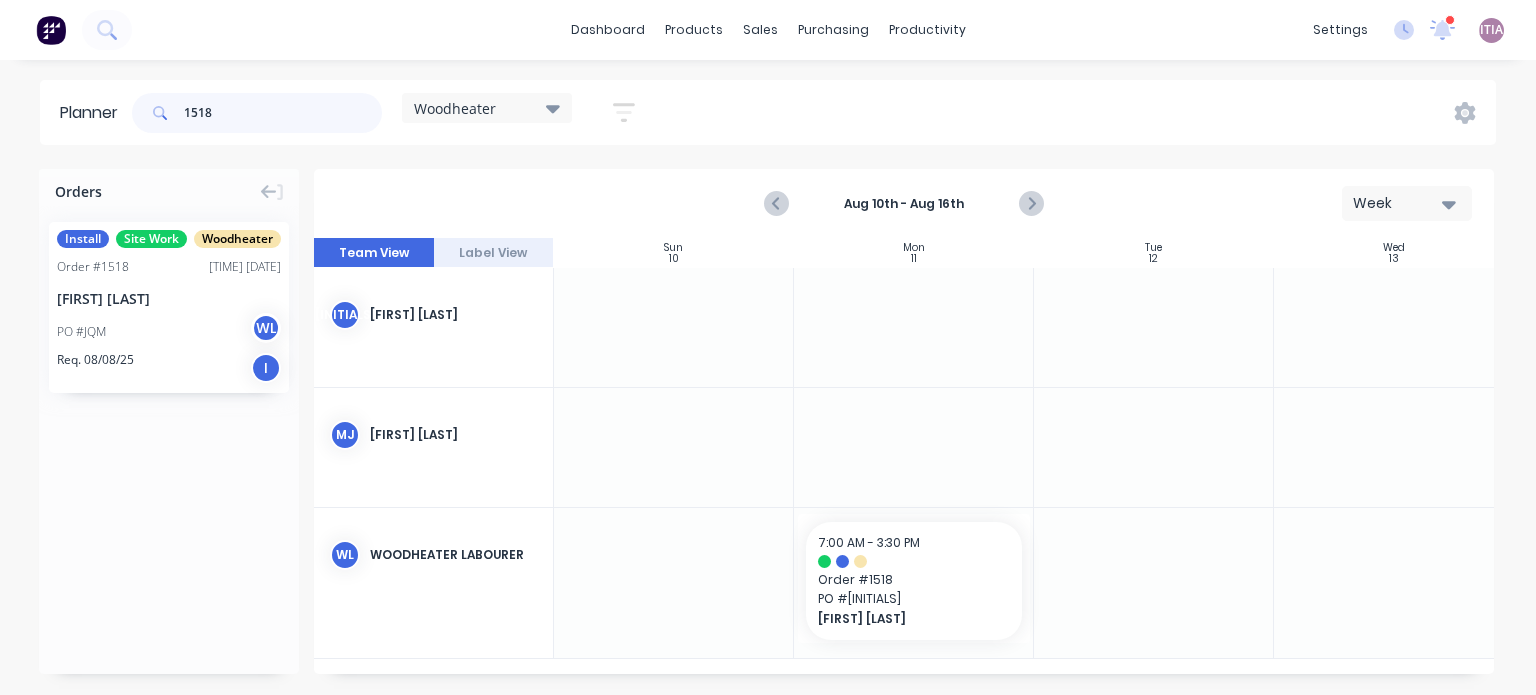 scroll, scrollTop: 8, scrollLeft: 0, axis: vertical 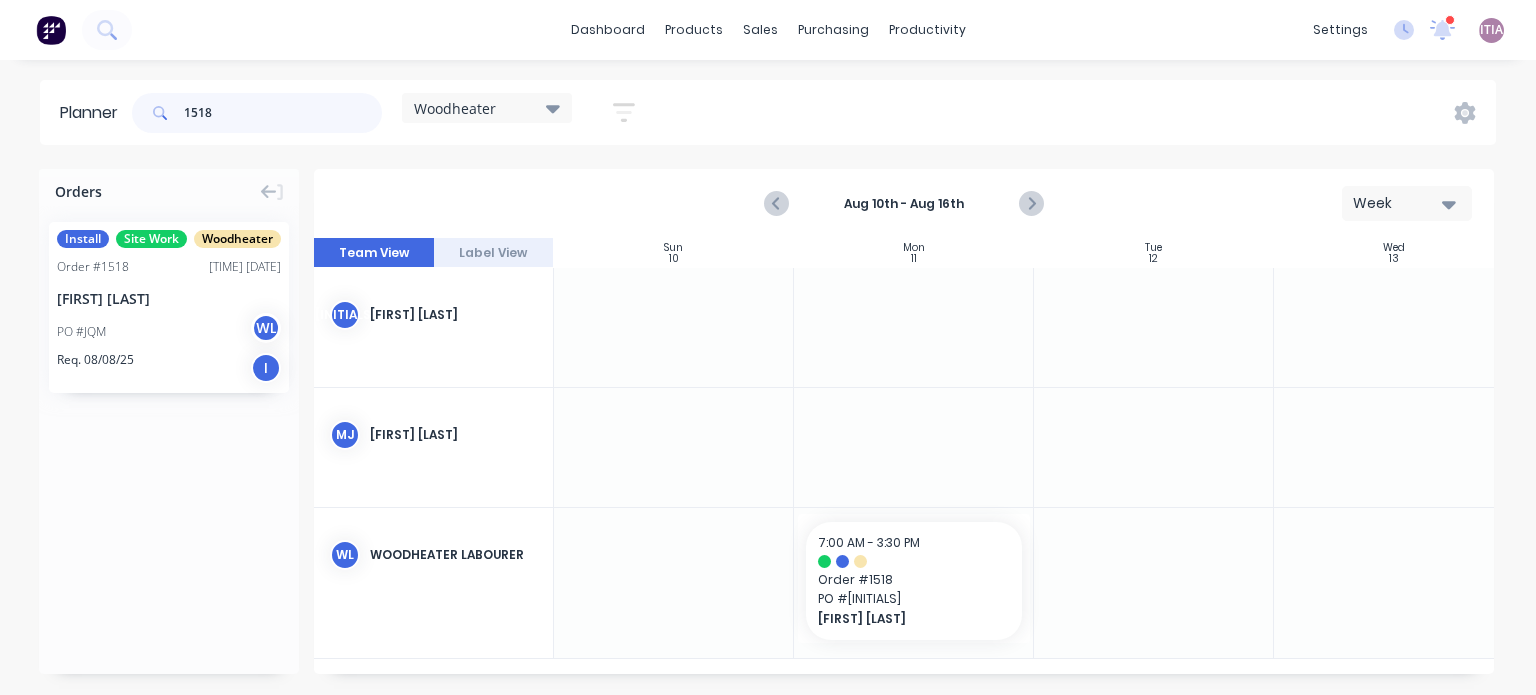 click on "1518" at bounding box center [283, 113] 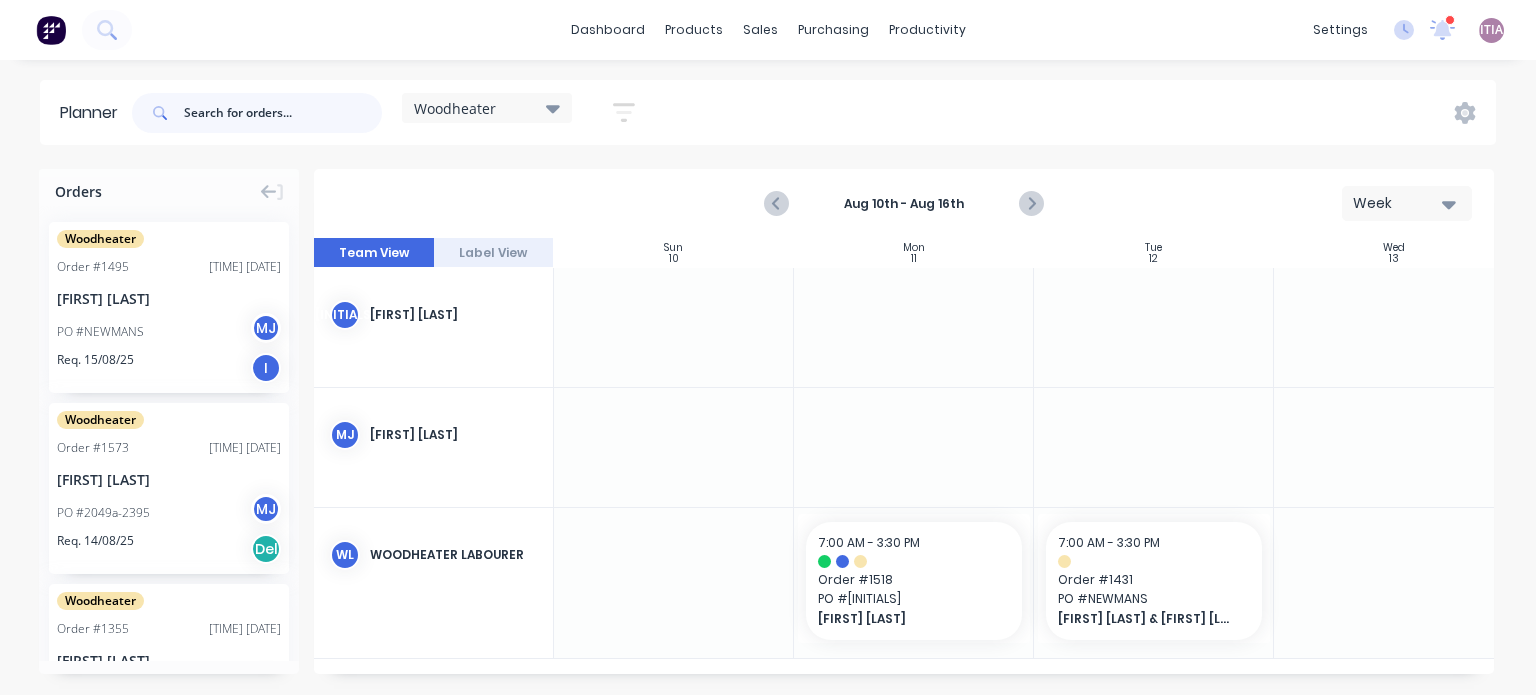 scroll, scrollTop: 8, scrollLeft: 0, axis: vertical 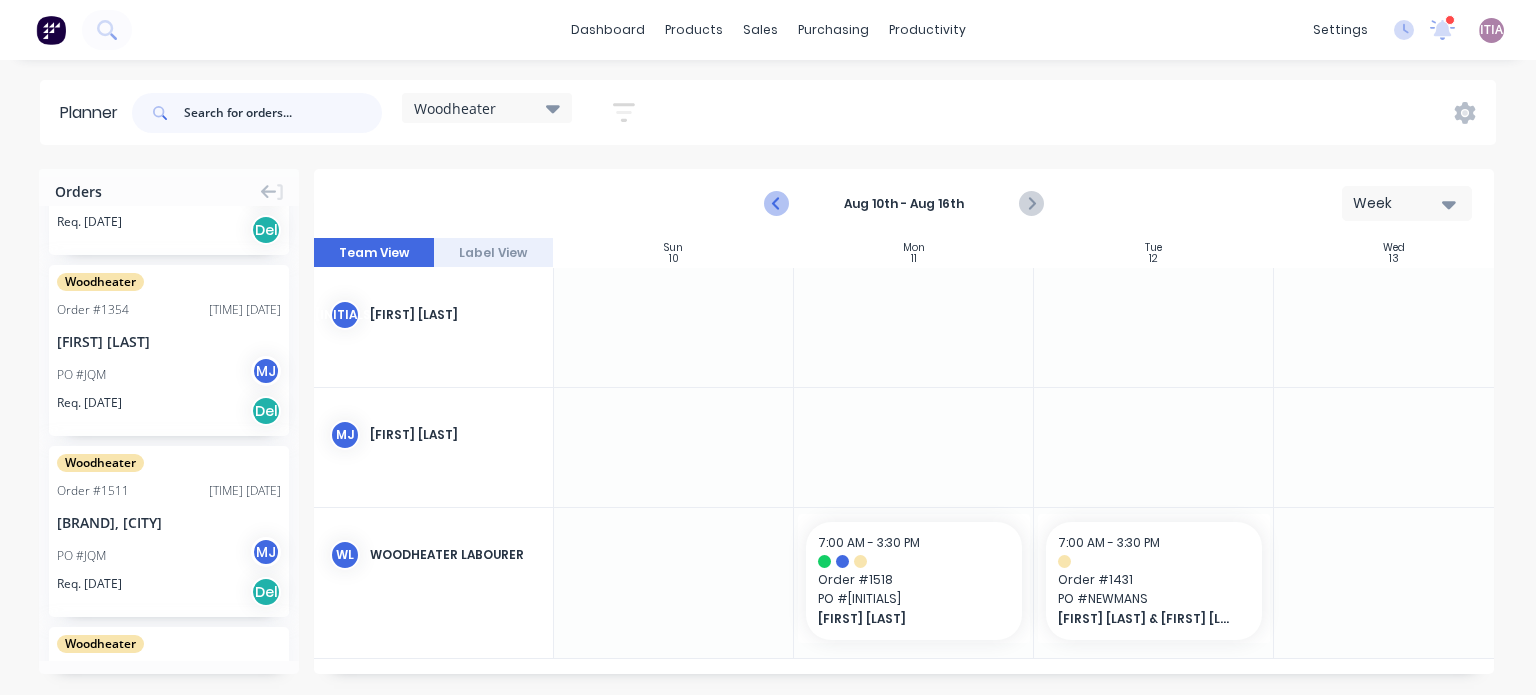 type 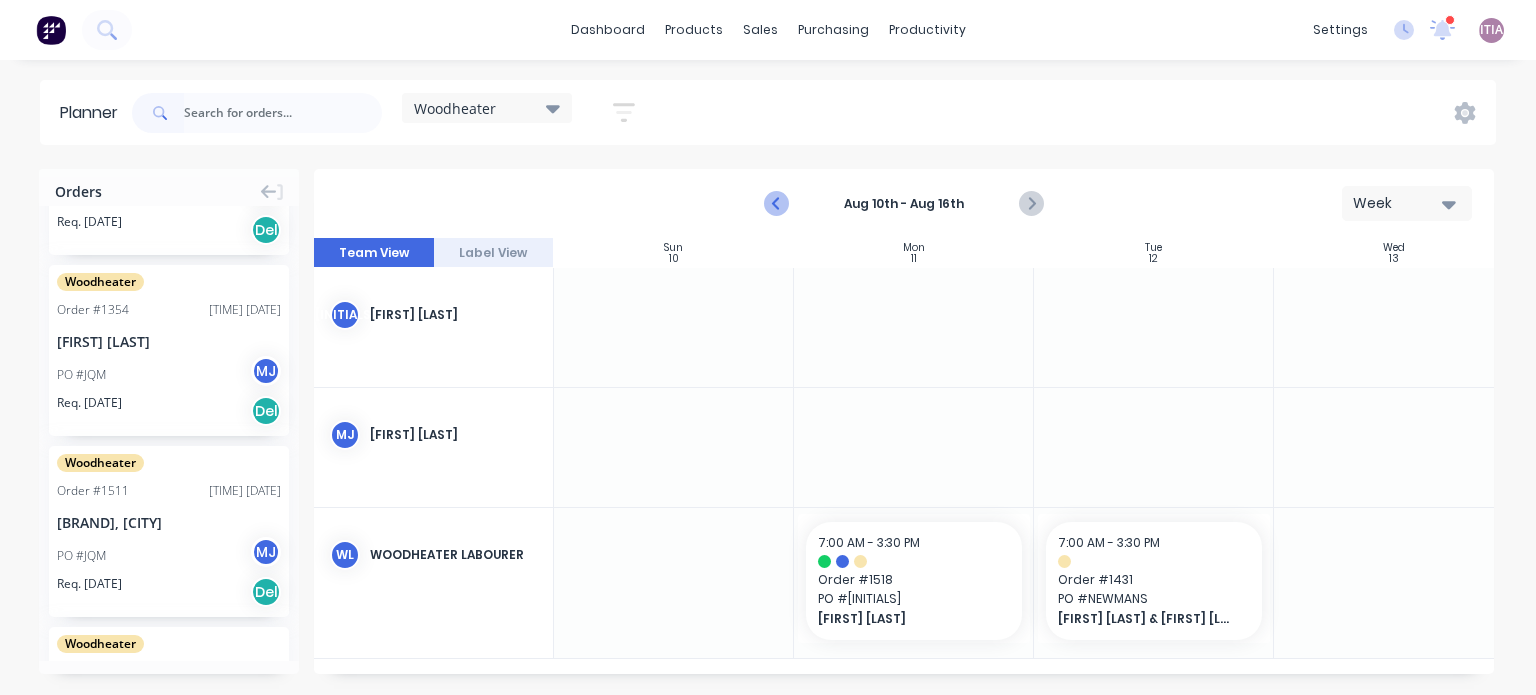 click 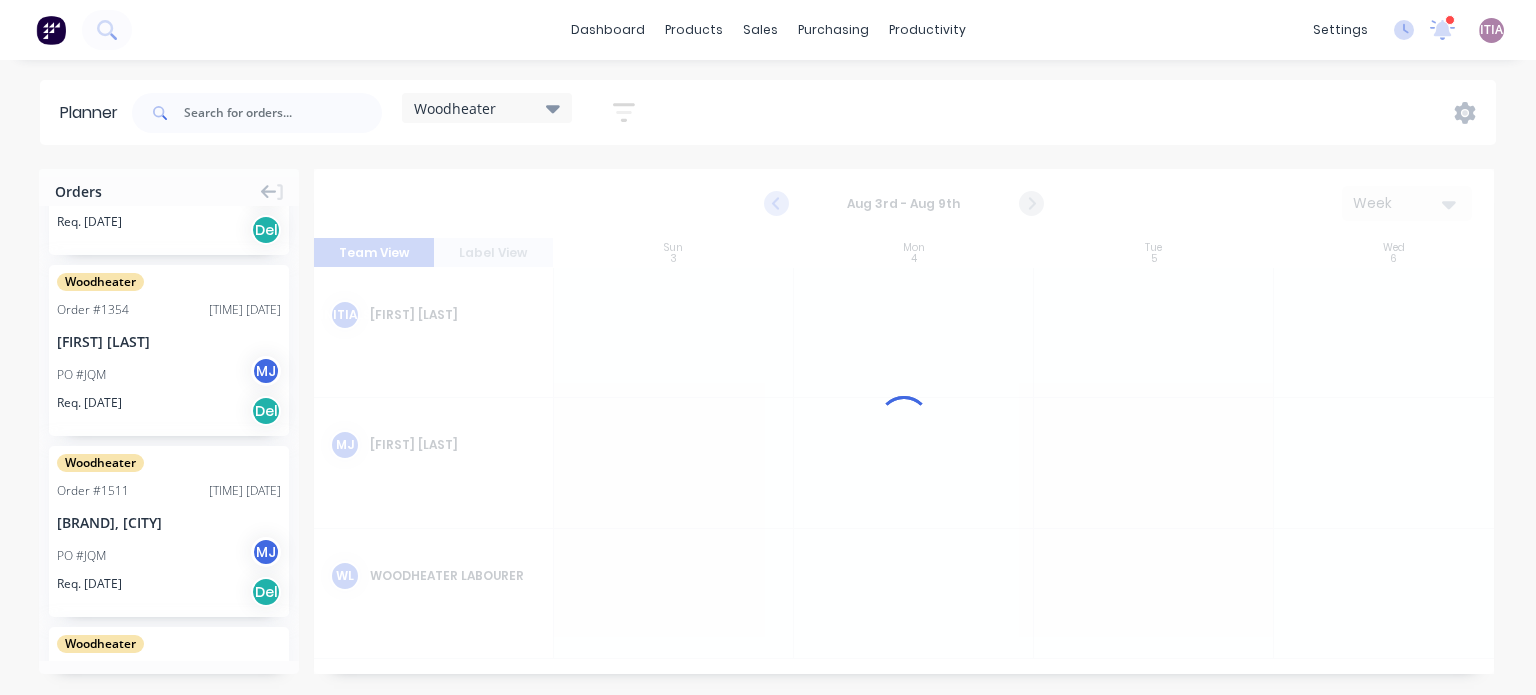 scroll, scrollTop: 0, scrollLeft: 0, axis: both 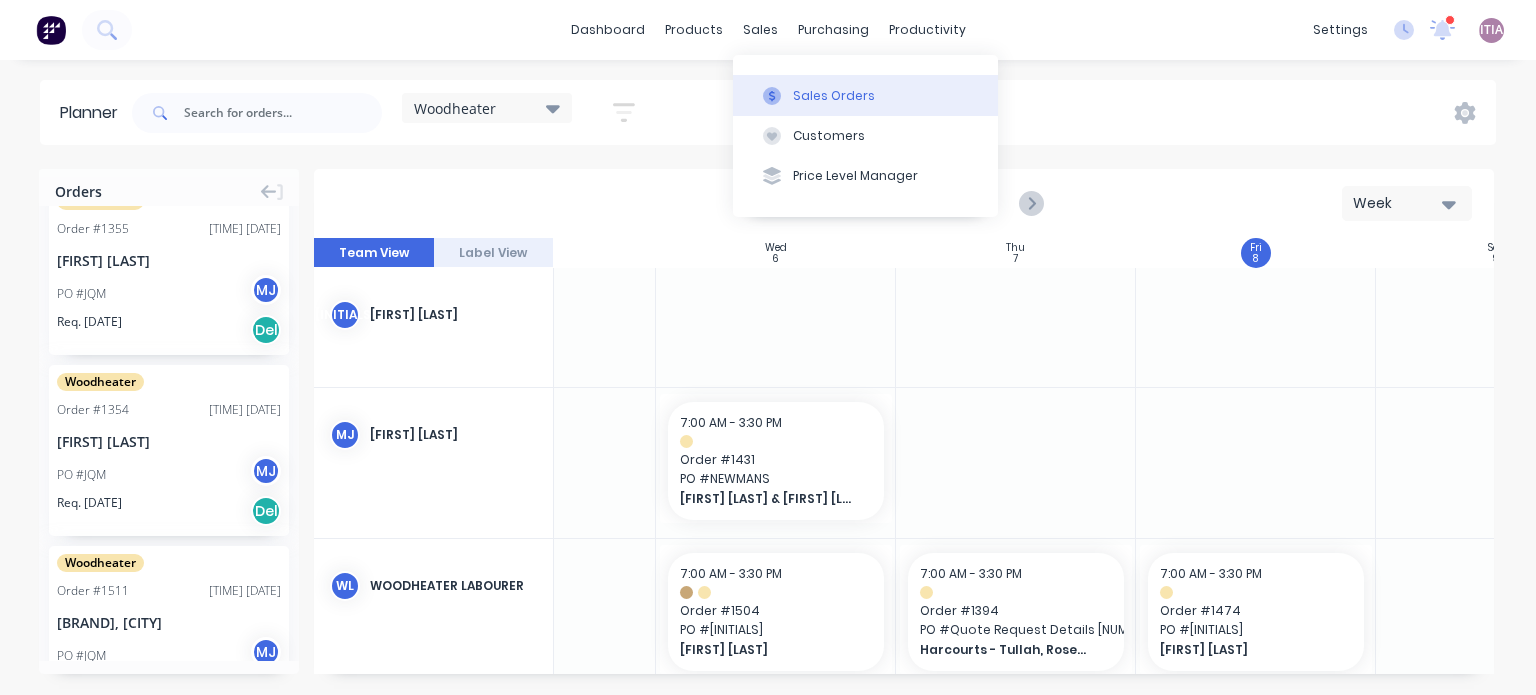 click on "Sales Orders" at bounding box center (834, 96) 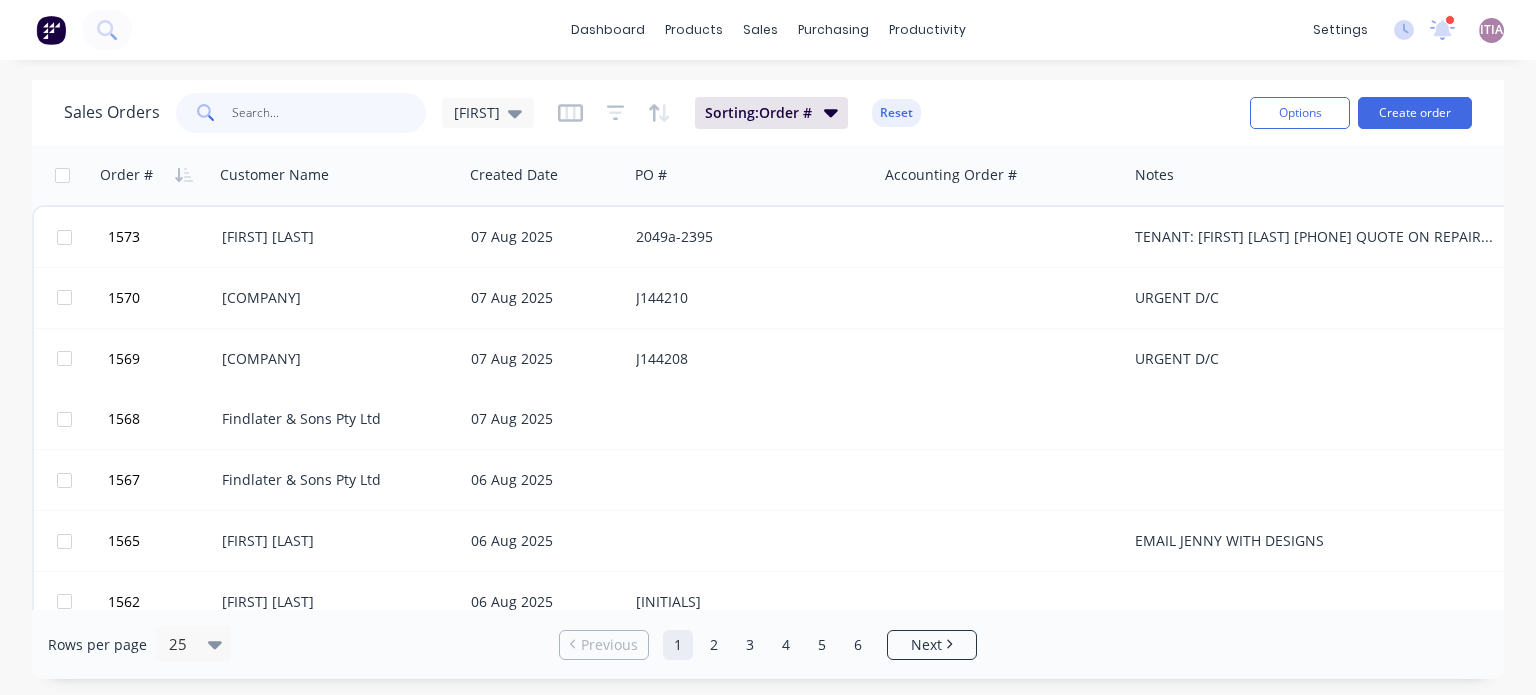 click at bounding box center [329, 113] 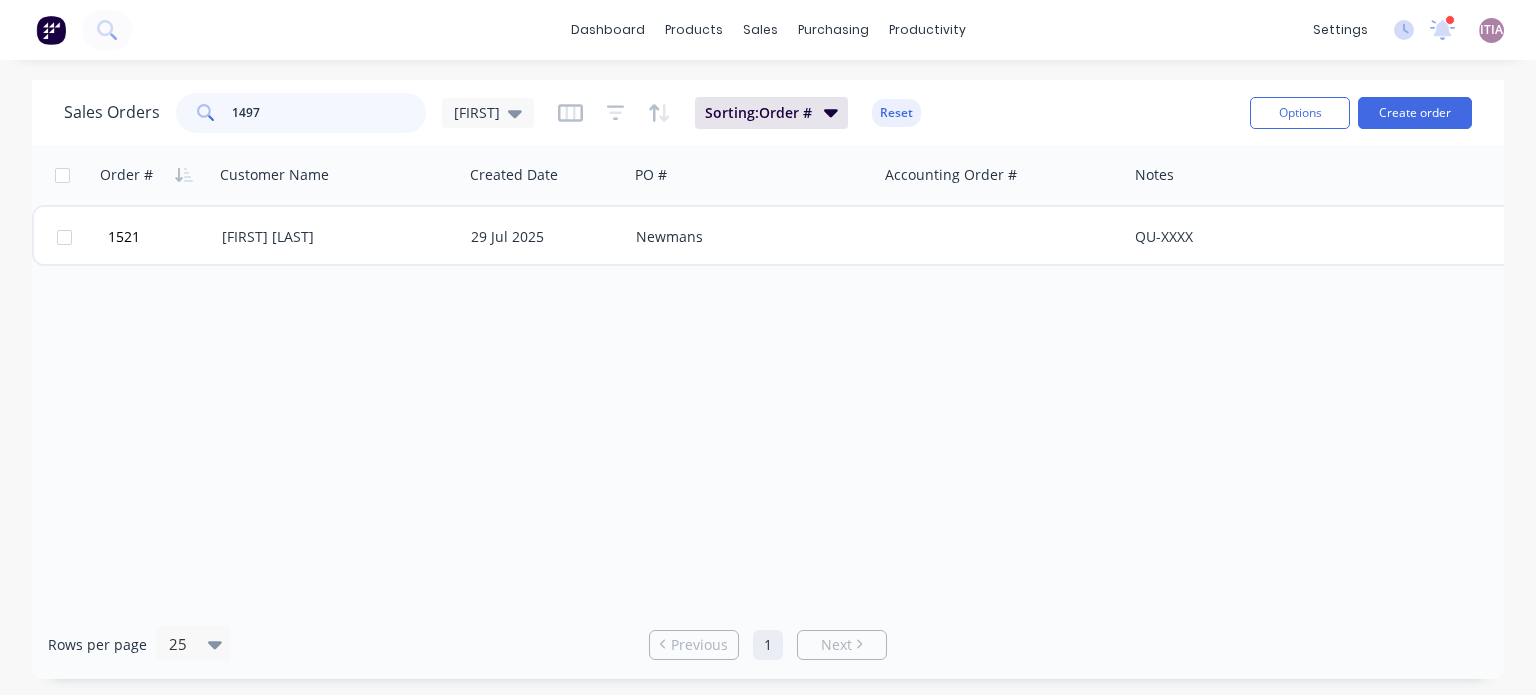 type on "1497" 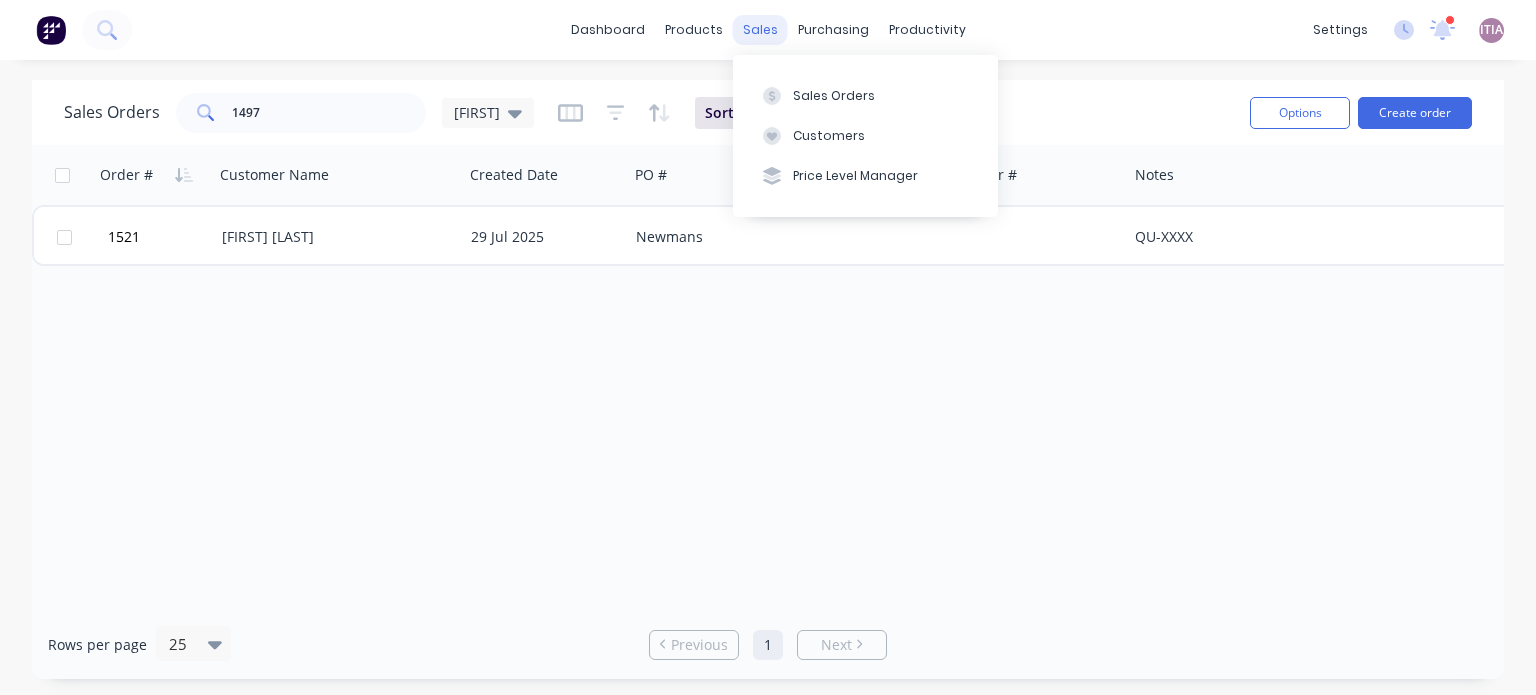 click on "sales" at bounding box center [760, 30] 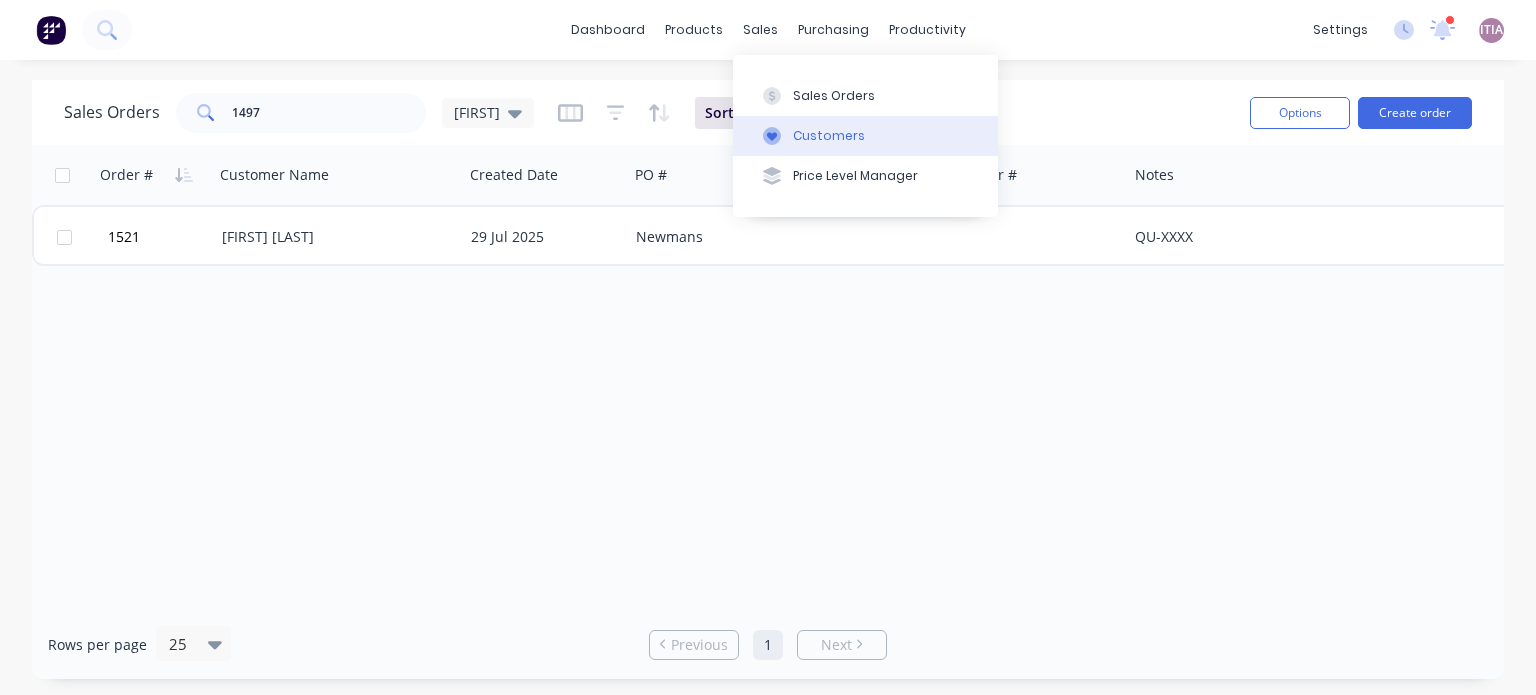 click on "Customers" at bounding box center (829, 136) 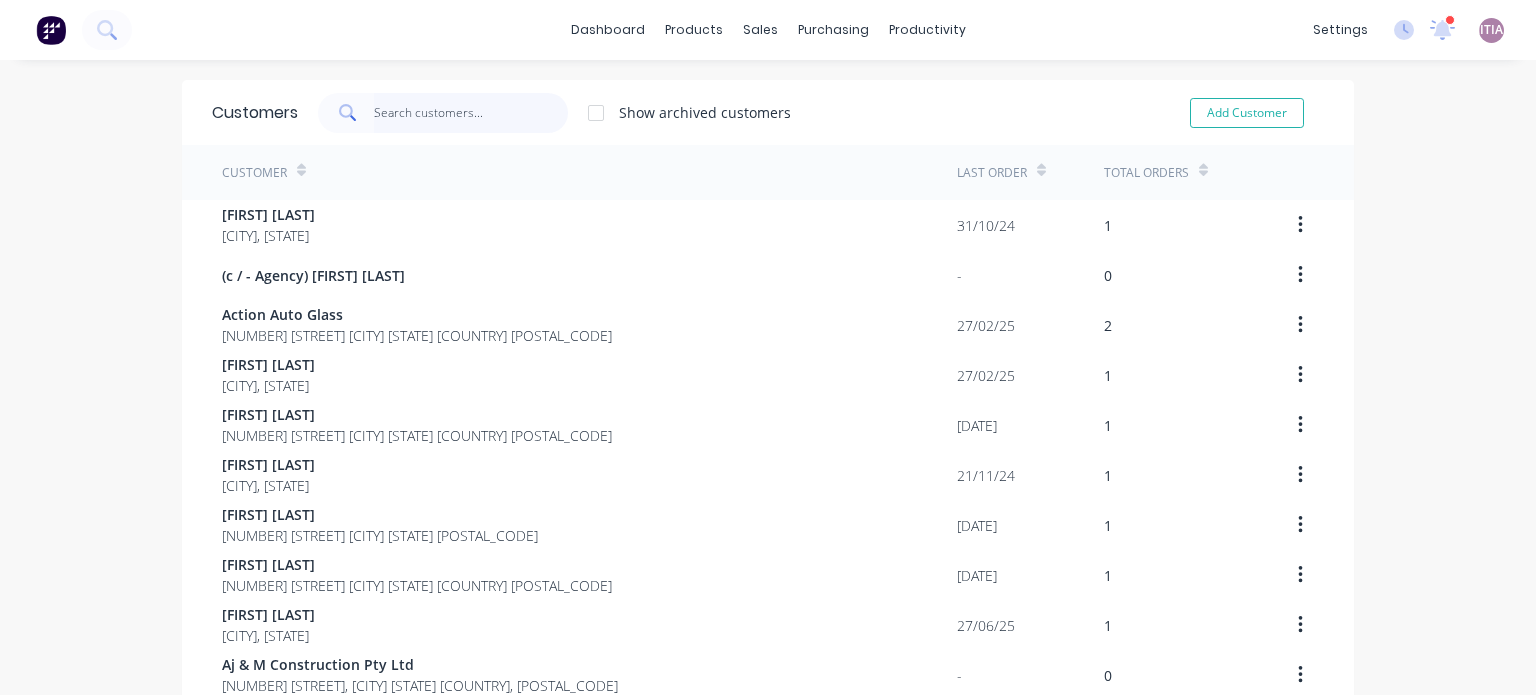 click at bounding box center [471, 113] 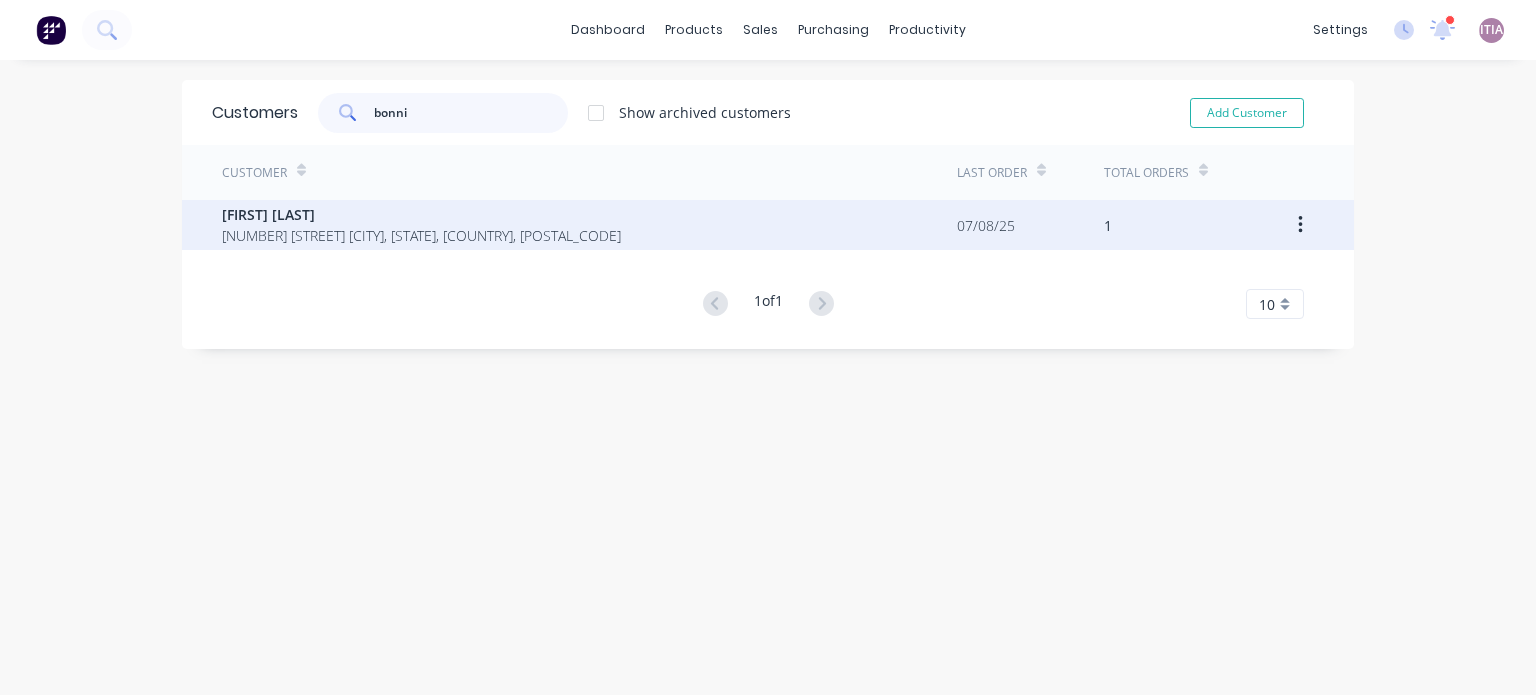 type on "bonni" 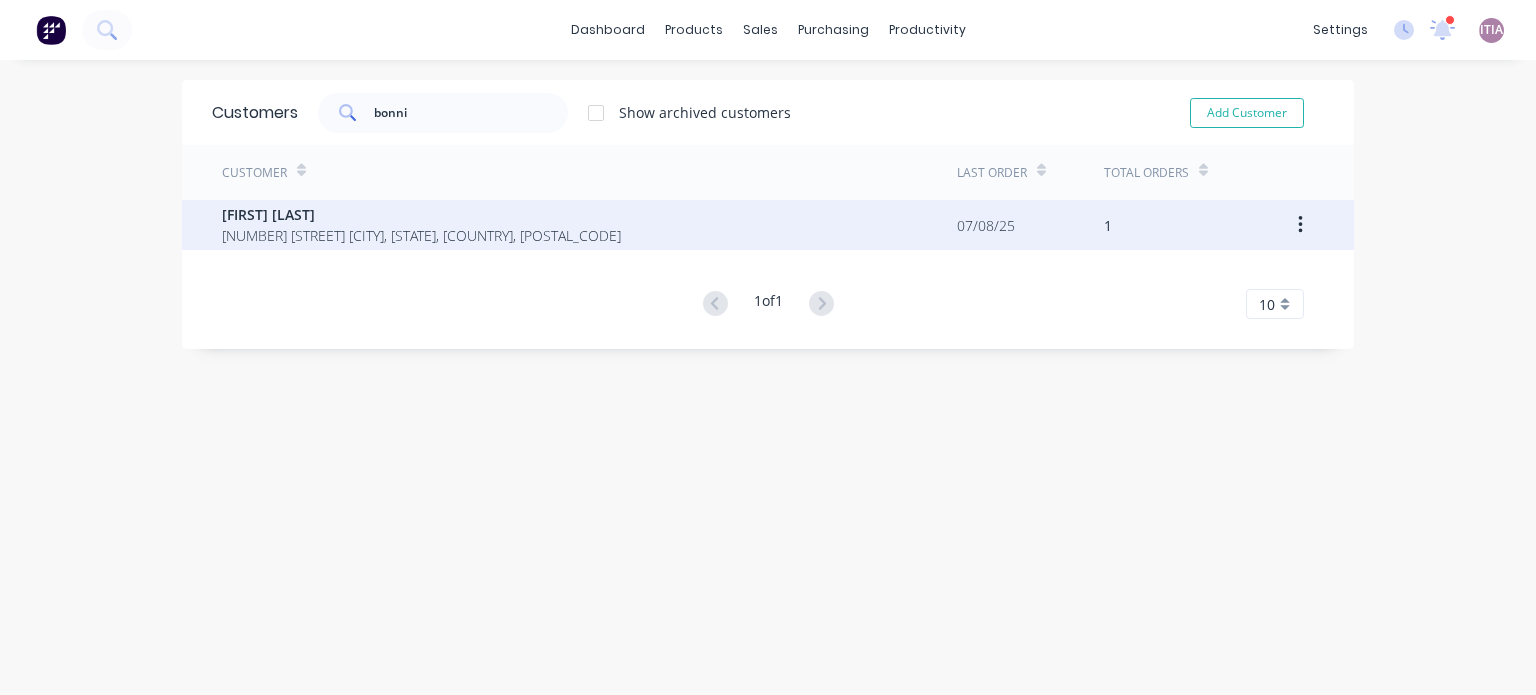 click on "[NUMBER] [STREET] [CITY], [STATE], [COUNTRY], [POSTAL_CODE]" at bounding box center [421, 235] 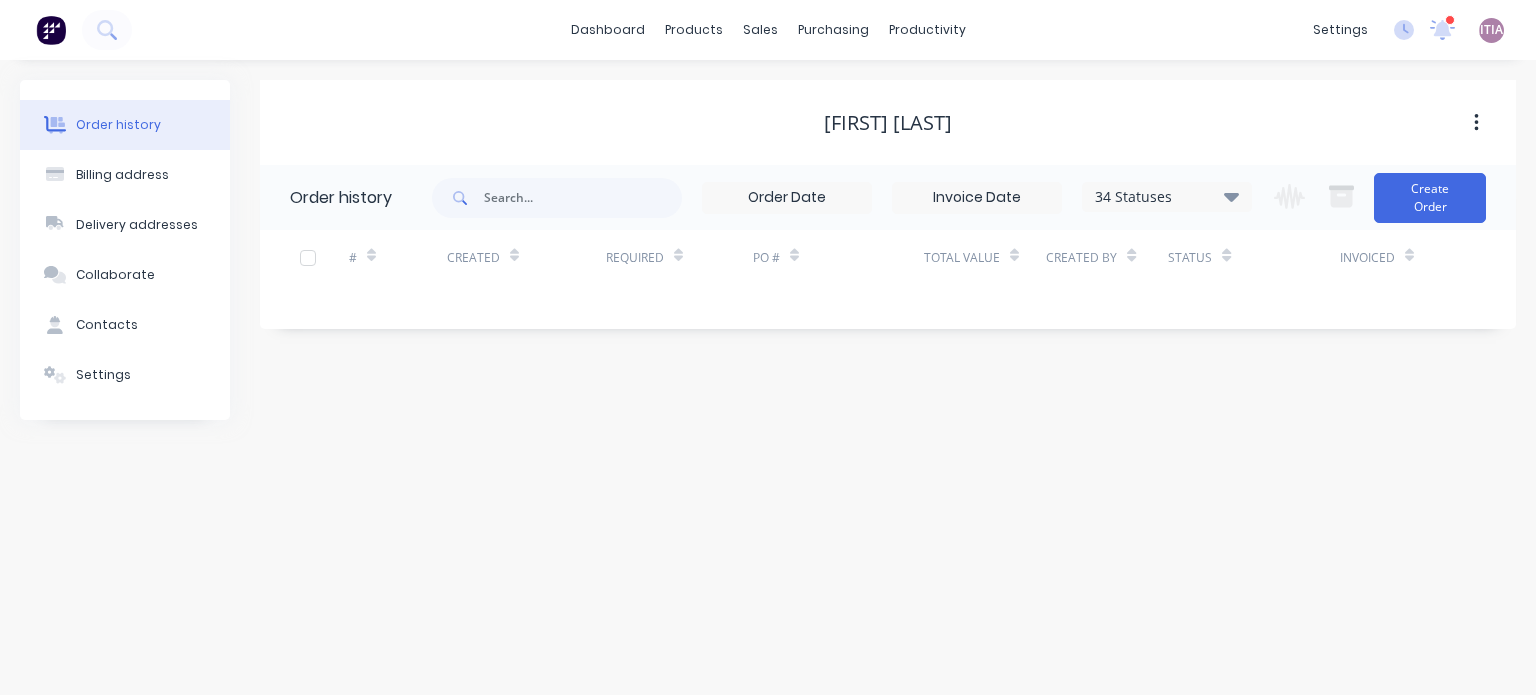 click 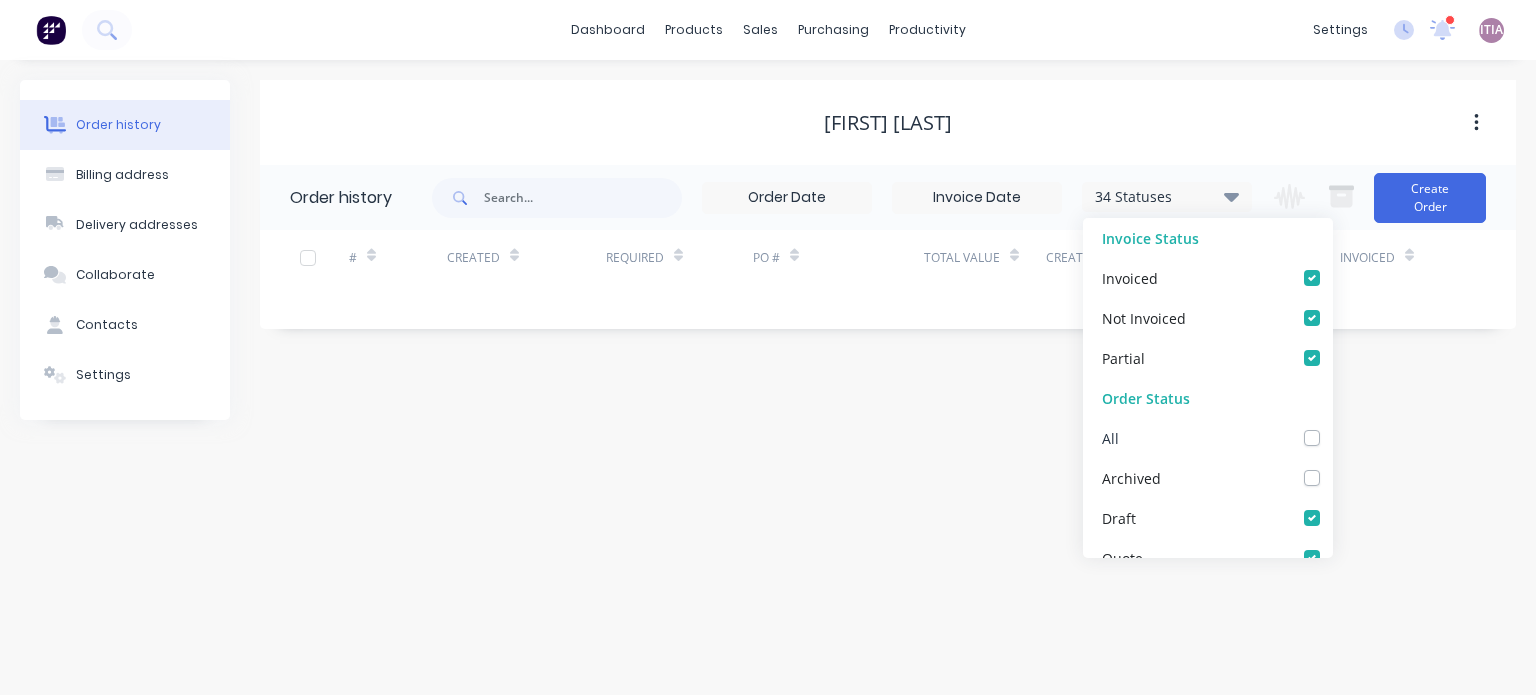 click at bounding box center (1332, 427) 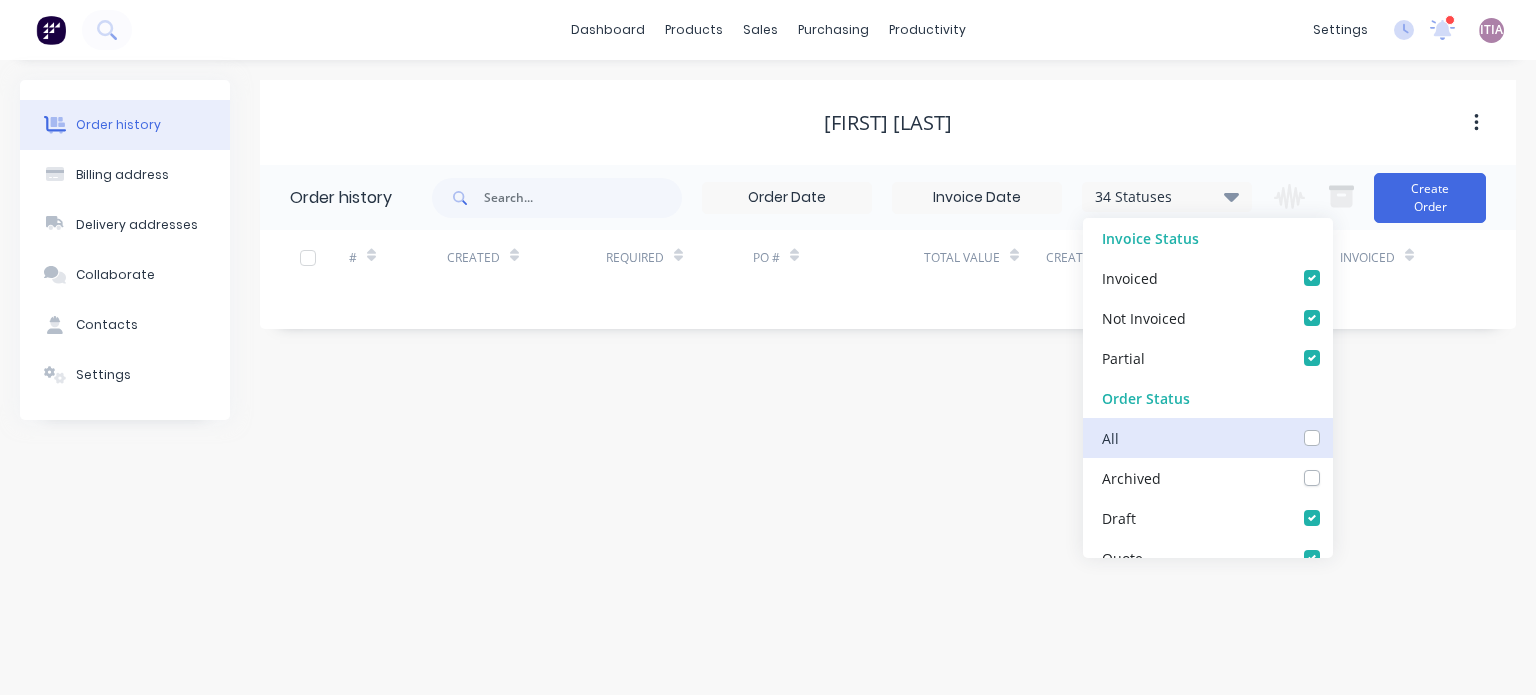 click at bounding box center (1340, 436) 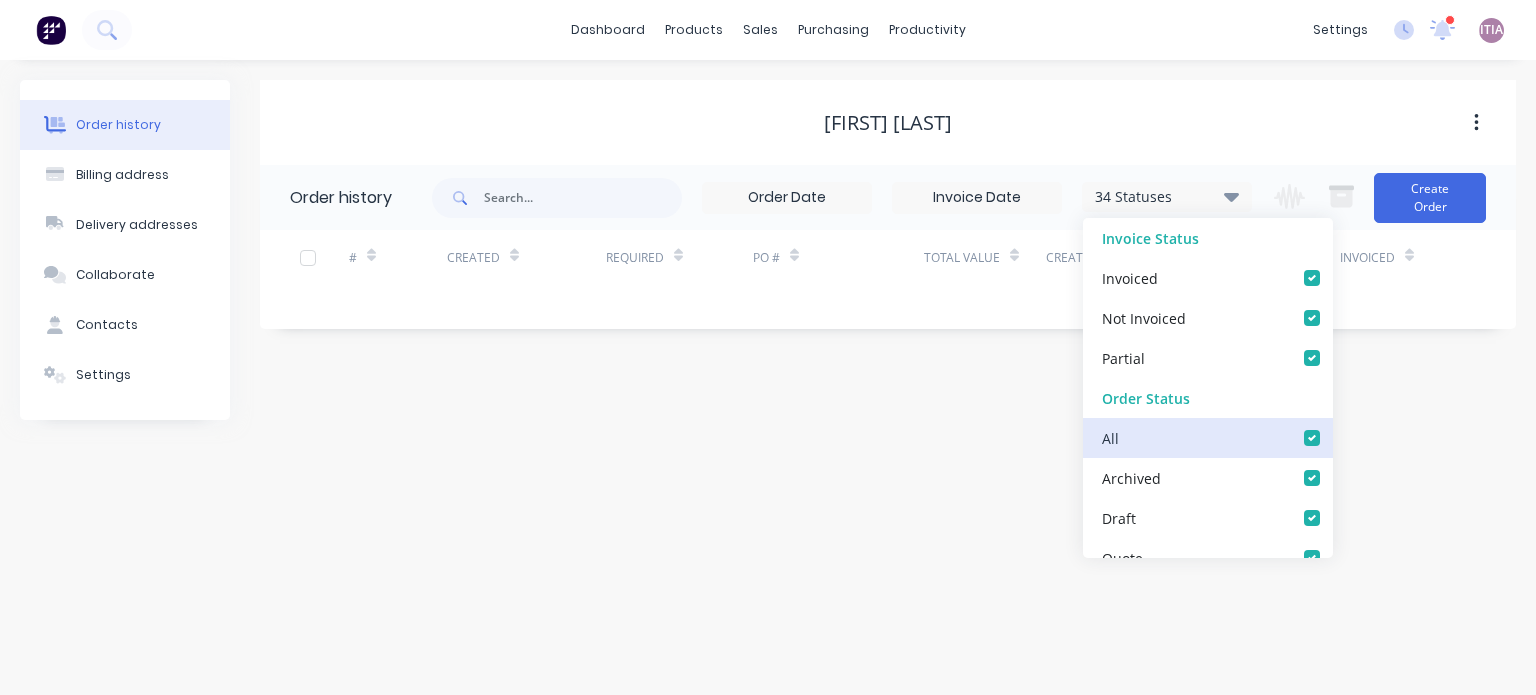 checkbox on "true" 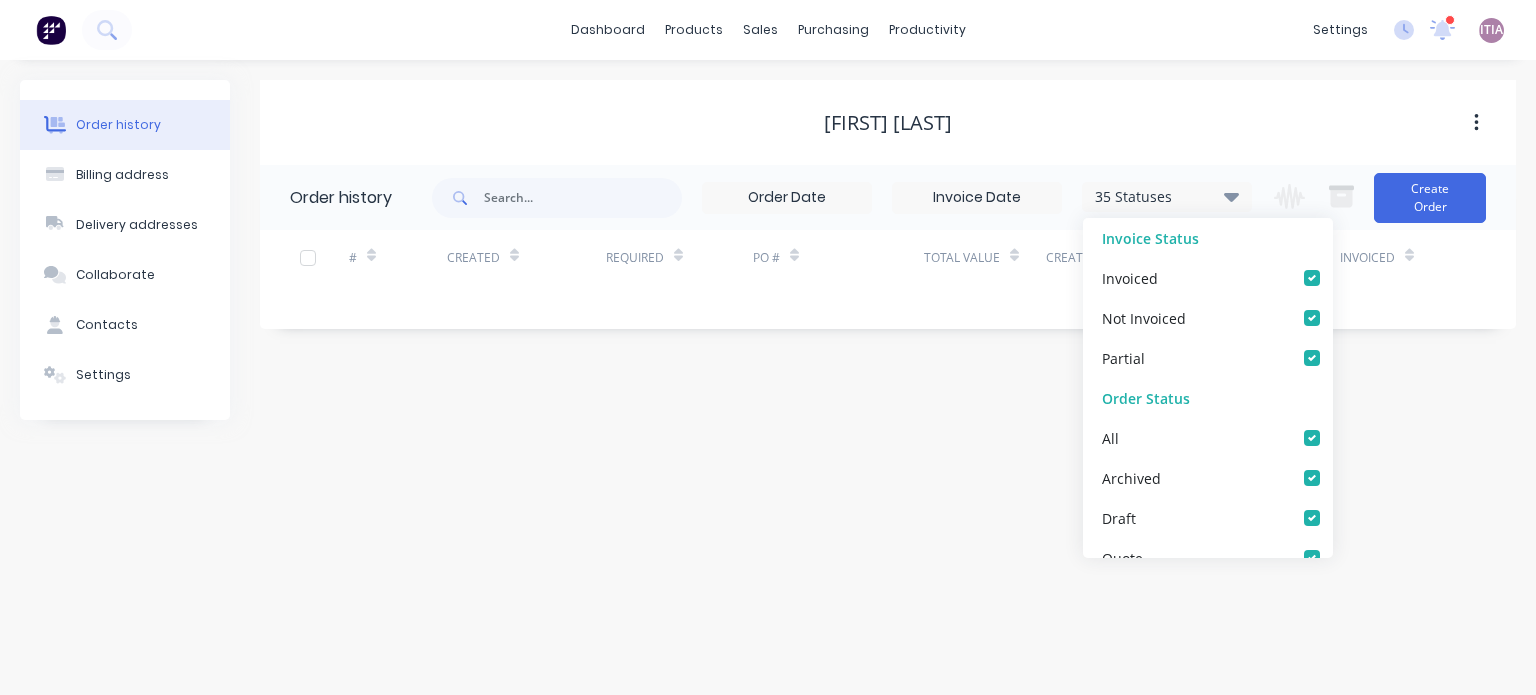 click on "Order history Billing address Delivery addresses Collaborate Contacts Settings Bonnie Crow   Order history 35 Statuses Invoice Status Invoiced Not Invoiced Partial Order Status All Archived Draft Quote Submitted Site Visit Required Quote to be done now WoodHeating To Action WoodHeating Mark WoodHeating Kris WoodHeating Ivan Road Blocked Material Road Blocked Customer Design And Programming Waterjet Cutting Waterjet Clean Up Cutting/Folding/Assembly 3rd Party PO Required Road Blocked 3rd Party Road Blocked Machining Road Blocked Laser Road Blocked Welding Road Blocked Powder coating  QA Need to be Reconciled invoiced not reconciled Ready for Invoice Invoiced- needs updating Waiting for 3rd Party Invoice  Ready for Delivery Docket Ready for Collection Delivered Picked Up 34 Statuses Invoice Status Invoiced Not Invoiced Partial Order Status All Archived Draft Quote Submitted Site Visit Required Quote to be done now WoodHeating To Action WoodHeating Mark WoodHeating Kris WoodHeating Ivan Road Blocked Material QA" at bounding box center [768, 377] 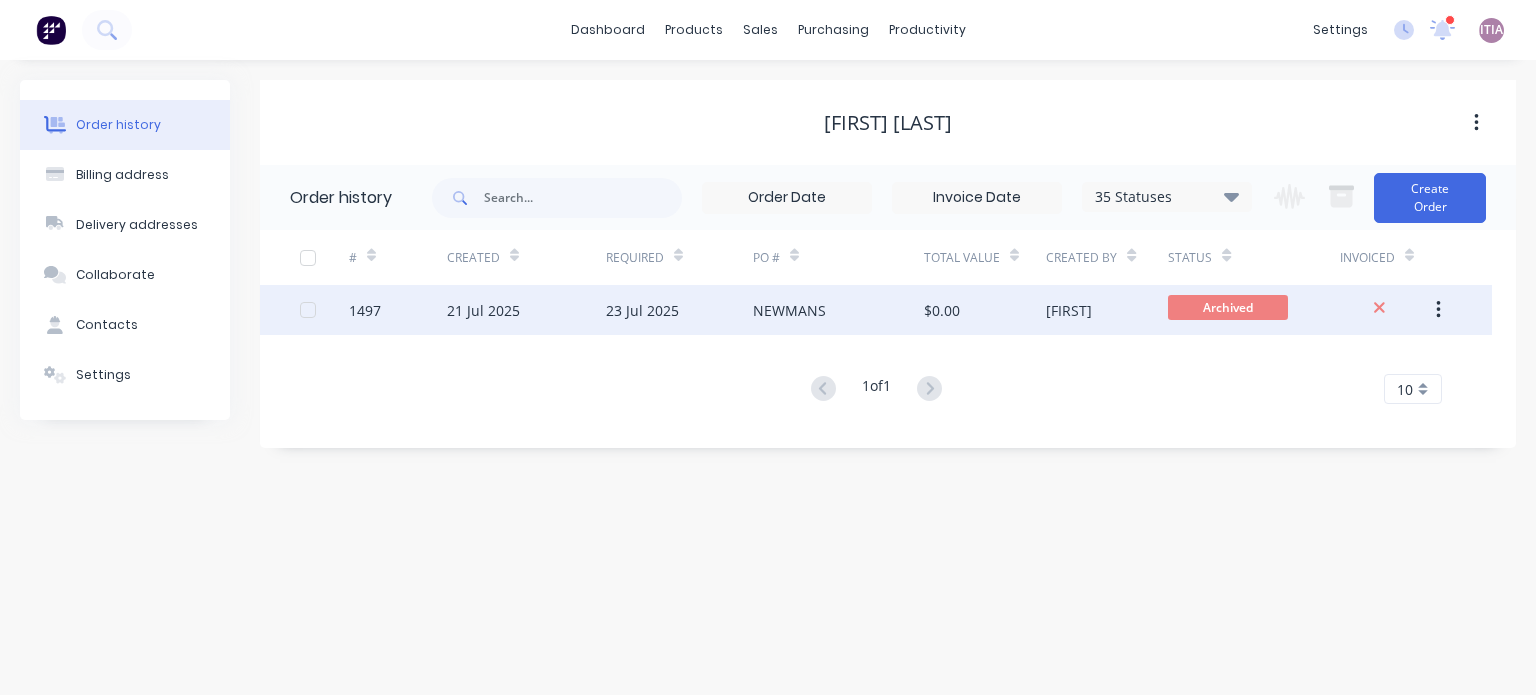 click on "21 Jul 2025" at bounding box center (526, 310) 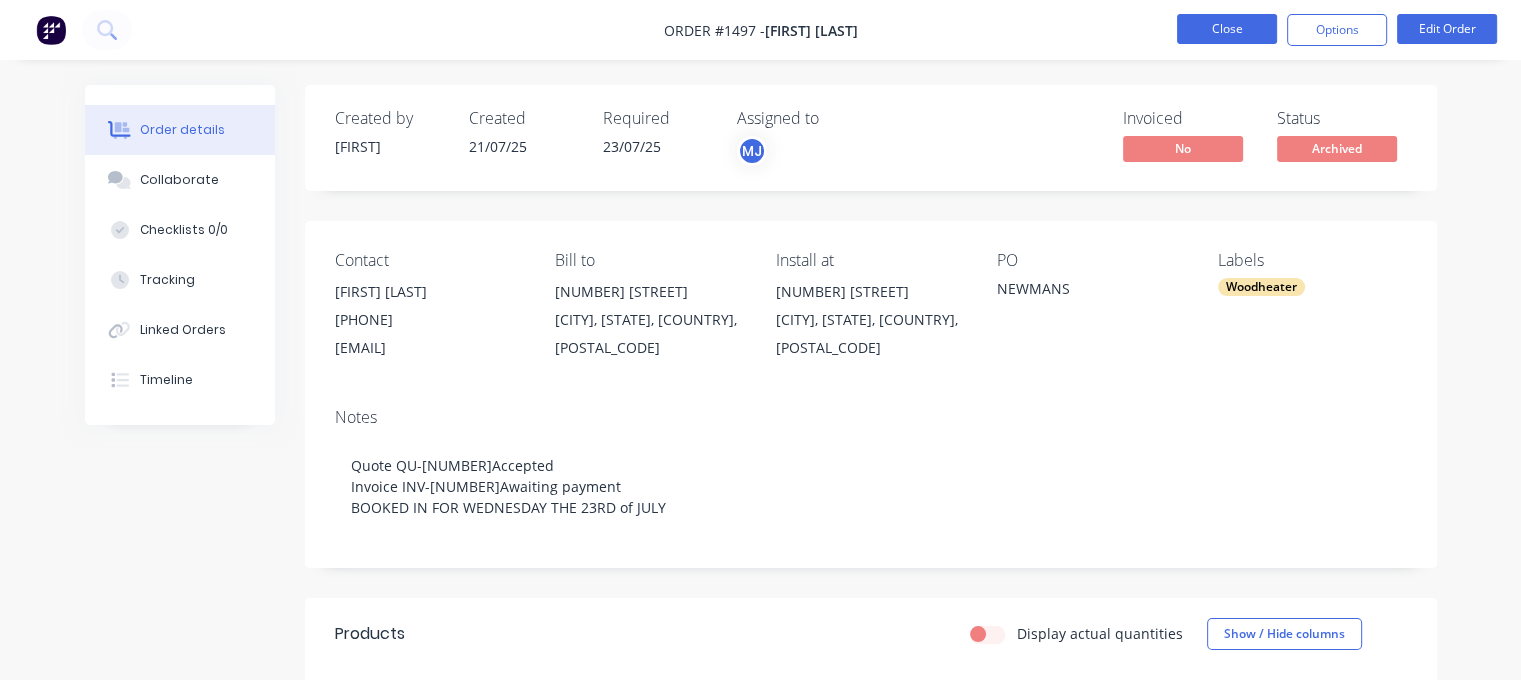 click on "Close" at bounding box center [1227, 29] 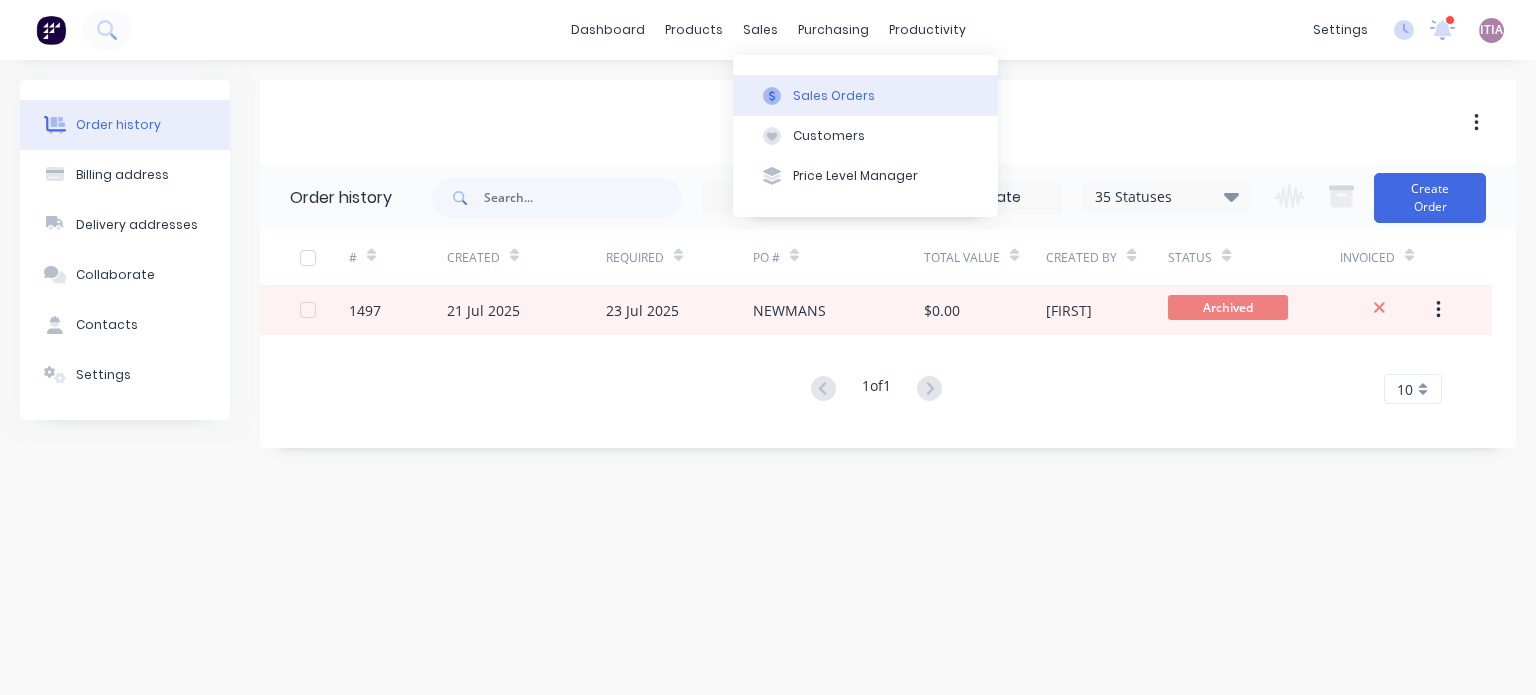 click on "Sales Orders" at bounding box center [834, 96] 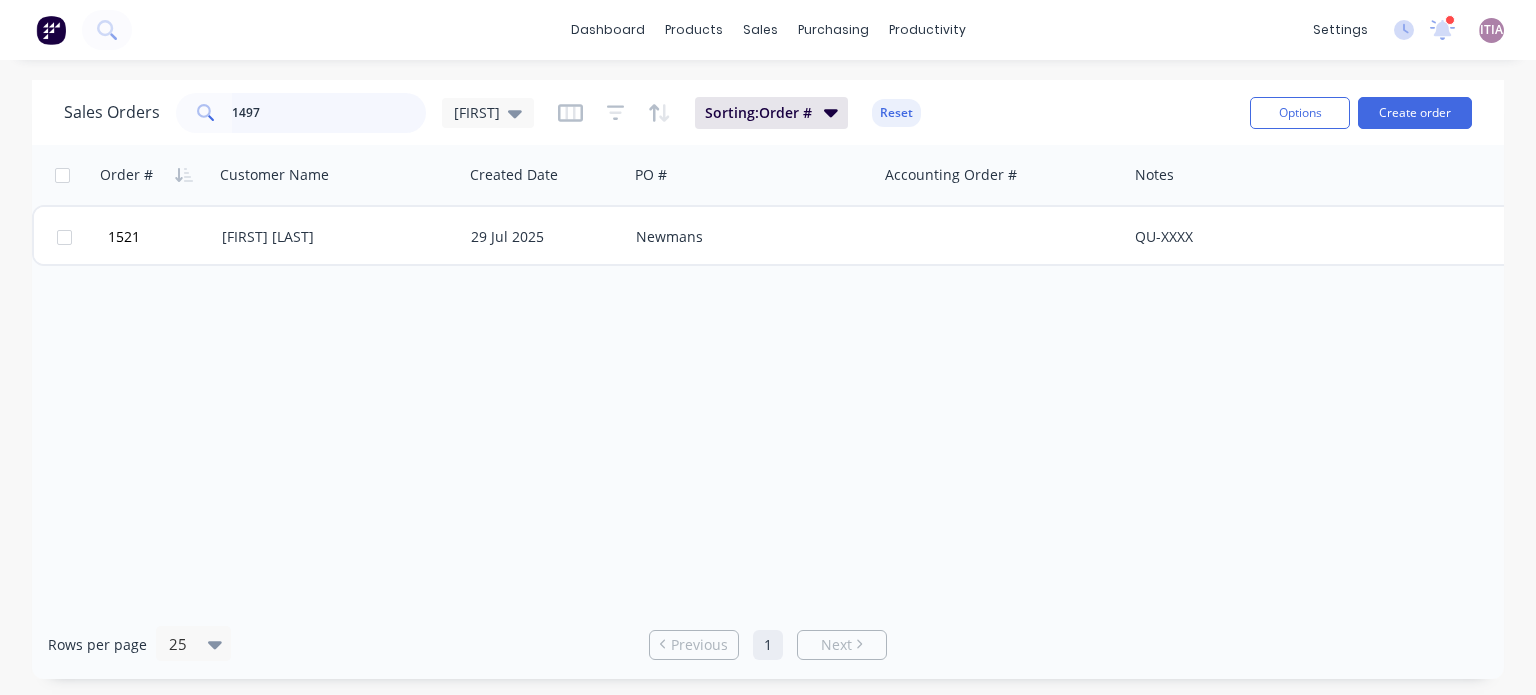 click on "1497" at bounding box center (329, 113) 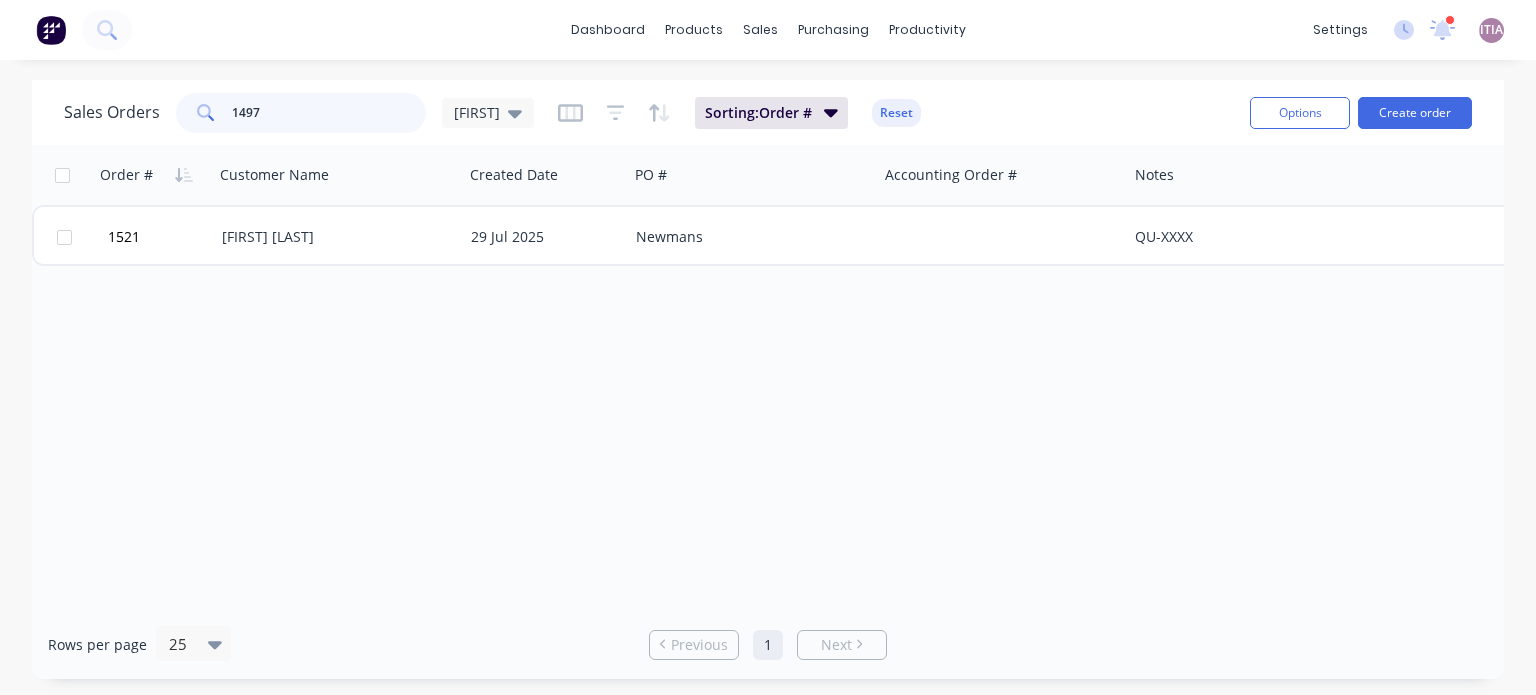 click on "1497" at bounding box center (329, 113) 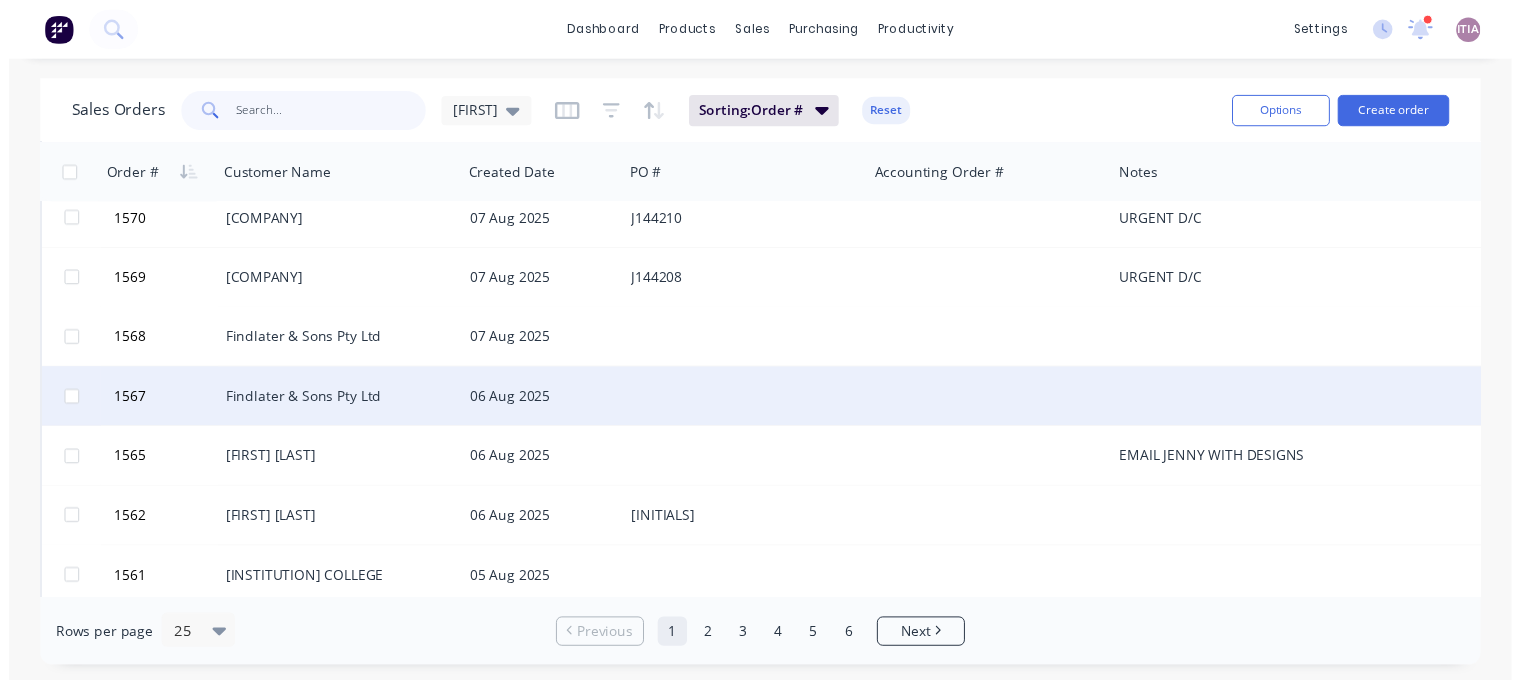 scroll, scrollTop: 0, scrollLeft: 0, axis: both 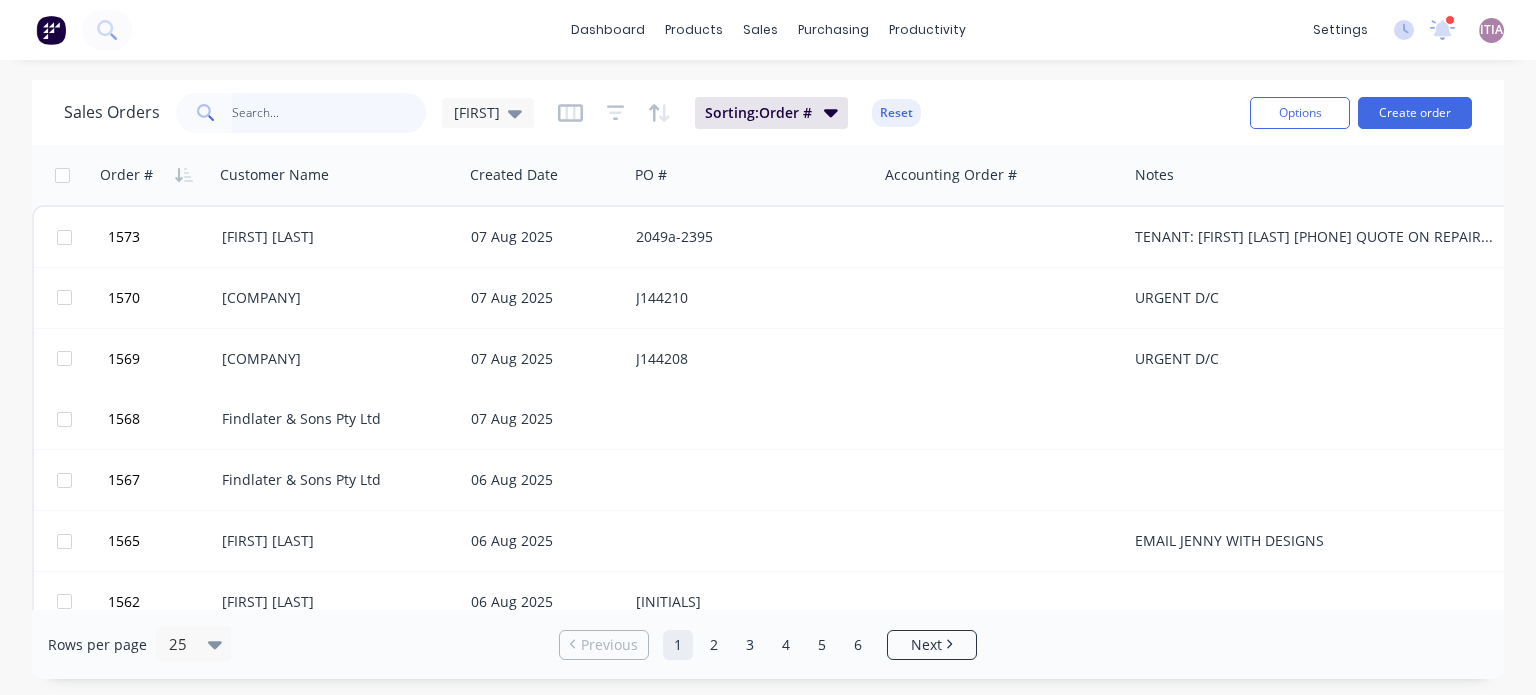 click at bounding box center [329, 113] 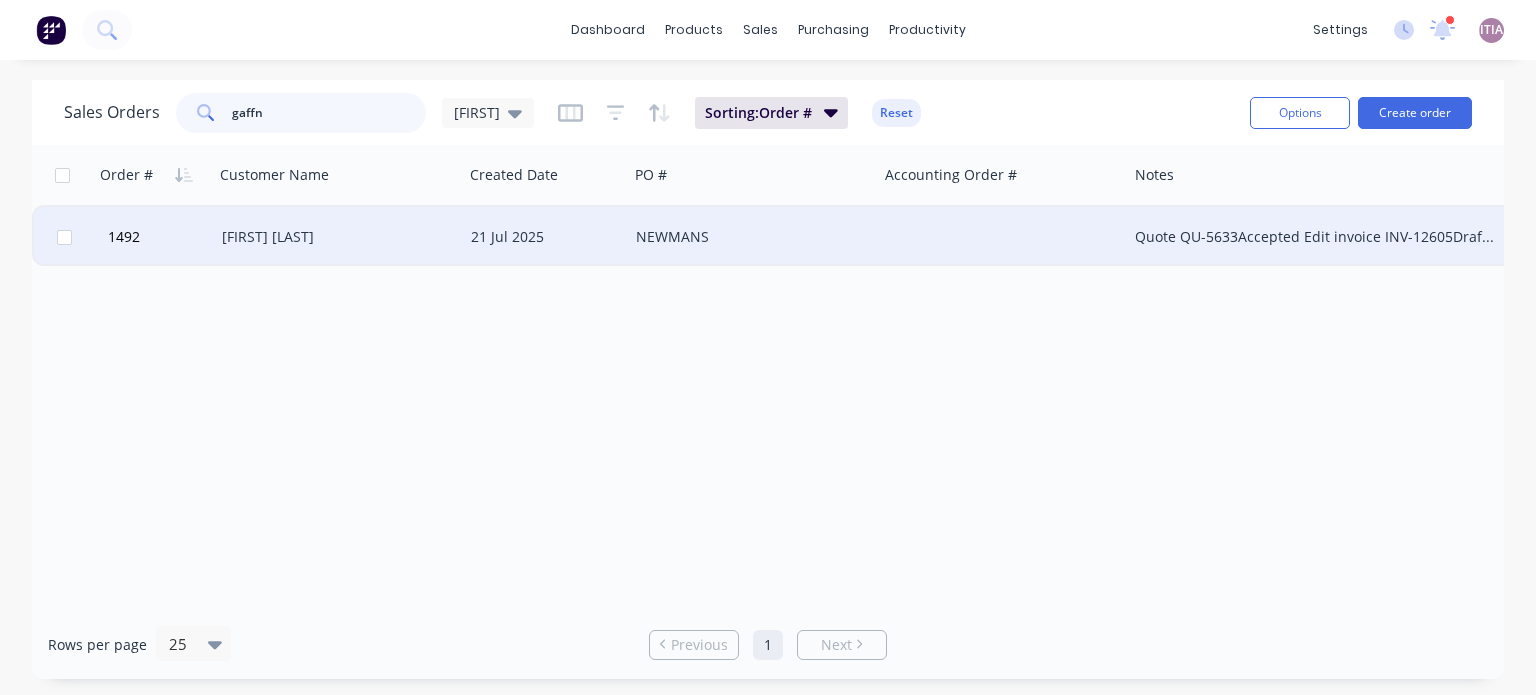 type on "gaffn" 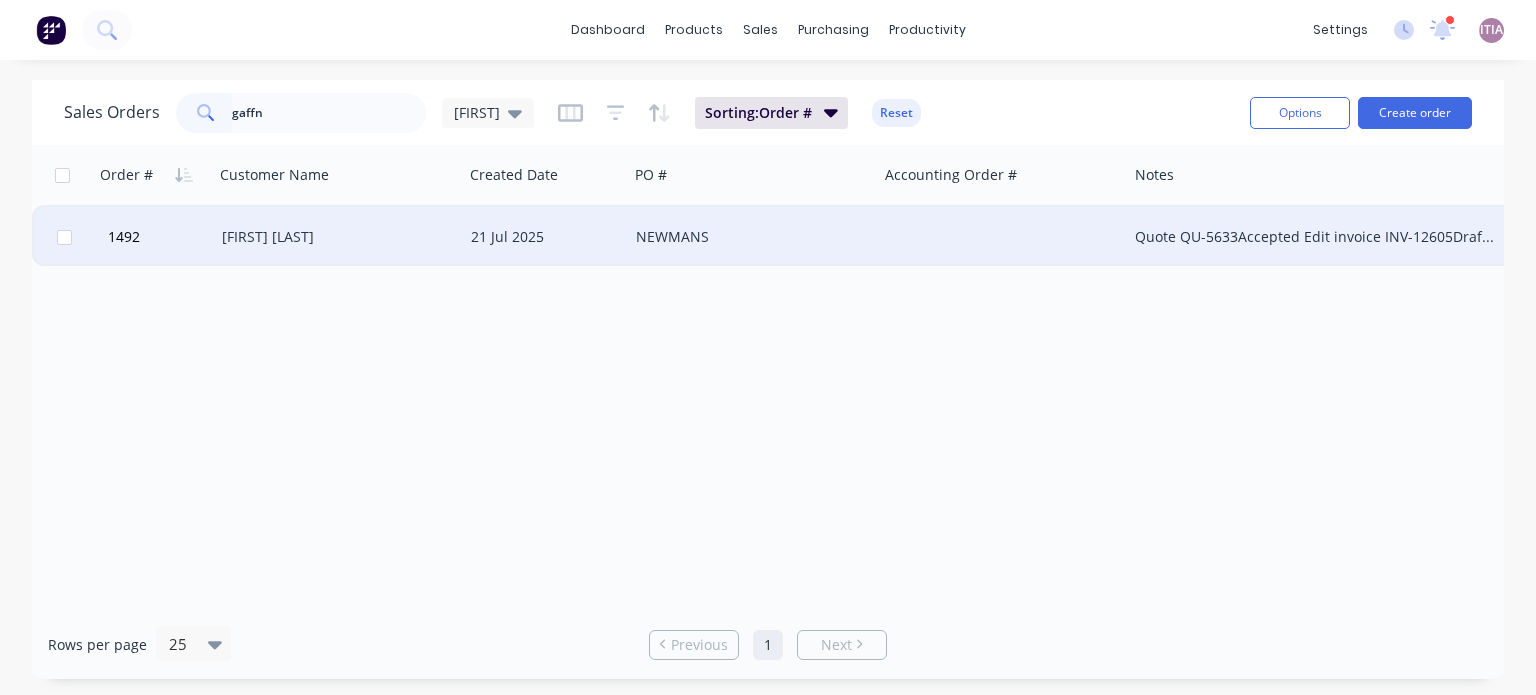 click on "[FIRST] [LAST]" at bounding box center [333, 237] 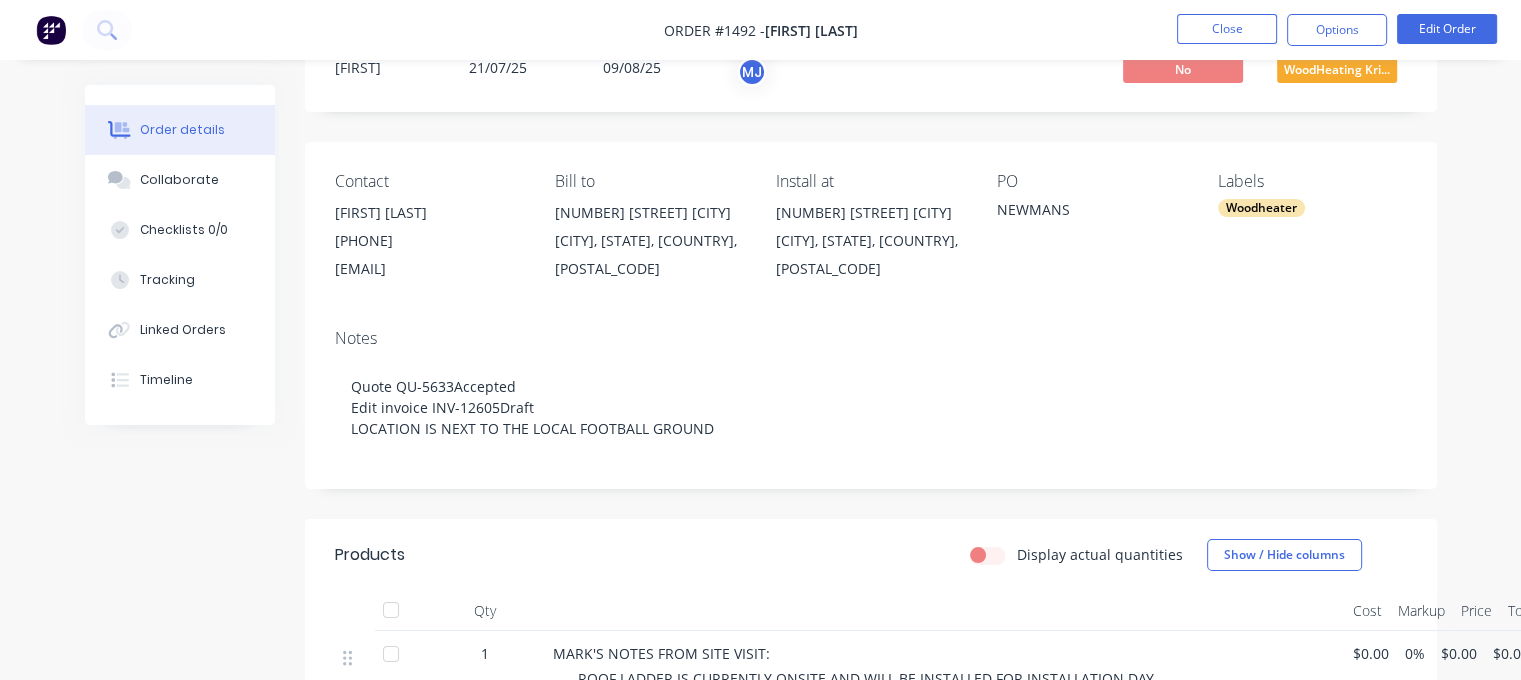scroll, scrollTop: 0, scrollLeft: 0, axis: both 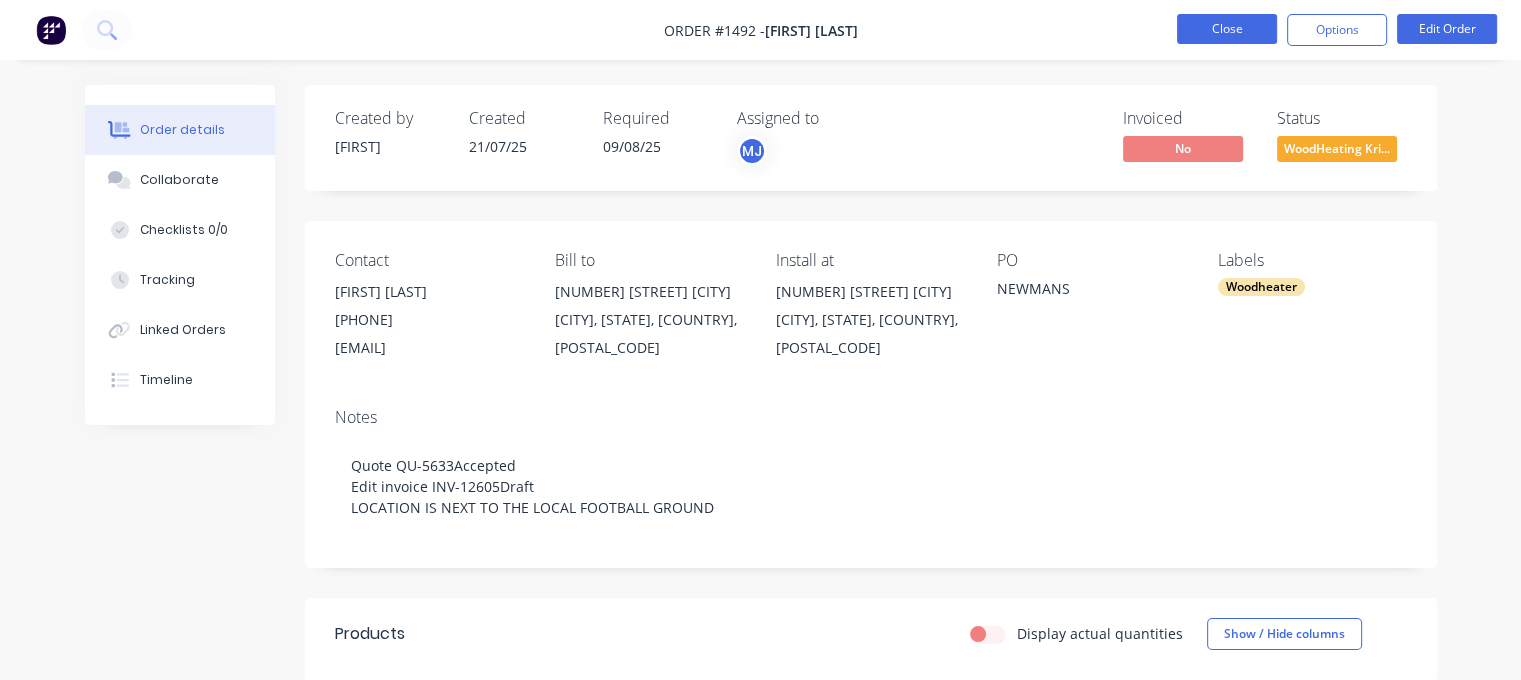 click on "Close" at bounding box center (1227, 29) 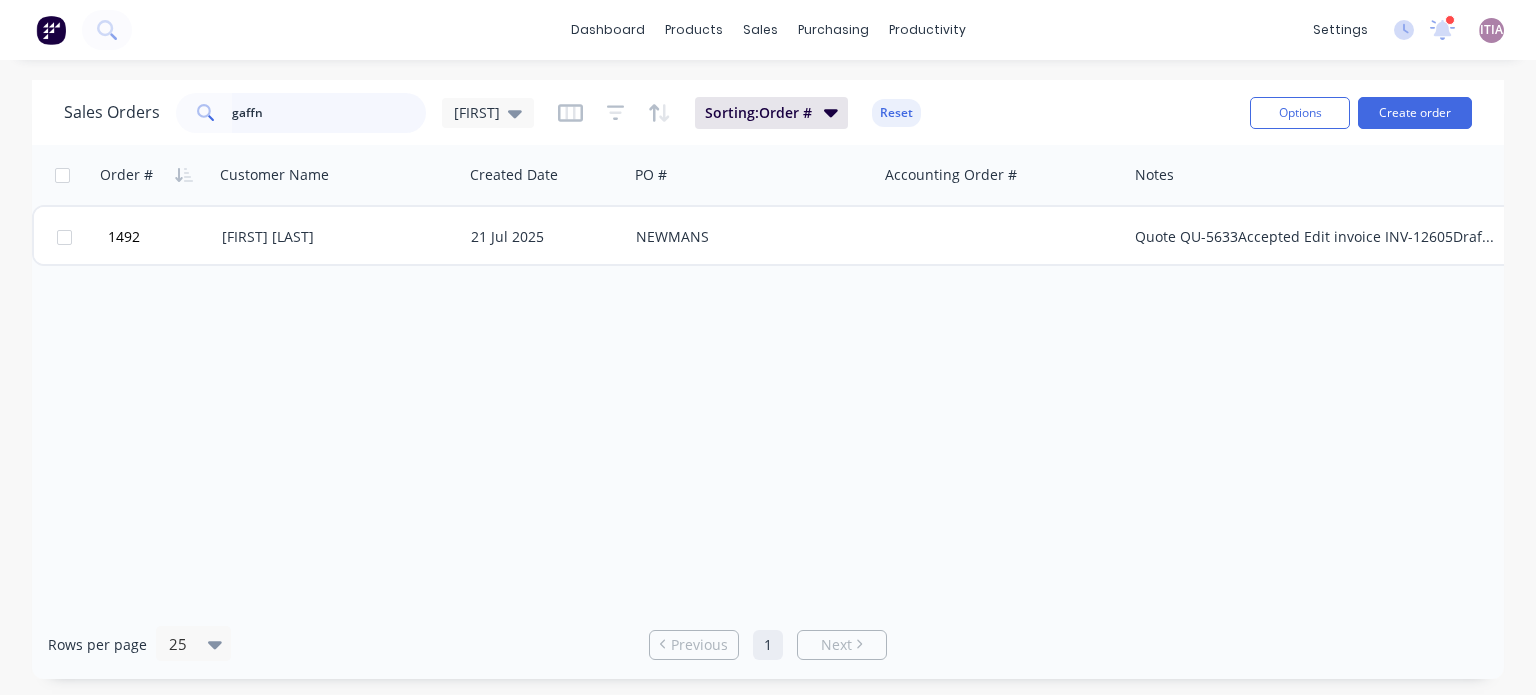 click on "gaffn" at bounding box center [329, 113] 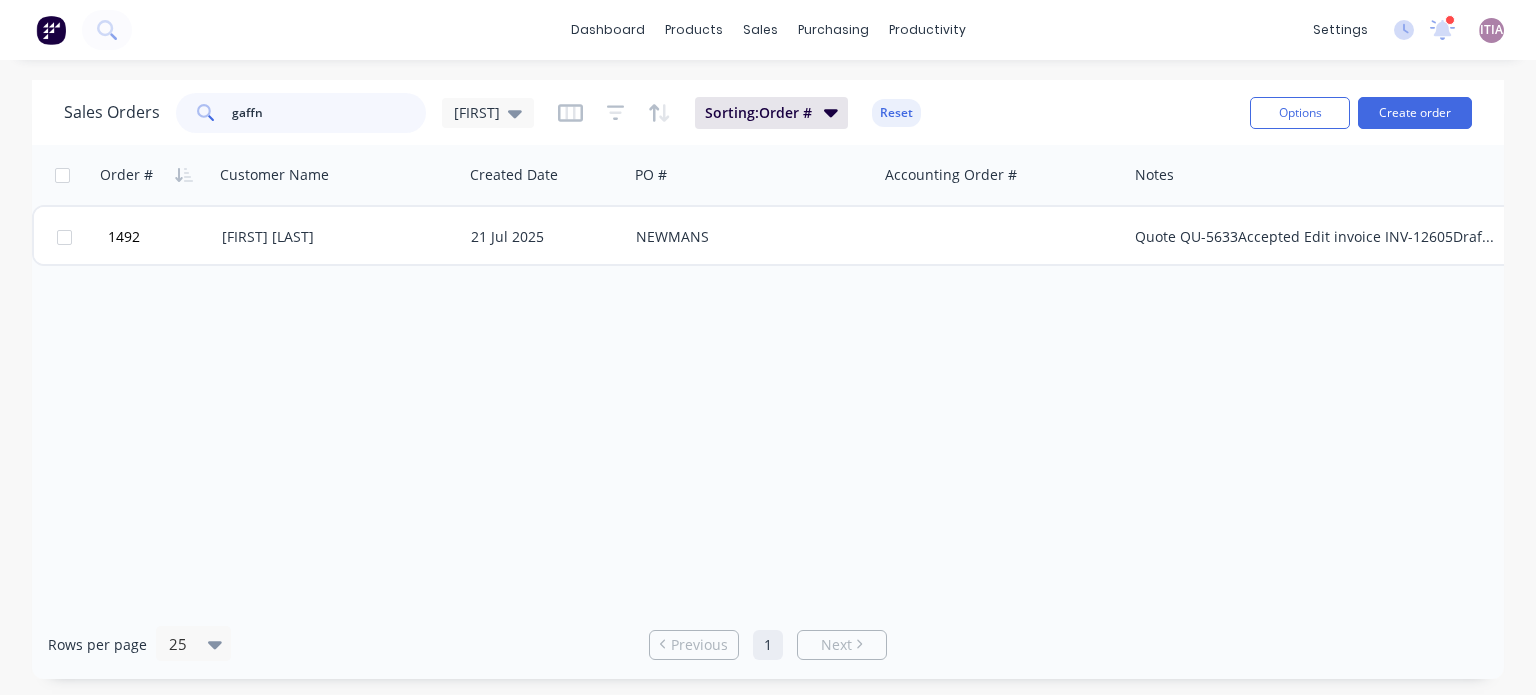 click on "gaffn" at bounding box center [329, 113] 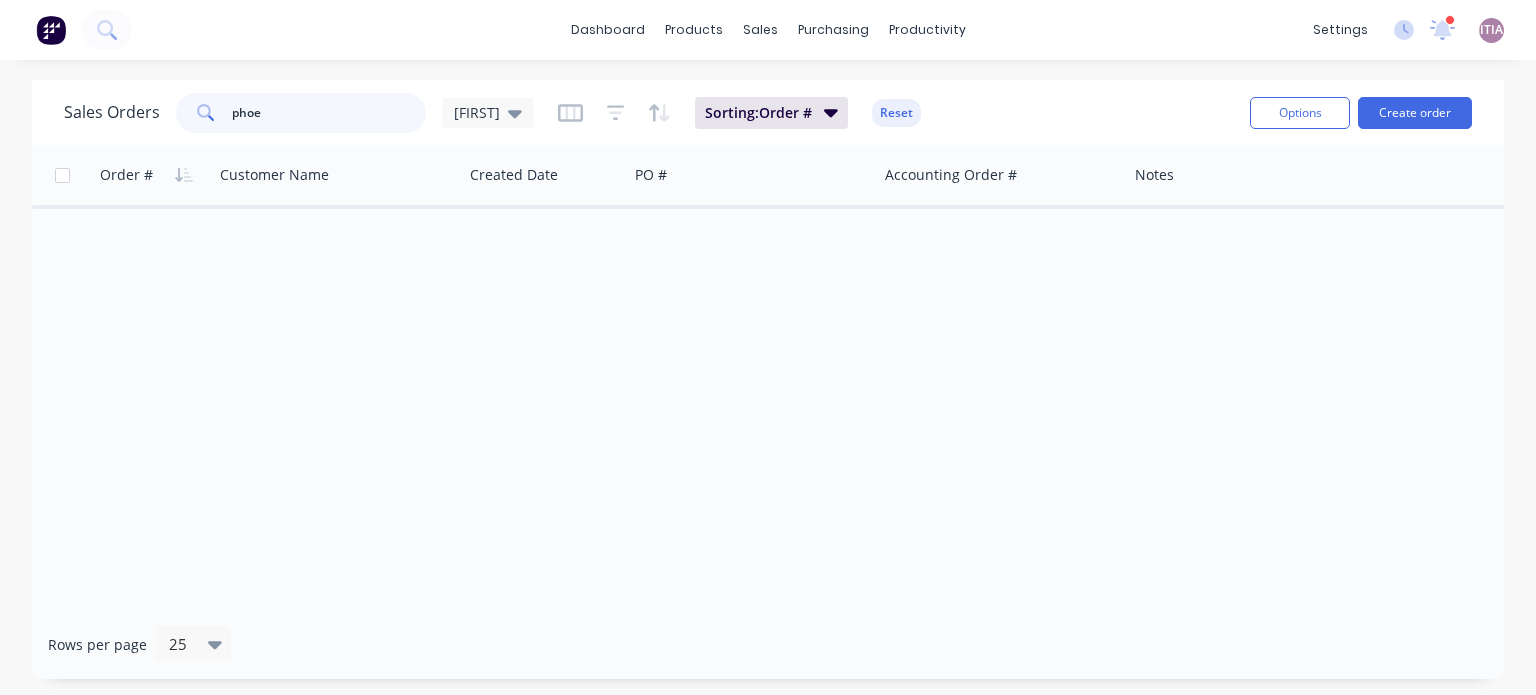 click on "phoe" at bounding box center (329, 113) 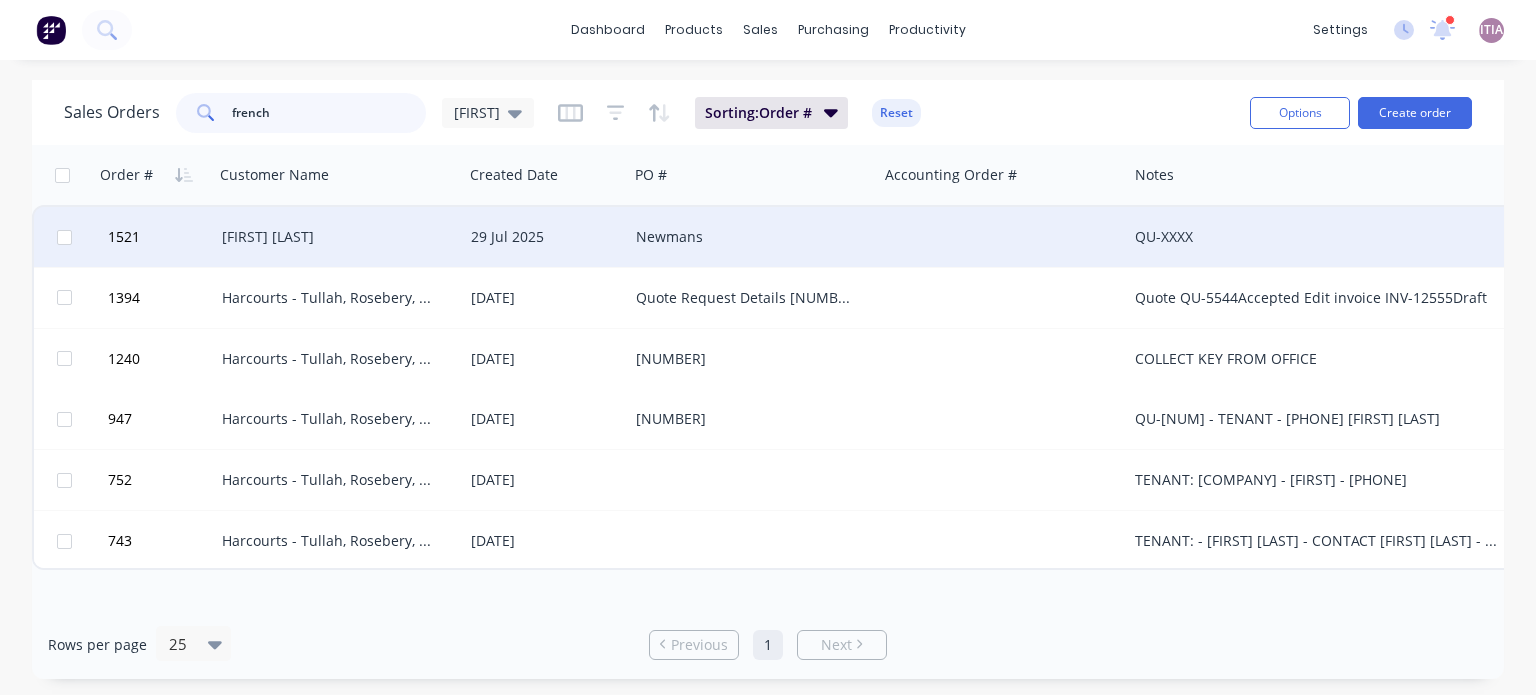type on "french" 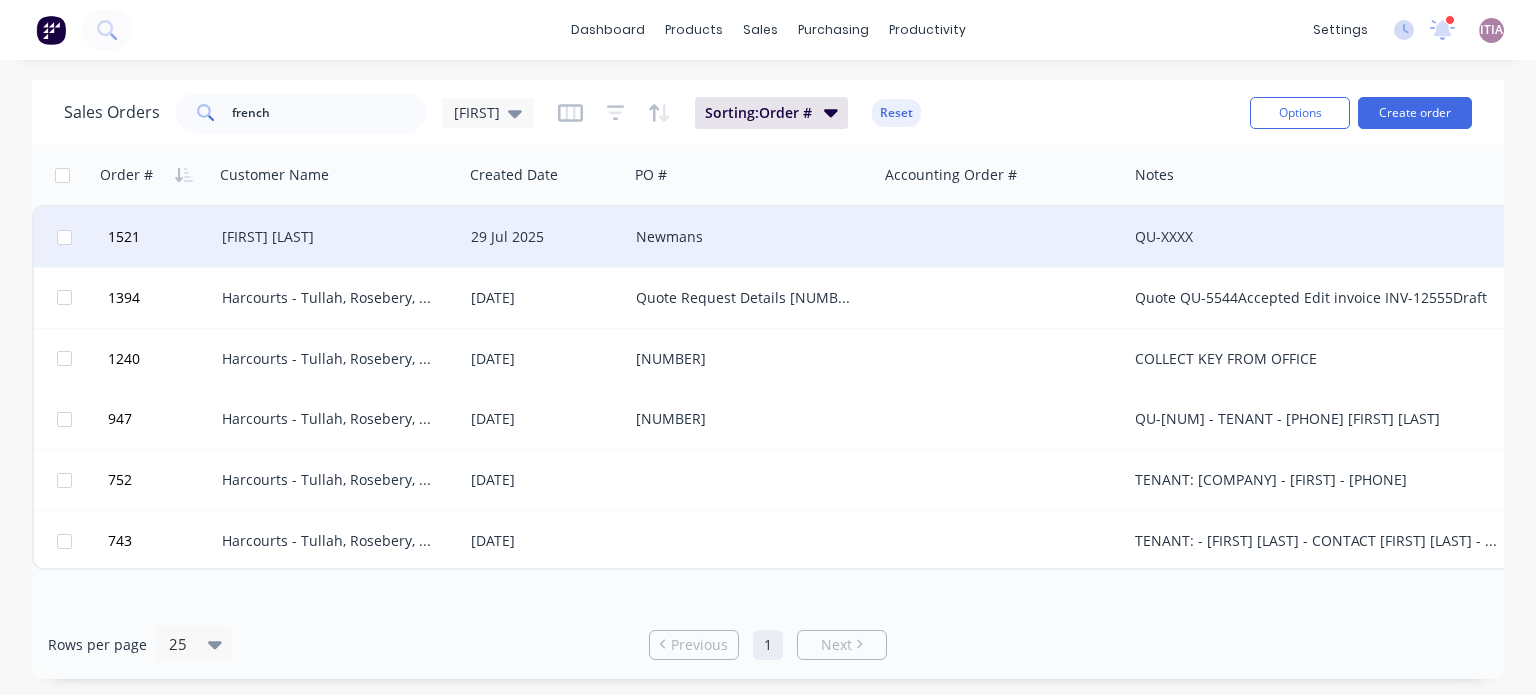 click on "[FIRST] [LAST]" at bounding box center [333, 237] 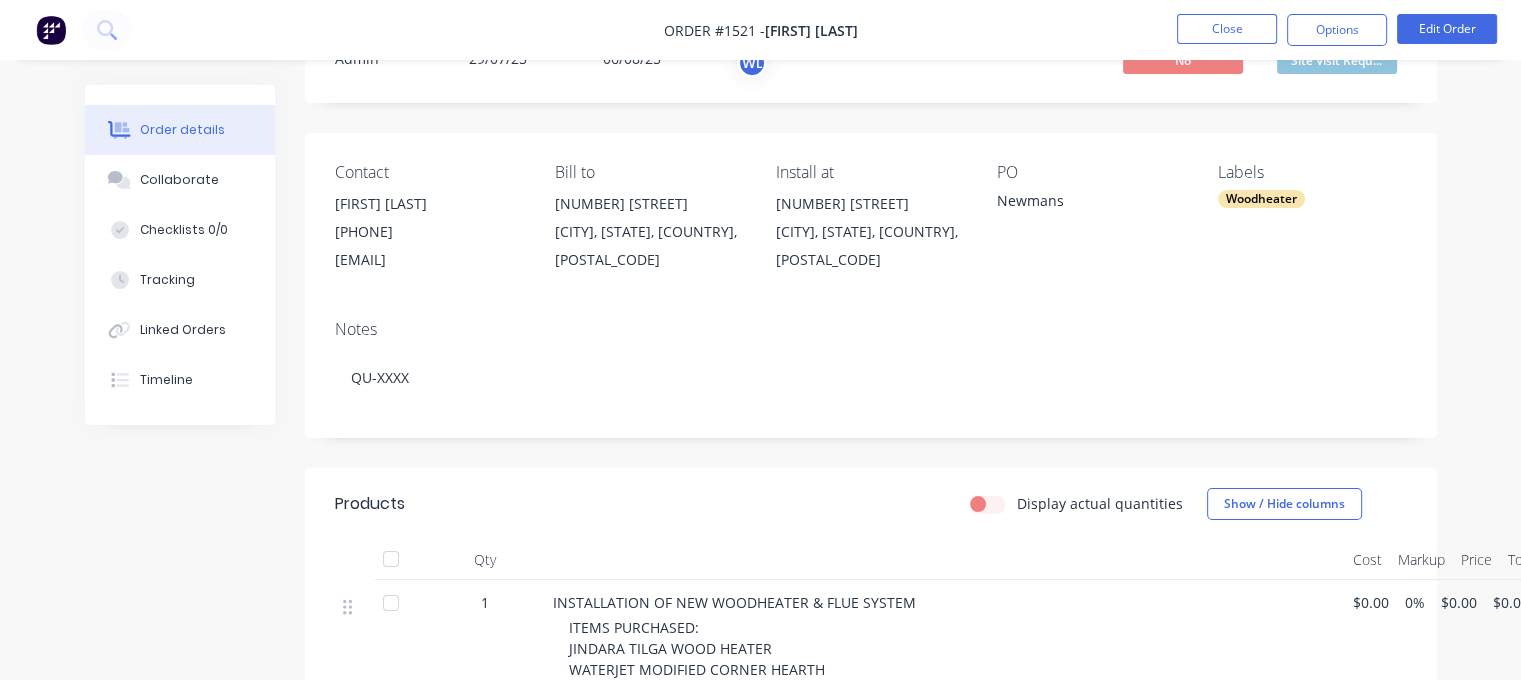 scroll, scrollTop: 0, scrollLeft: 0, axis: both 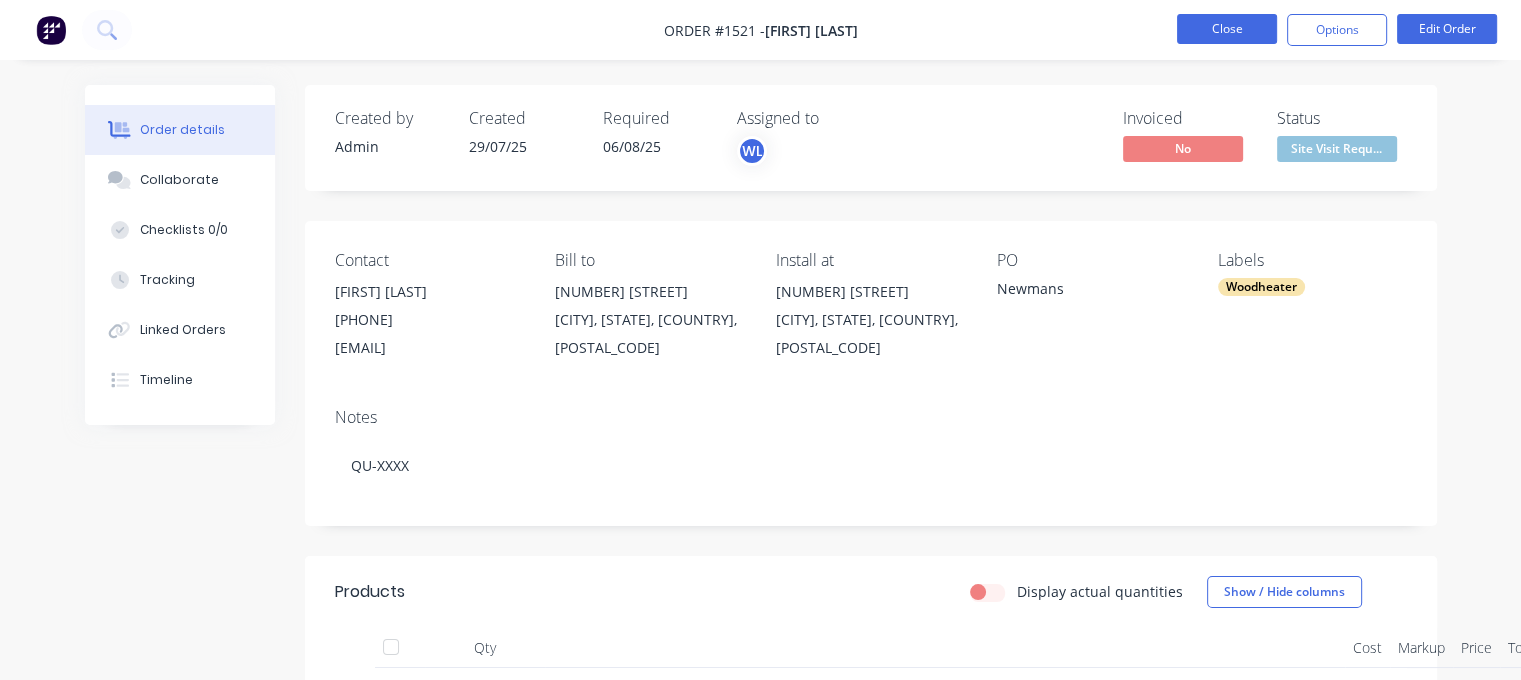 click on "Close" at bounding box center (1227, 29) 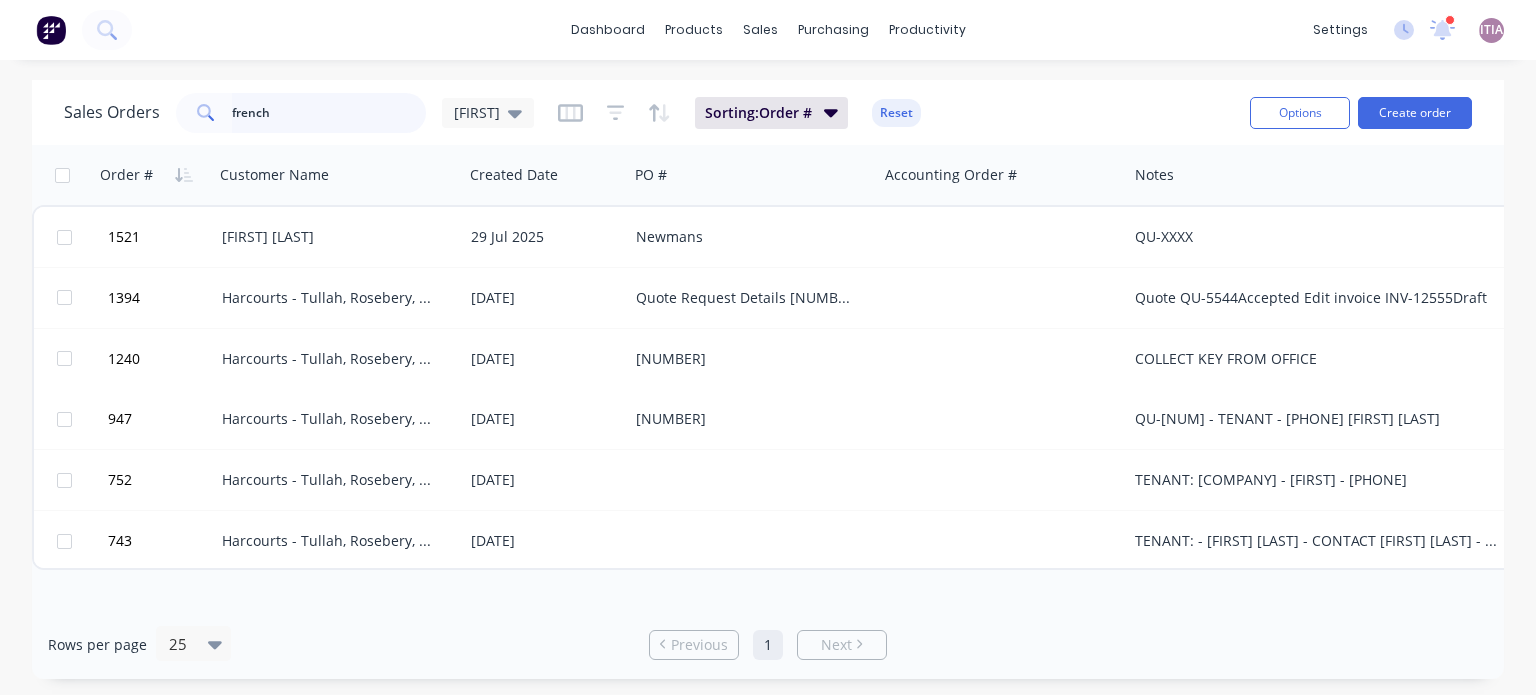 click on "french" at bounding box center [329, 113] 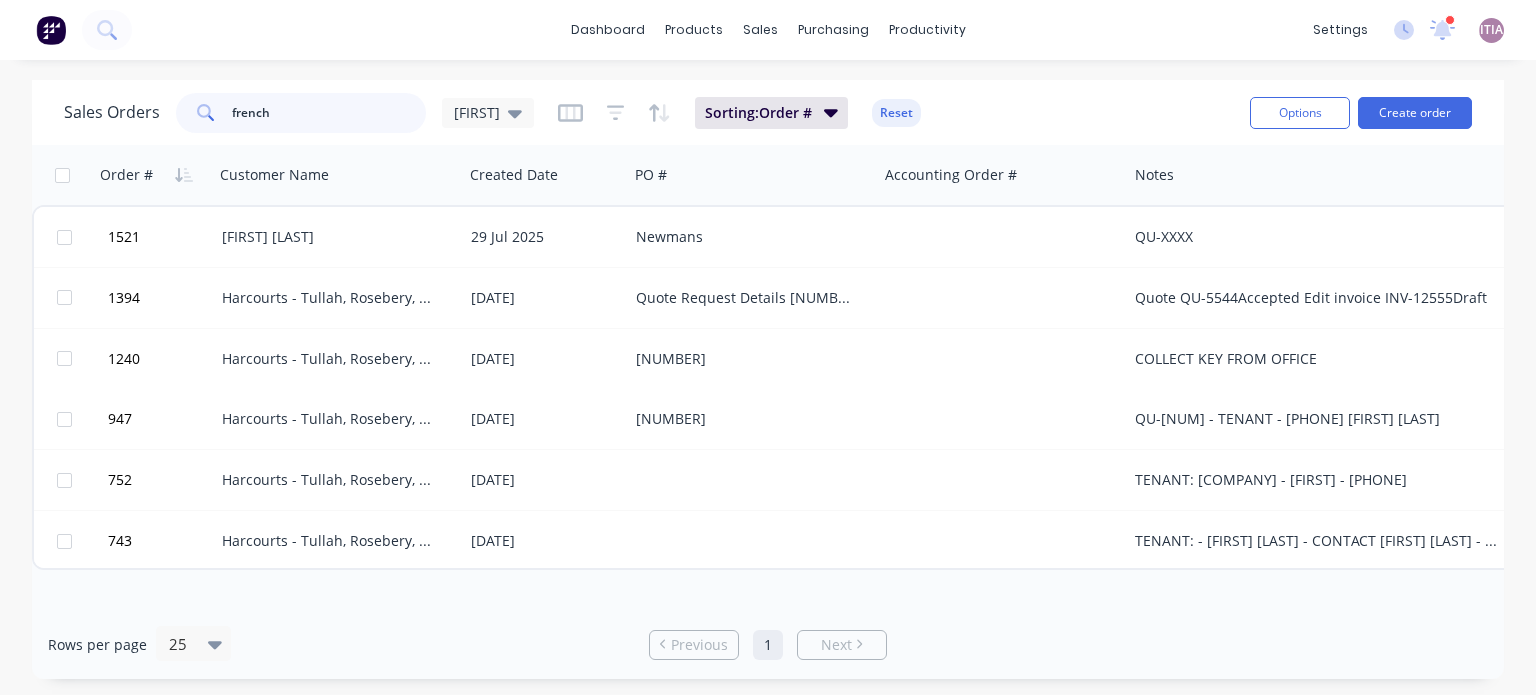 click on "french" at bounding box center (329, 113) 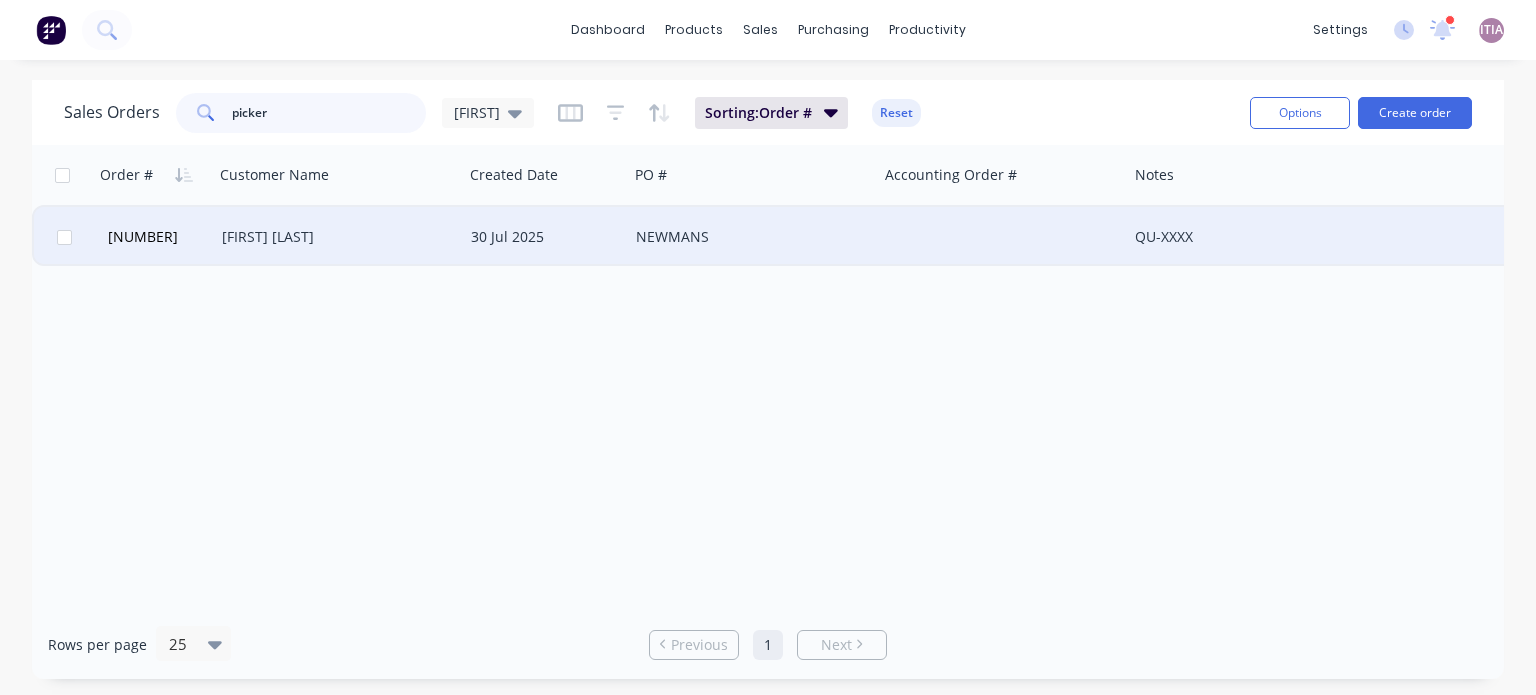 type on "picker" 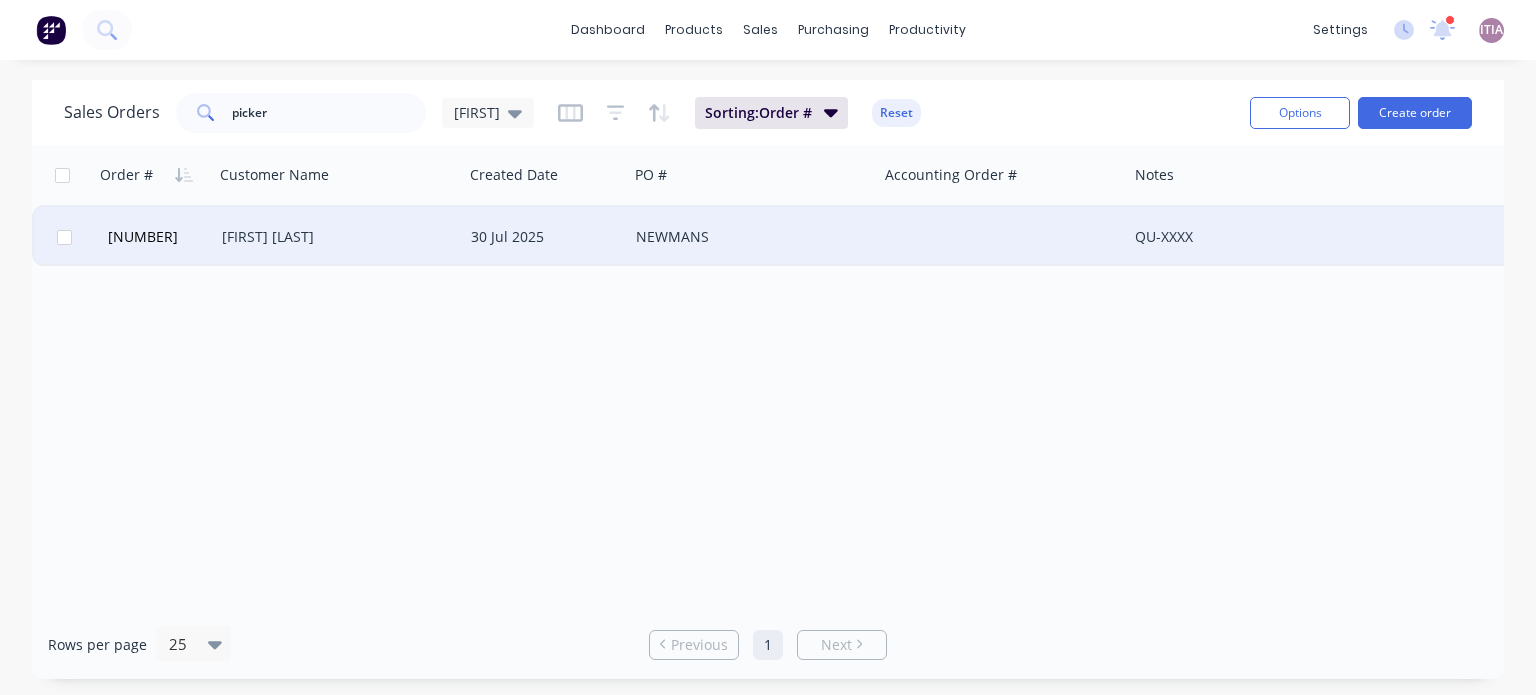 click on "[FIRST] [LAST]" at bounding box center (333, 237) 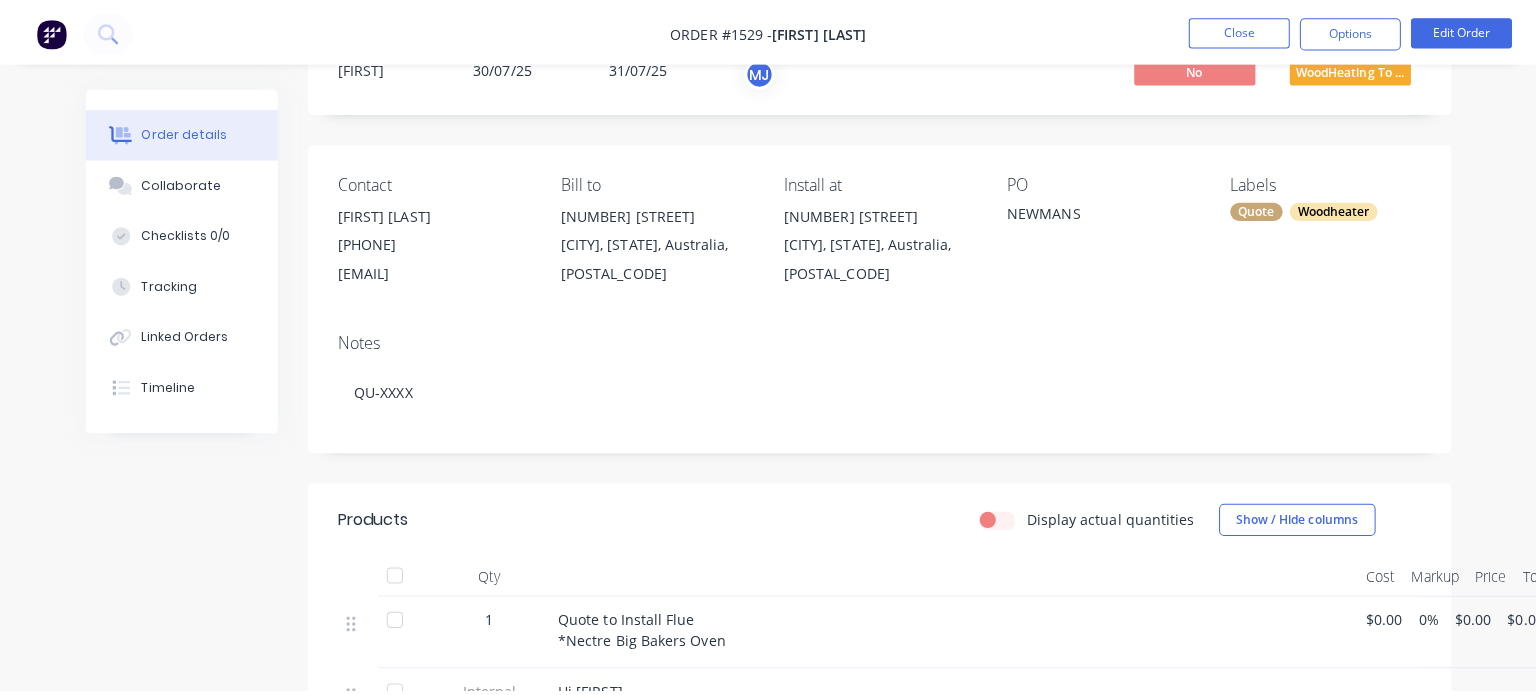 scroll, scrollTop: 0, scrollLeft: 0, axis: both 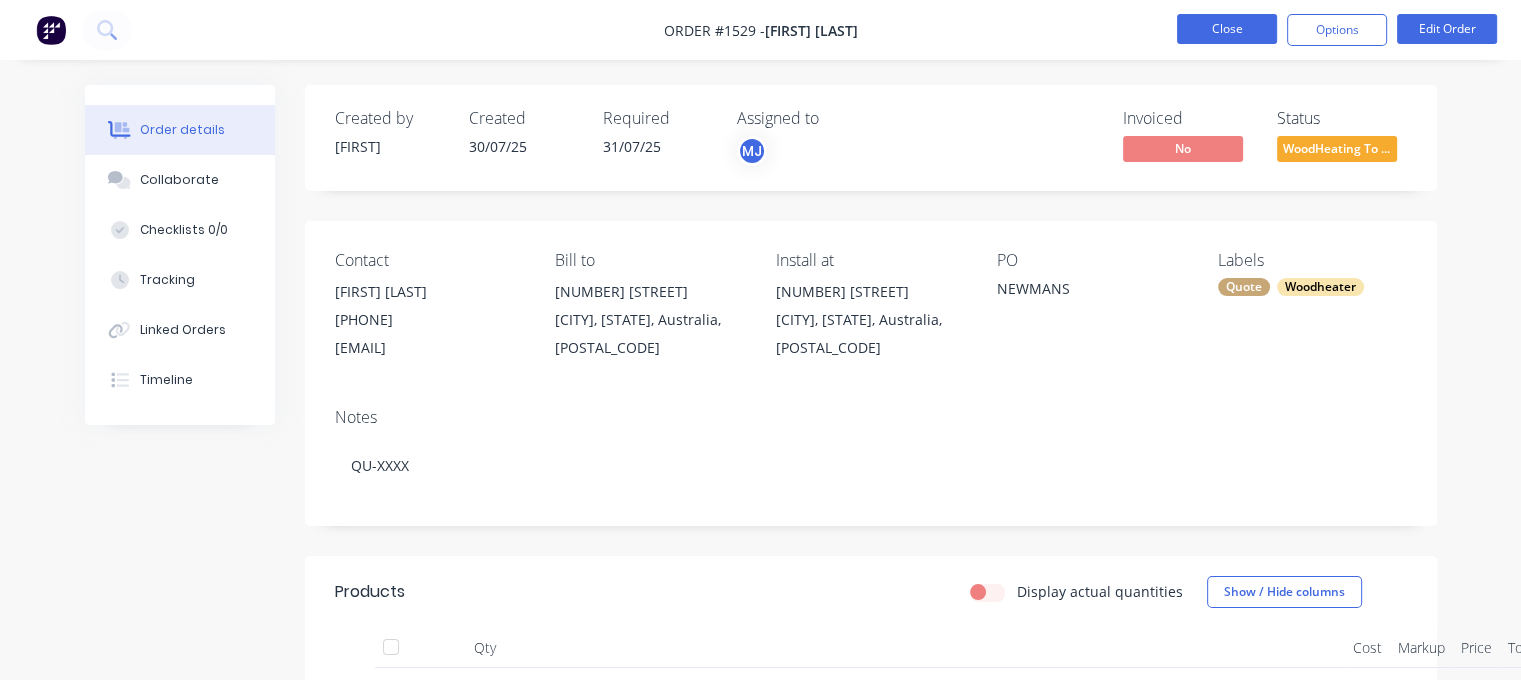 click on "Close" at bounding box center [1227, 29] 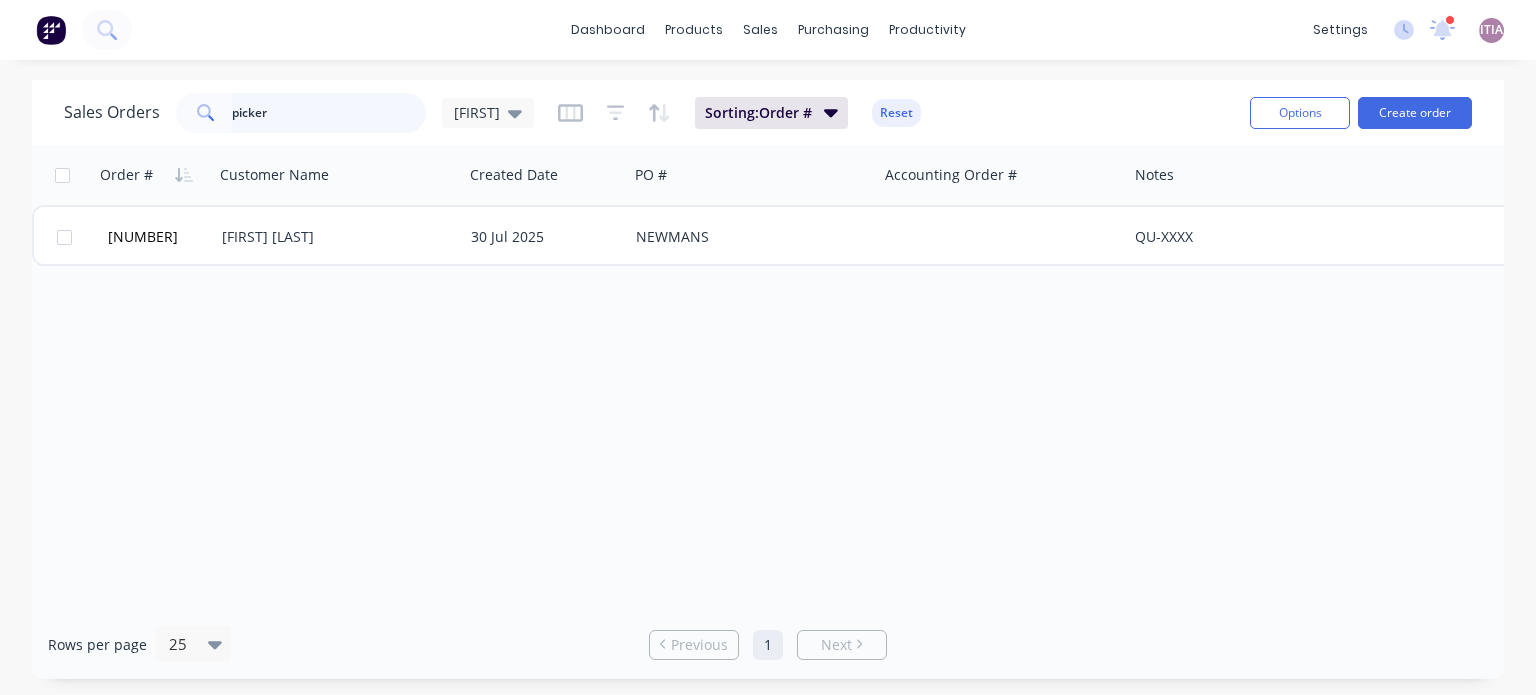 click on "picker" at bounding box center (329, 113) 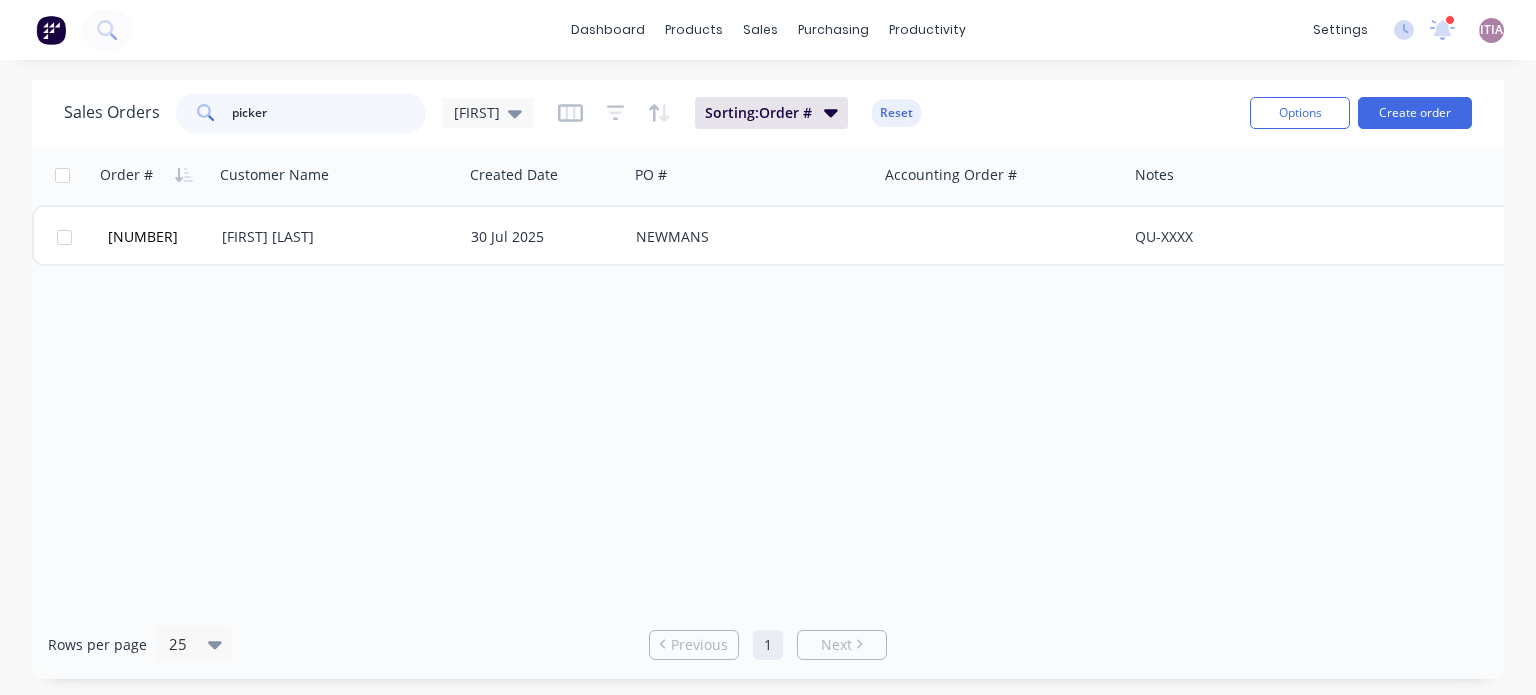 click on "picker" at bounding box center [329, 113] 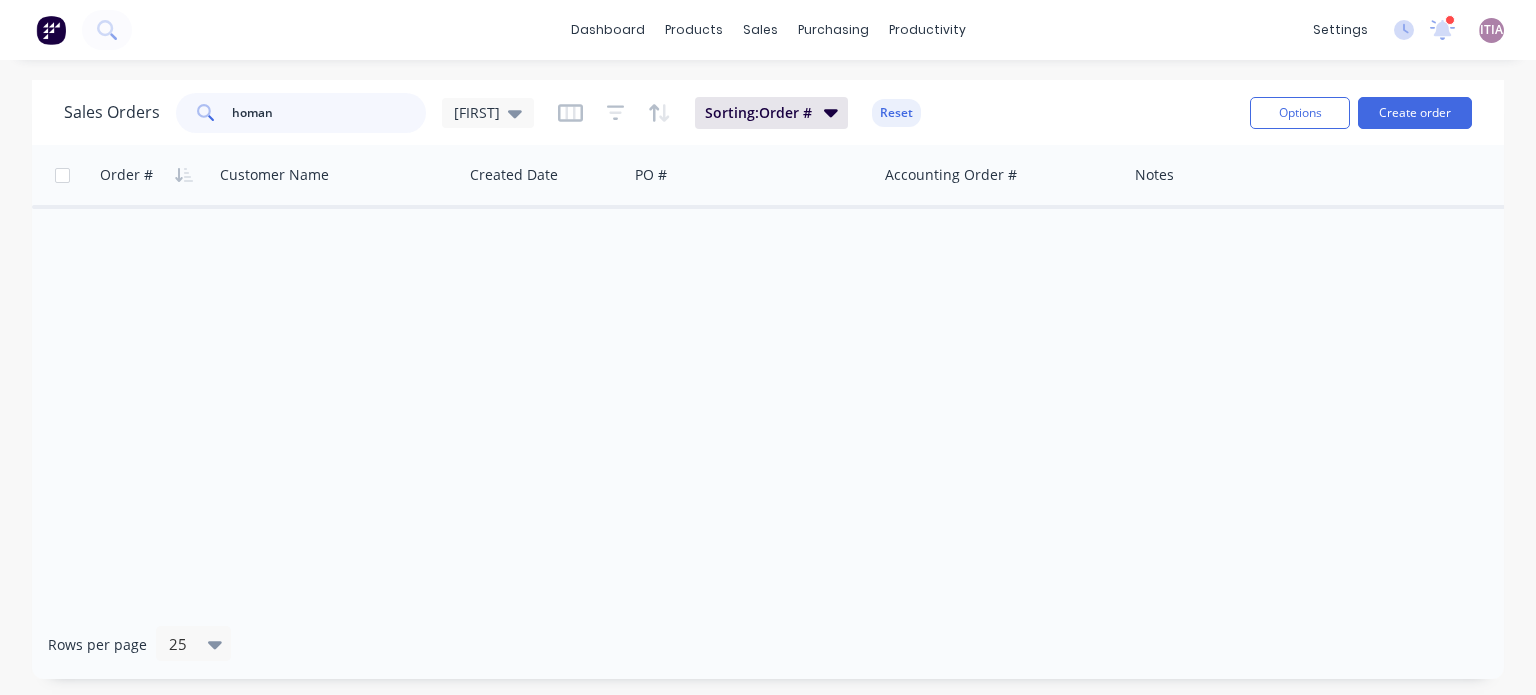 click on "homan" at bounding box center (329, 113) 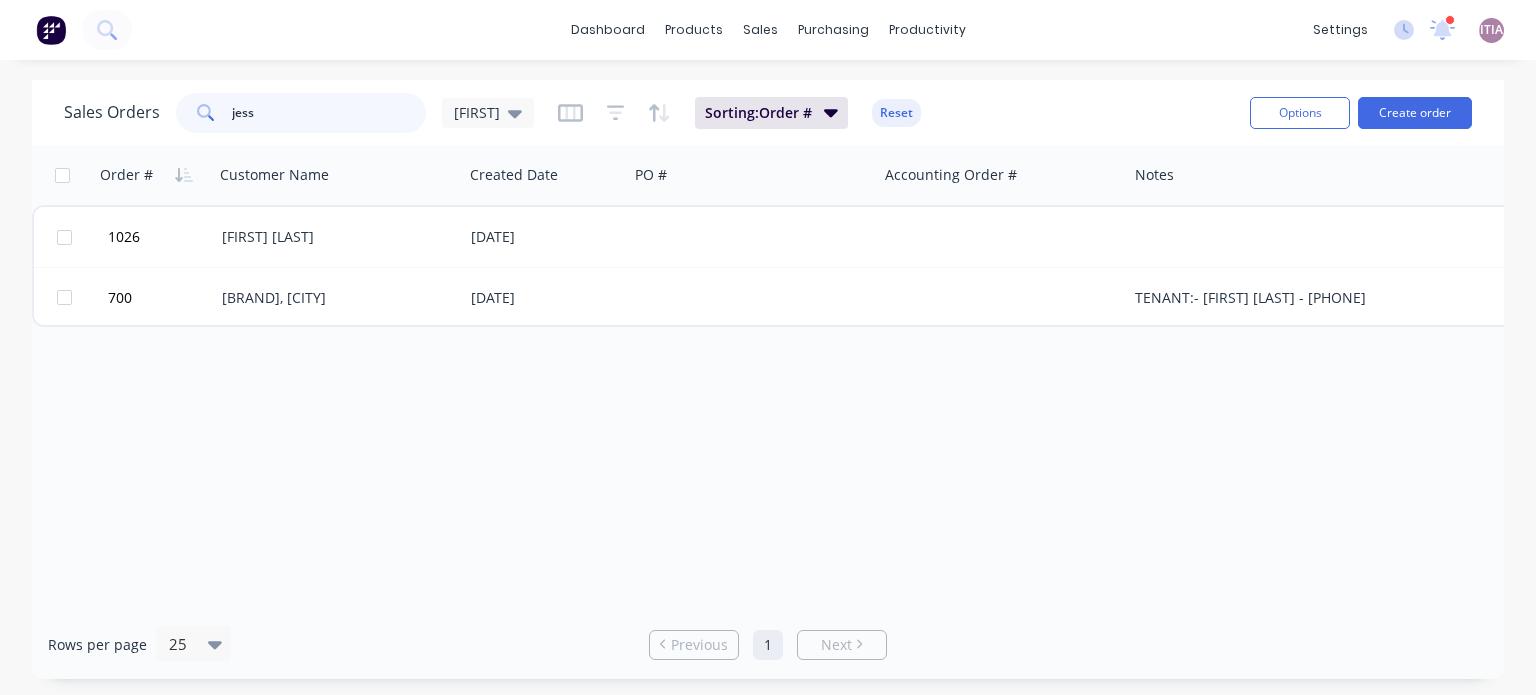 click on "jess" at bounding box center (329, 113) 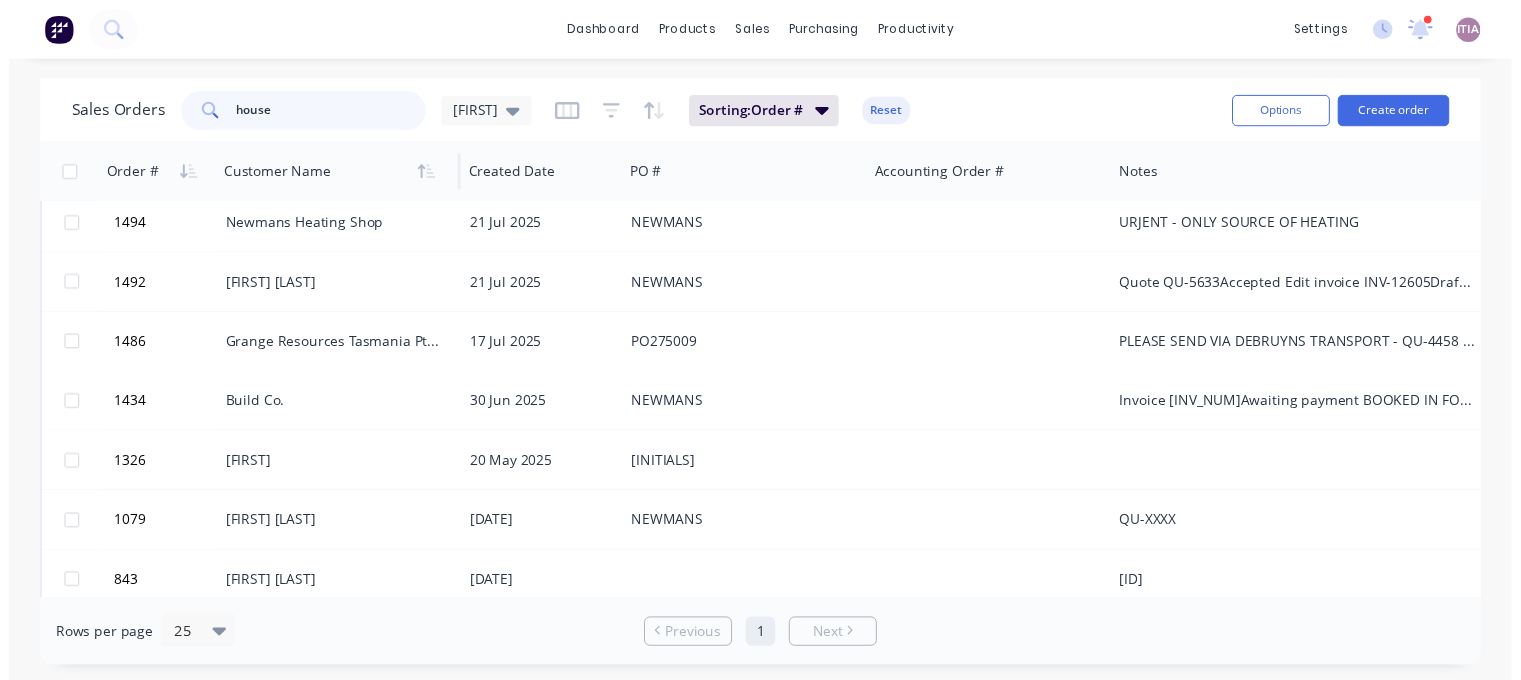 scroll, scrollTop: 0, scrollLeft: 0, axis: both 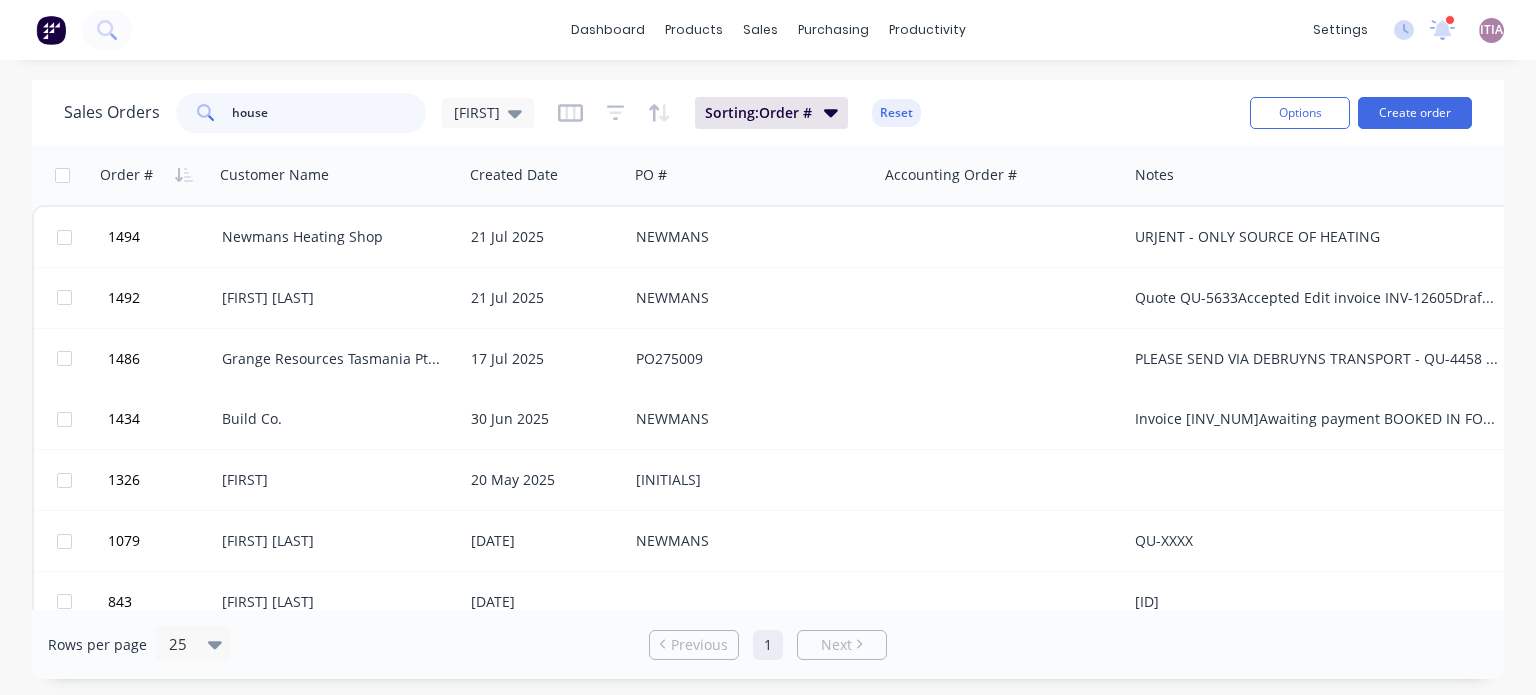 click on "house" at bounding box center (329, 113) 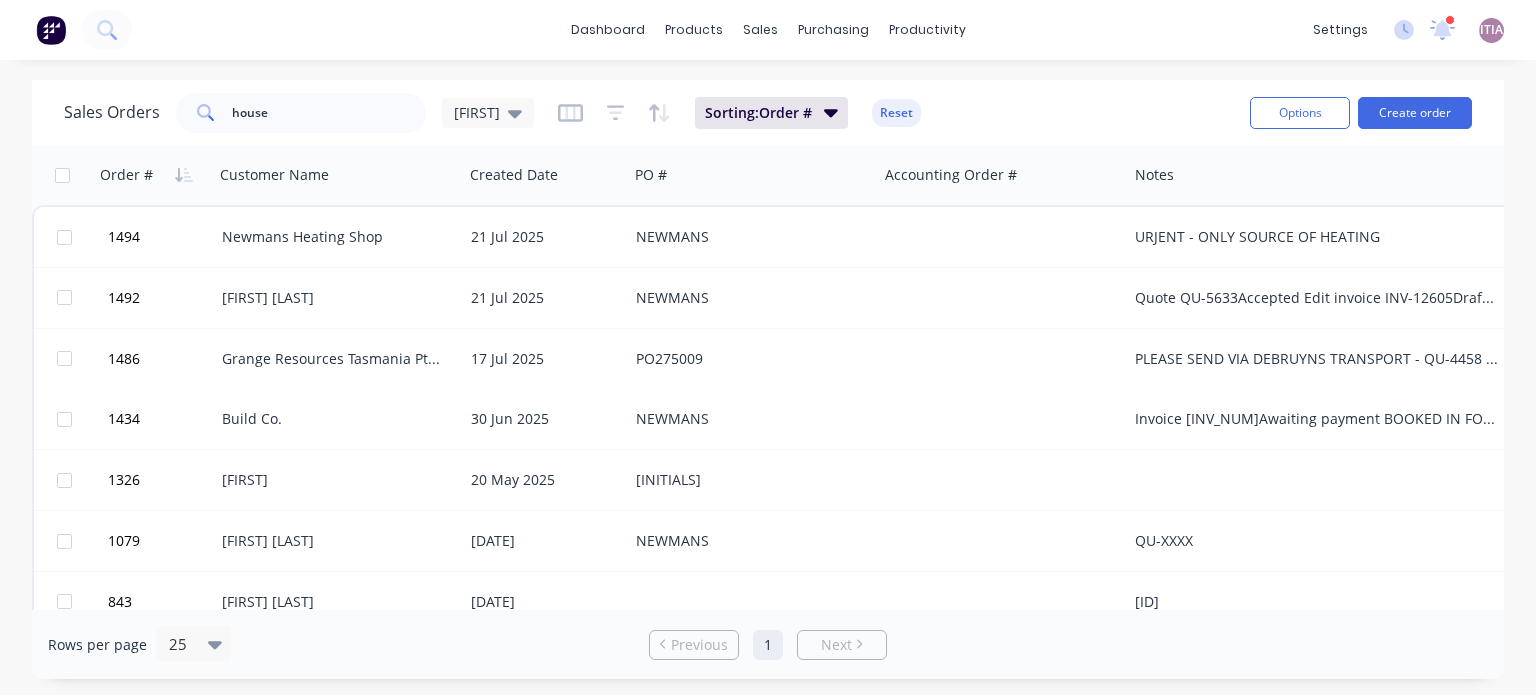 click at bounding box center (204, 113) 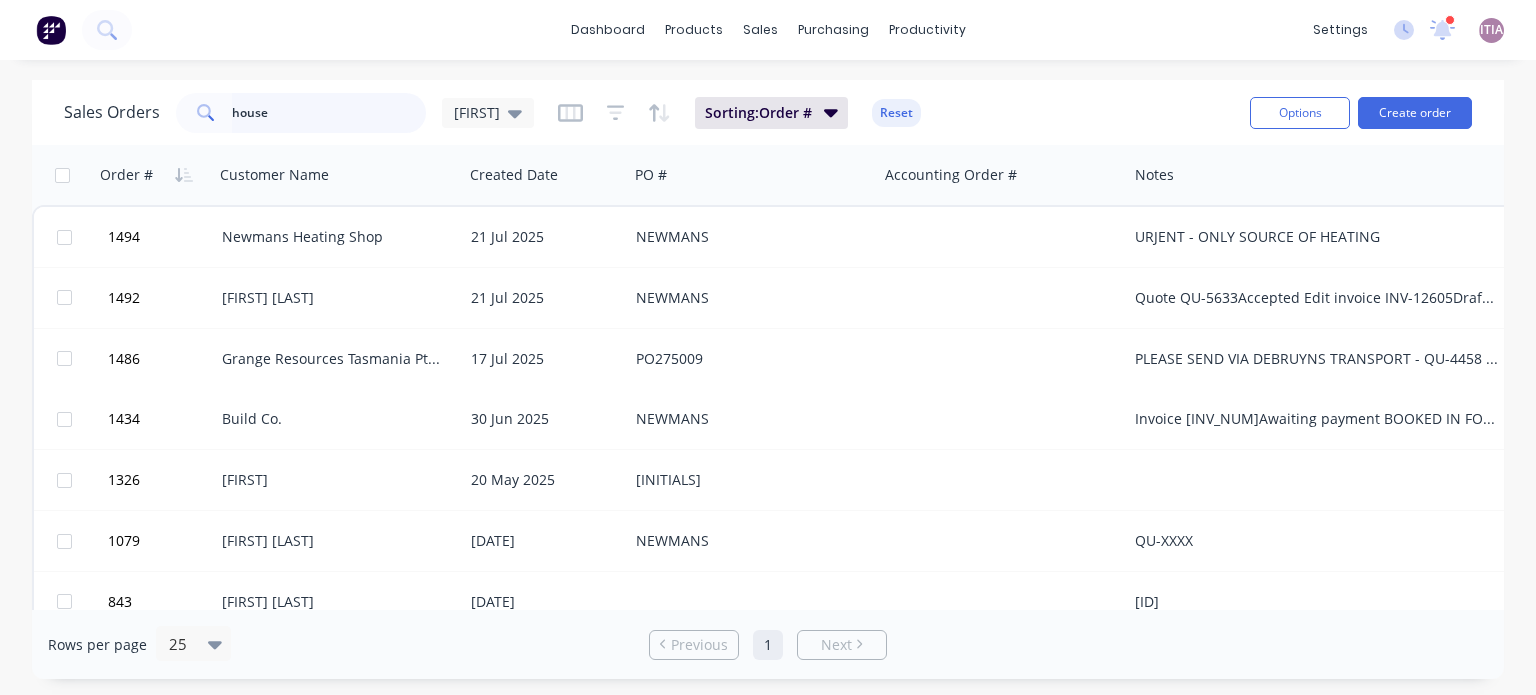 click on "house" at bounding box center [329, 113] 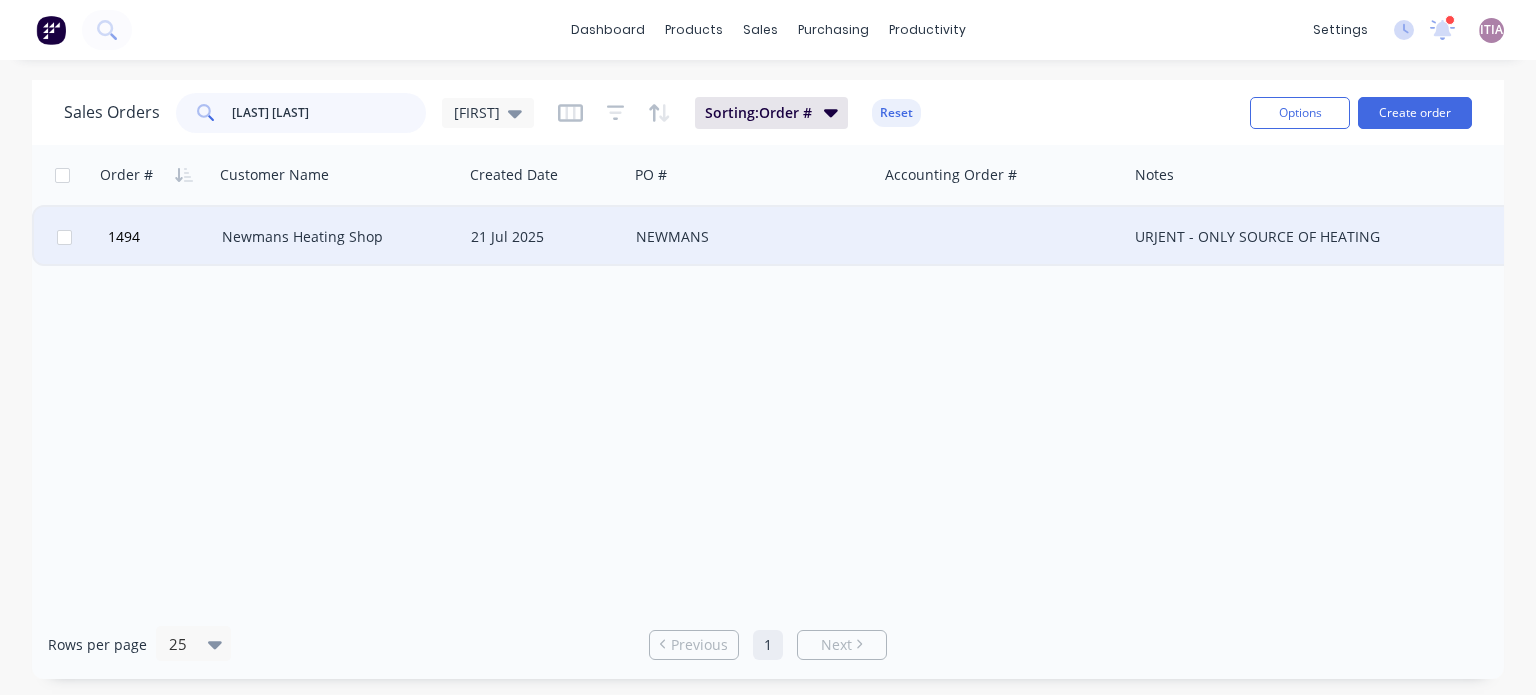 type on "[LAST] [LAST]" 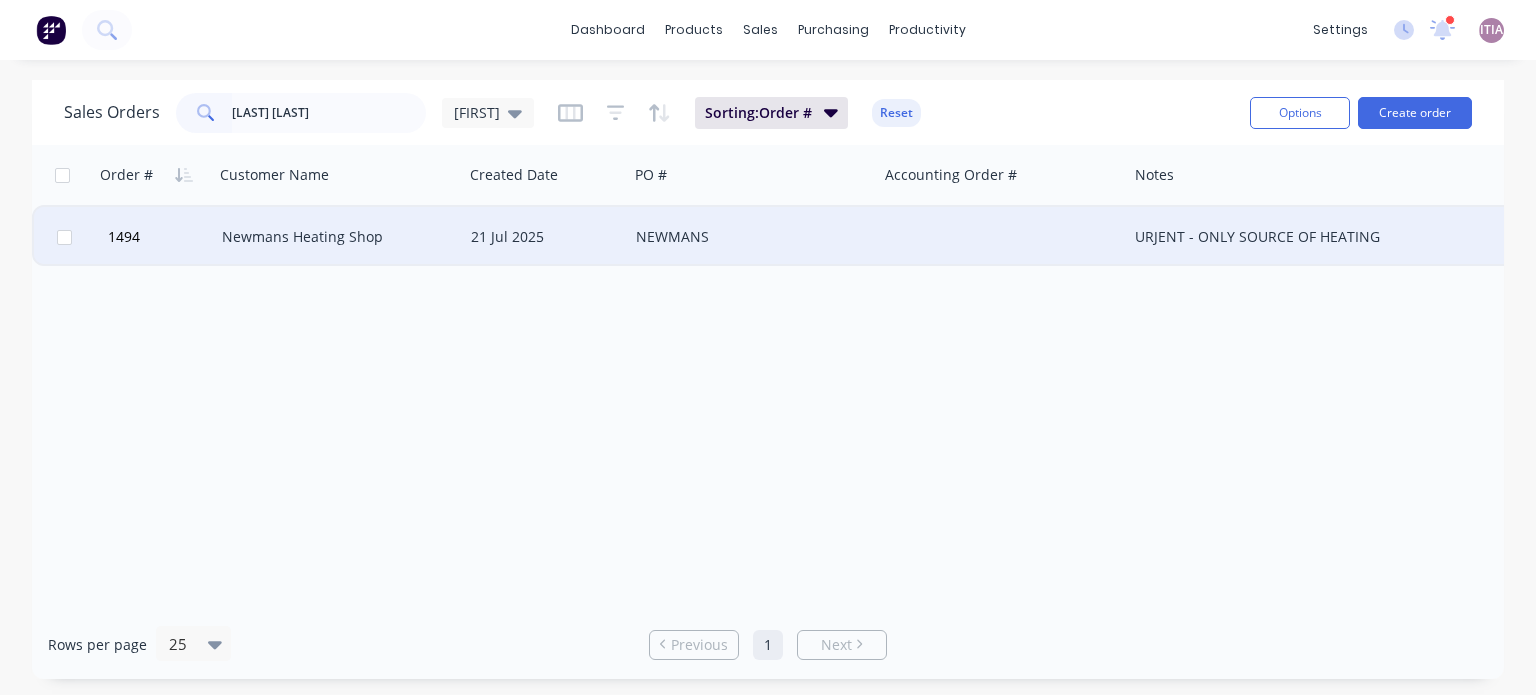 click on "Newmans Heating Shop" at bounding box center (333, 237) 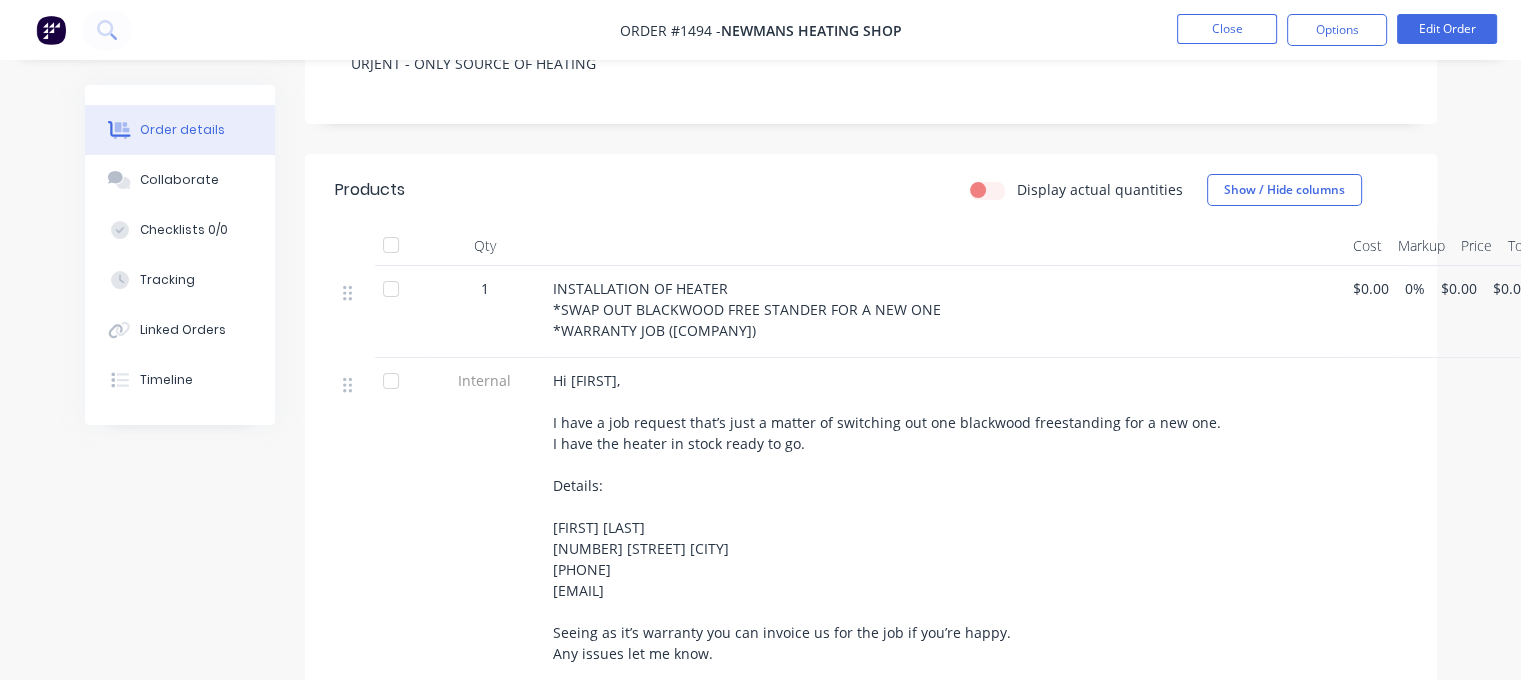 scroll, scrollTop: 0, scrollLeft: 0, axis: both 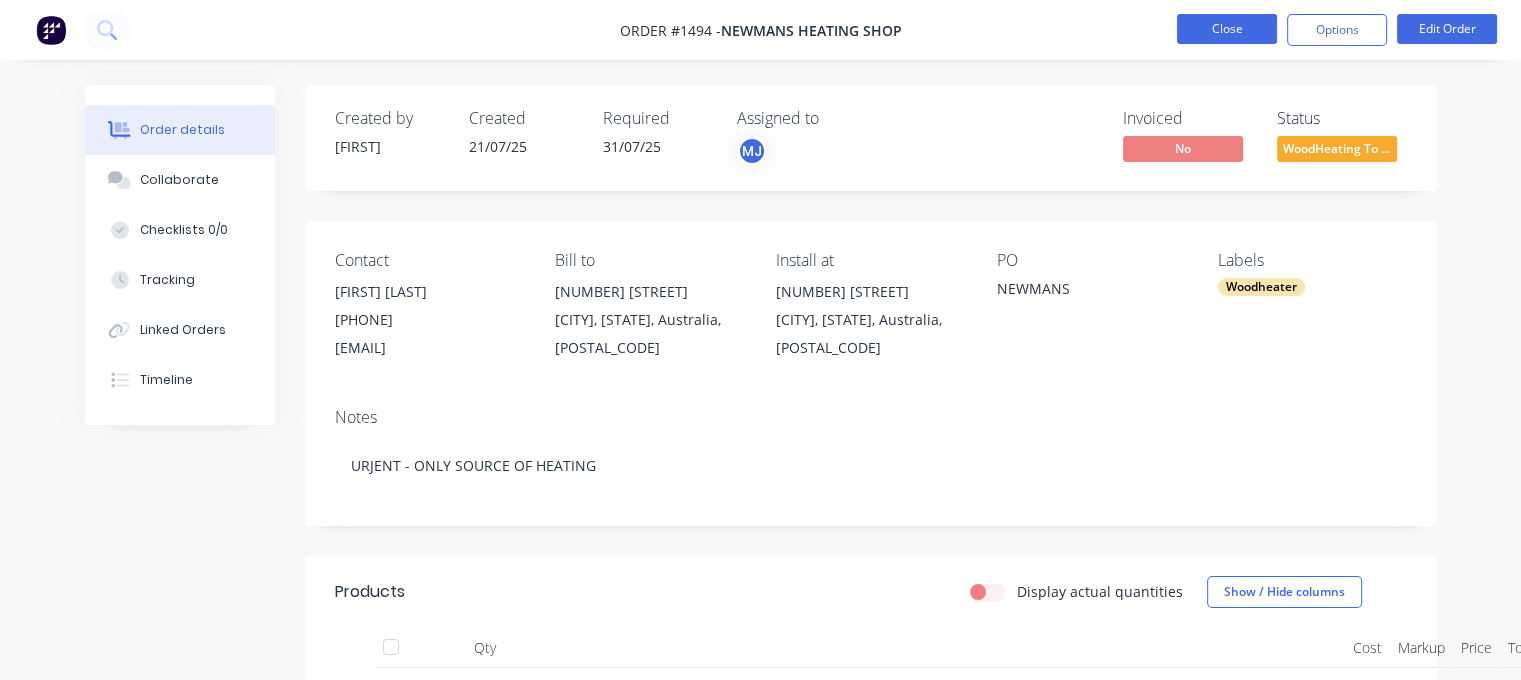 click on "Close" at bounding box center (1227, 29) 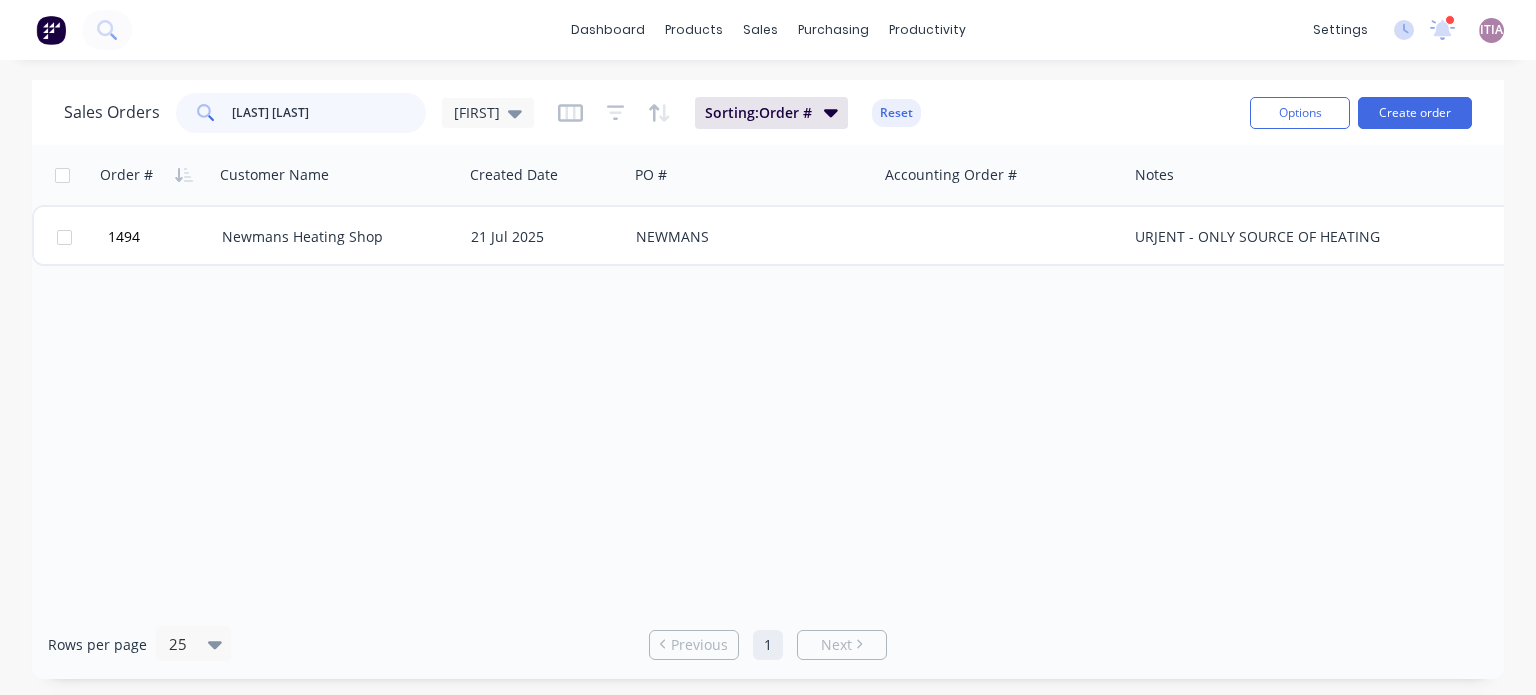click on "[LAST] [LAST]" at bounding box center [329, 113] 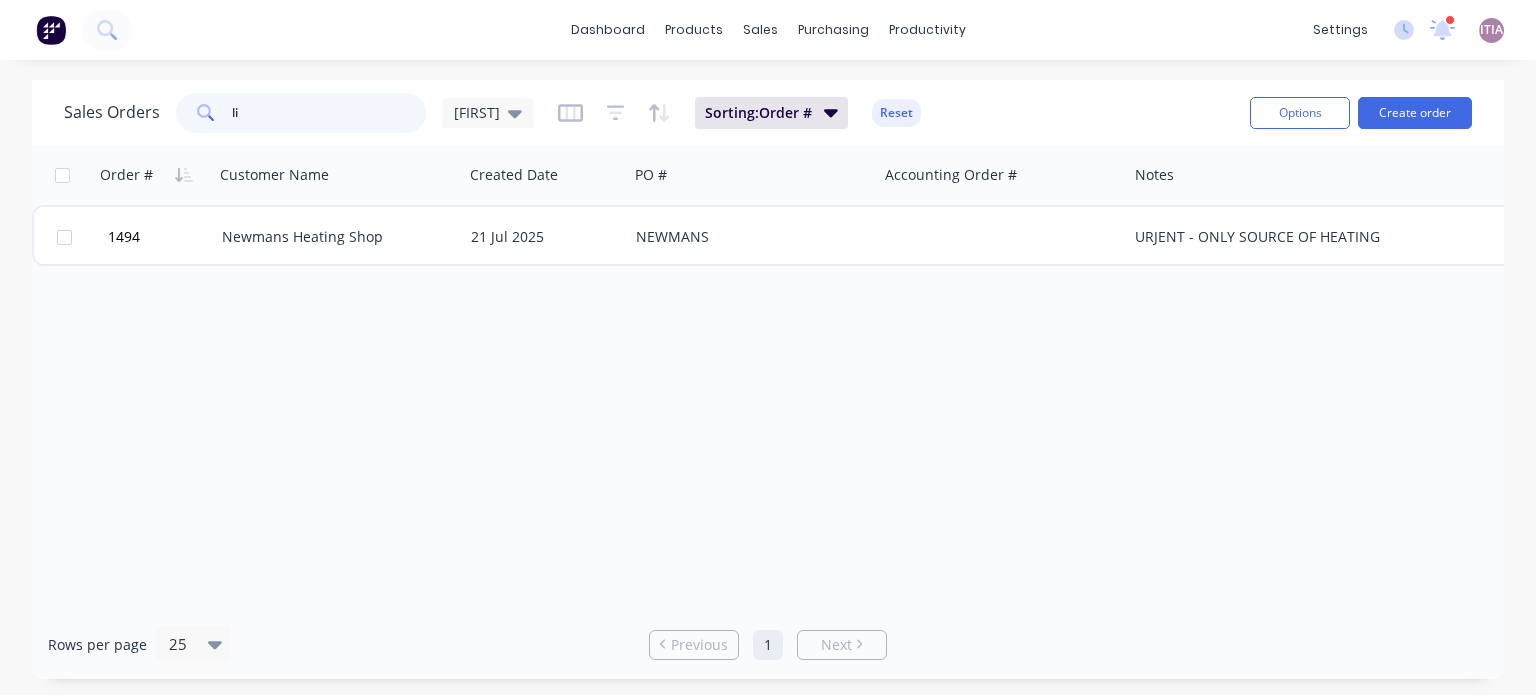 type on "l" 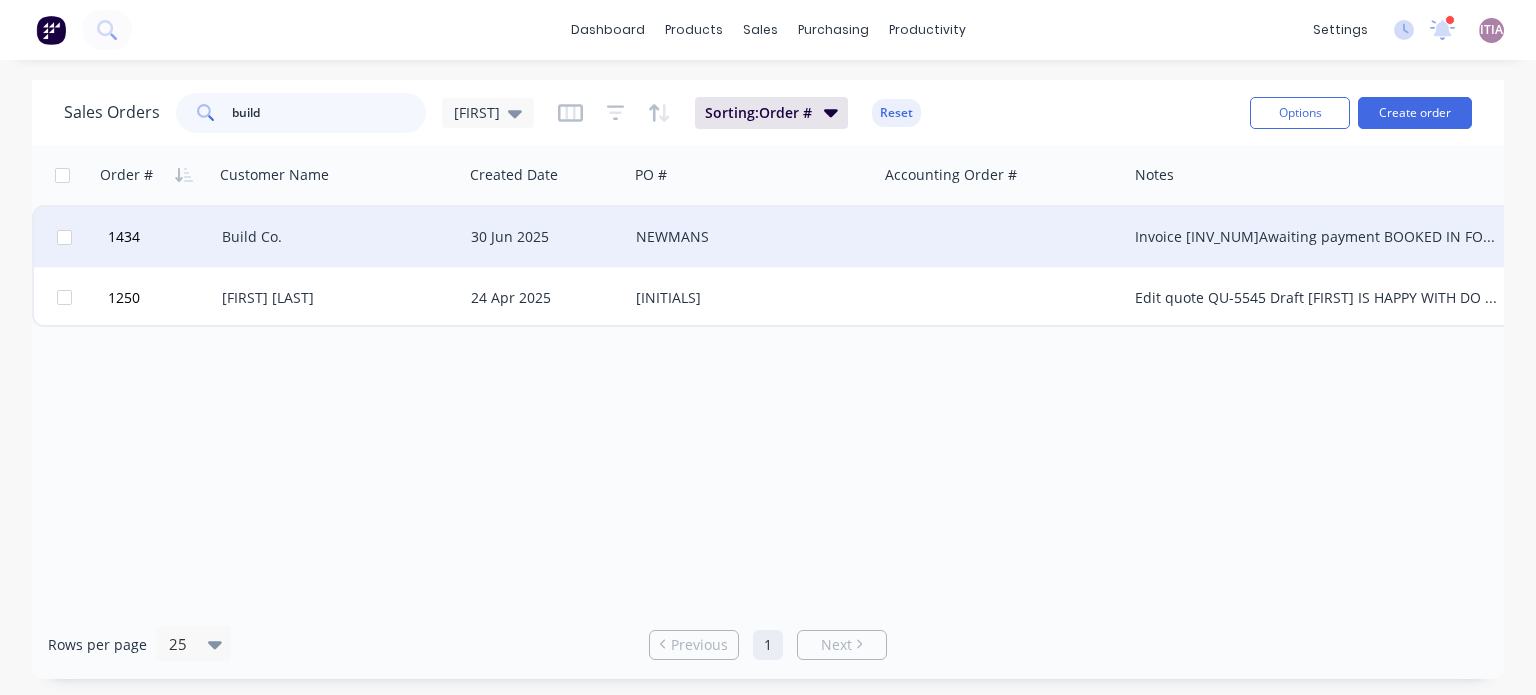 type on "build" 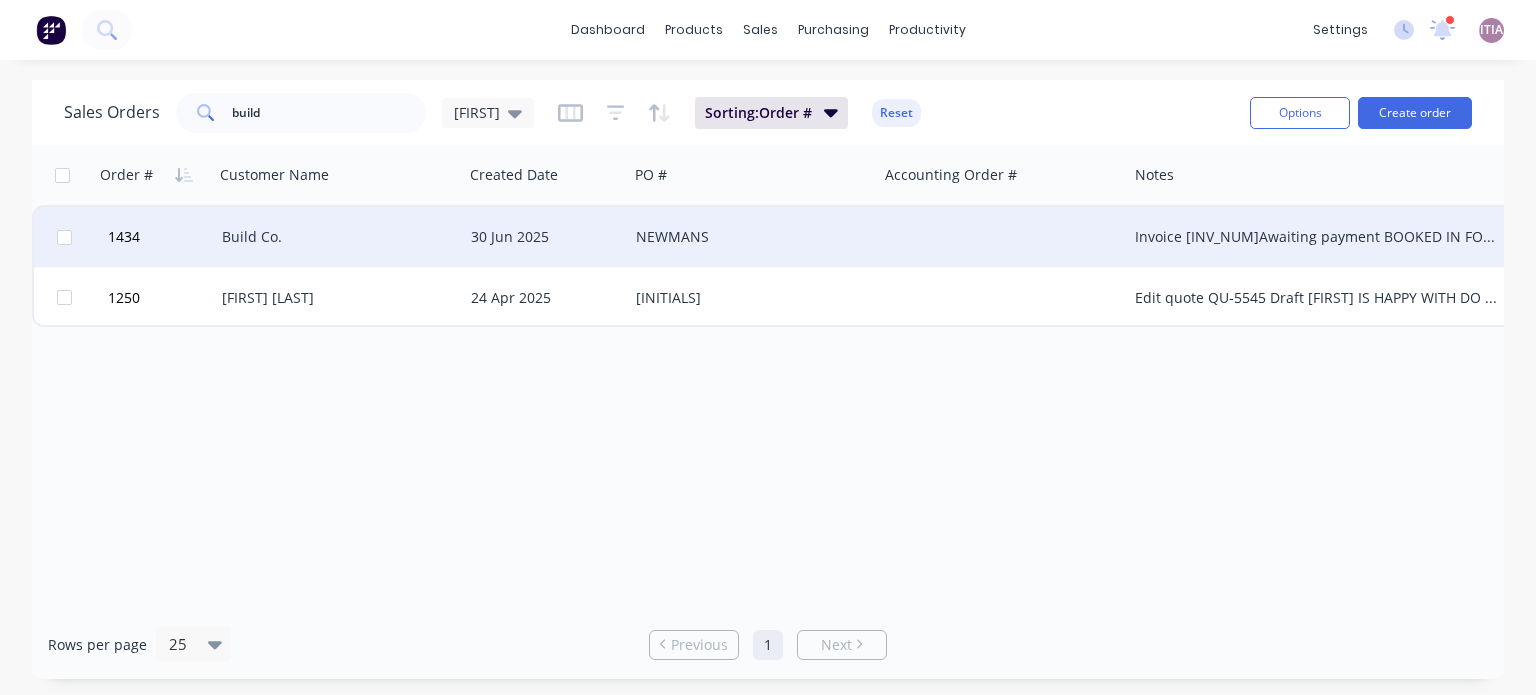 click on "Build Co." at bounding box center [333, 237] 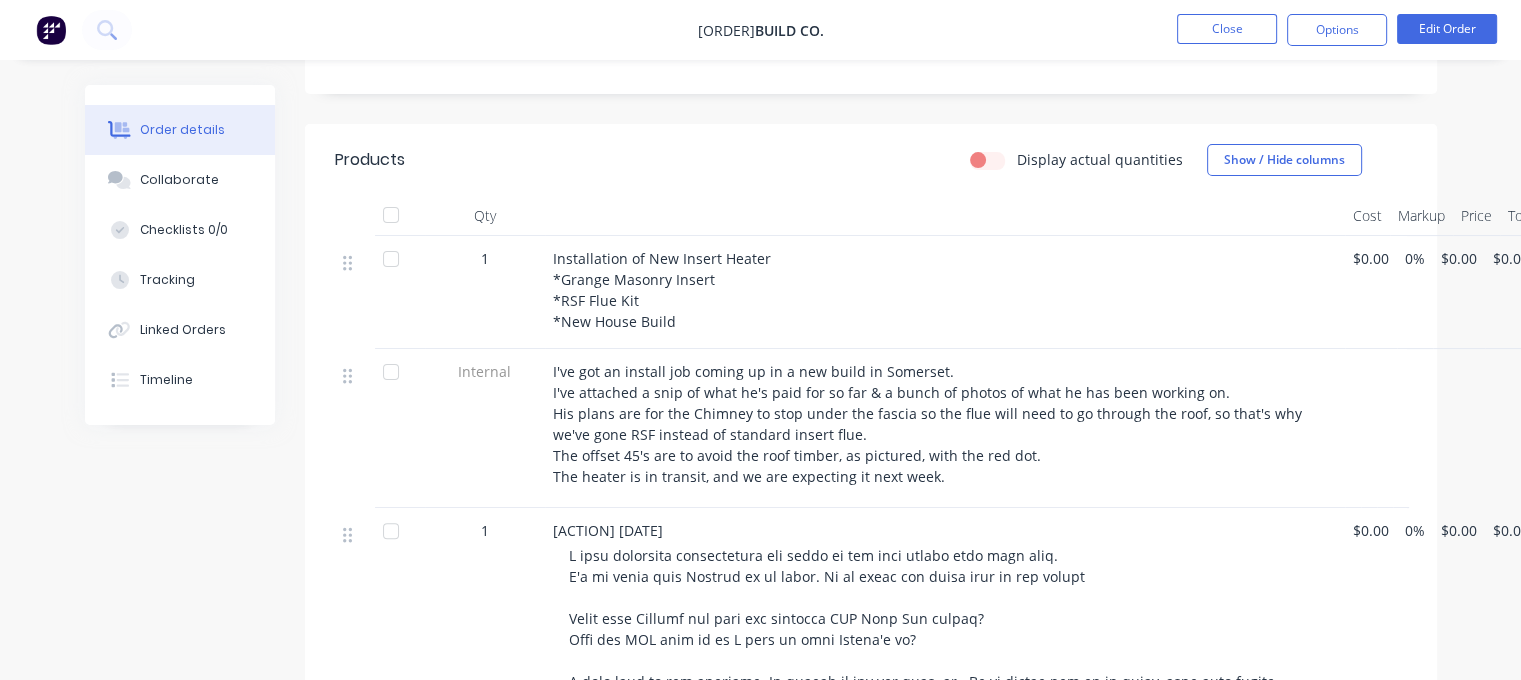 scroll, scrollTop: 100, scrollLeft: 0, axis: vertical 